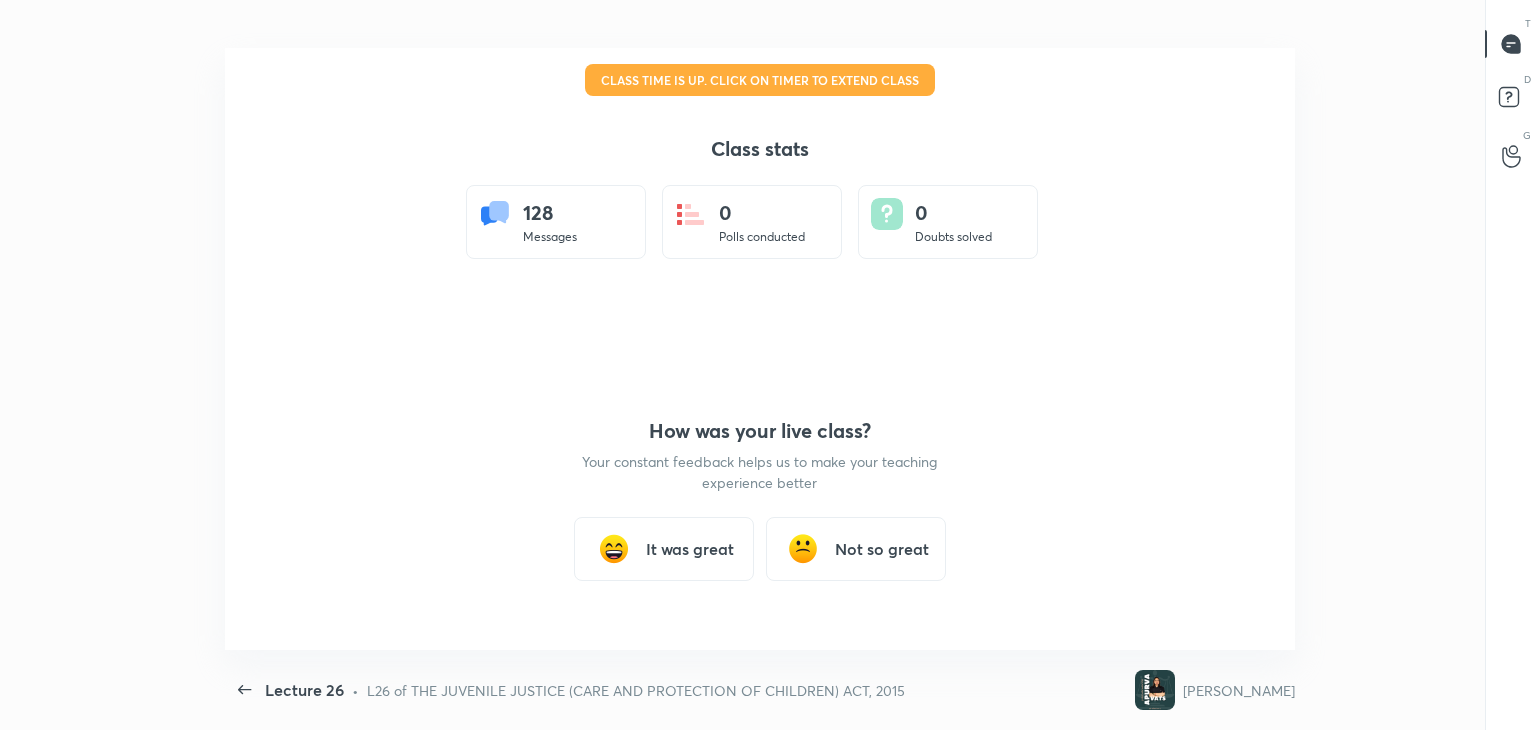 scroll, scrollTop: 0, scrollLeft: 0, axis: both 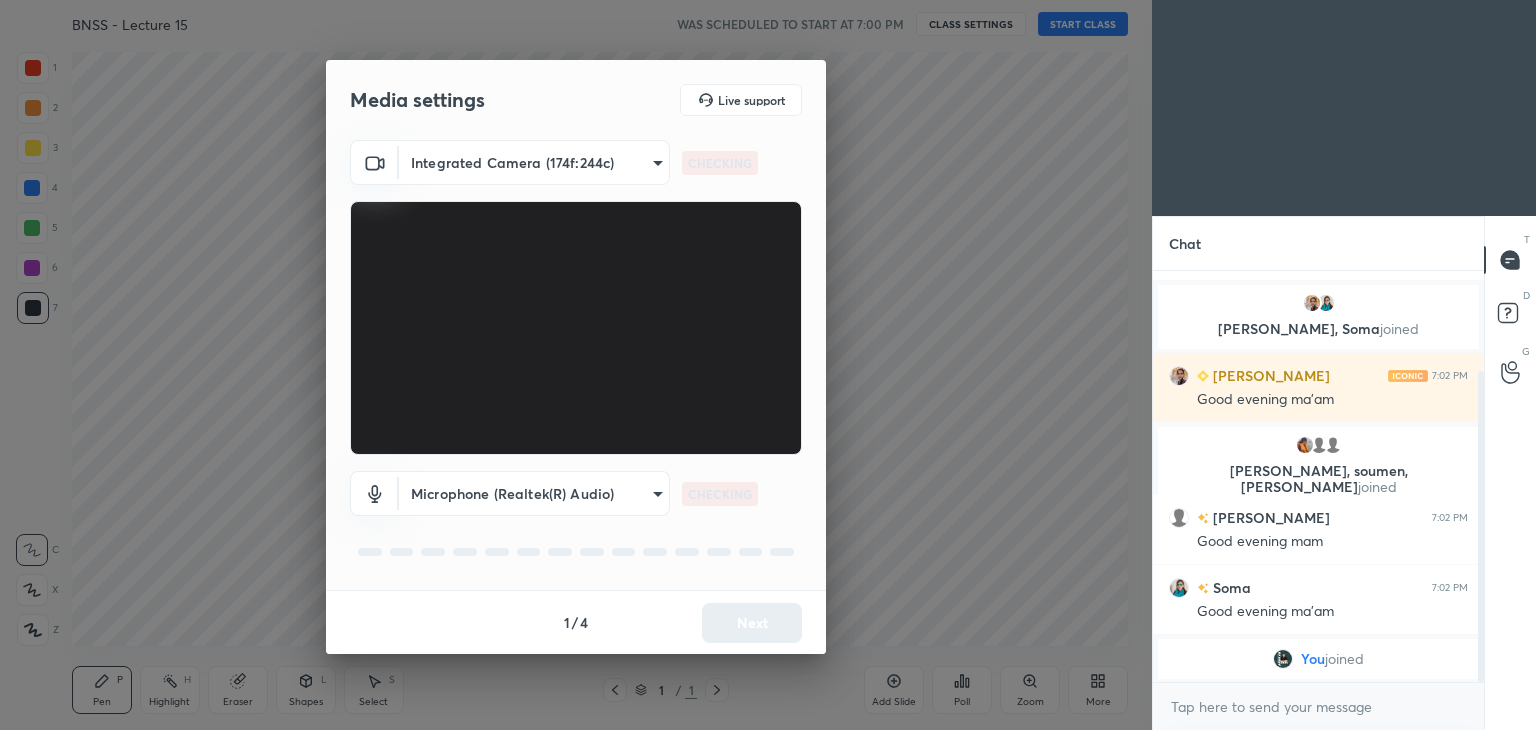 click on "1 / 4 Next" at bounding box center [576, 622] 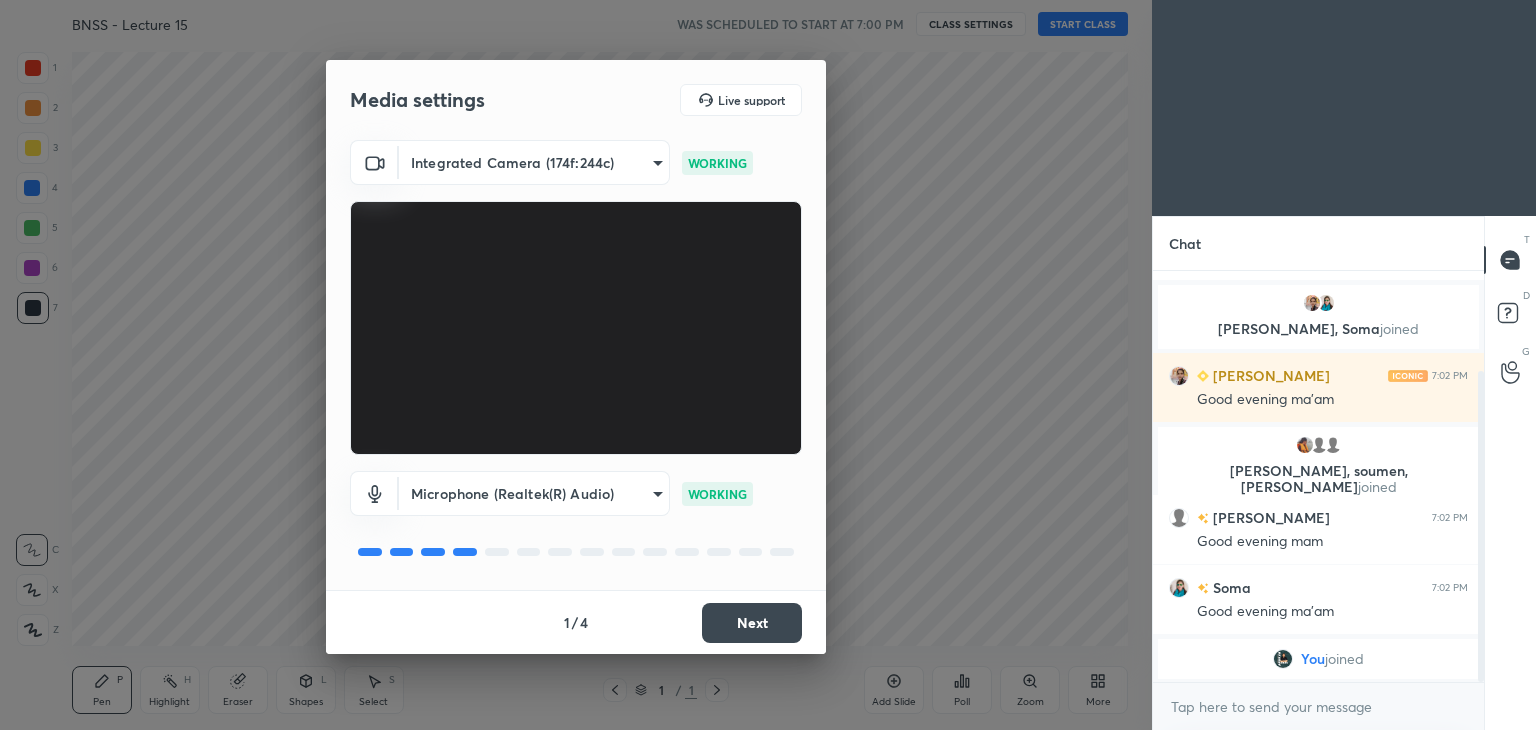 click on "Next" at bounding box center (752, 623) 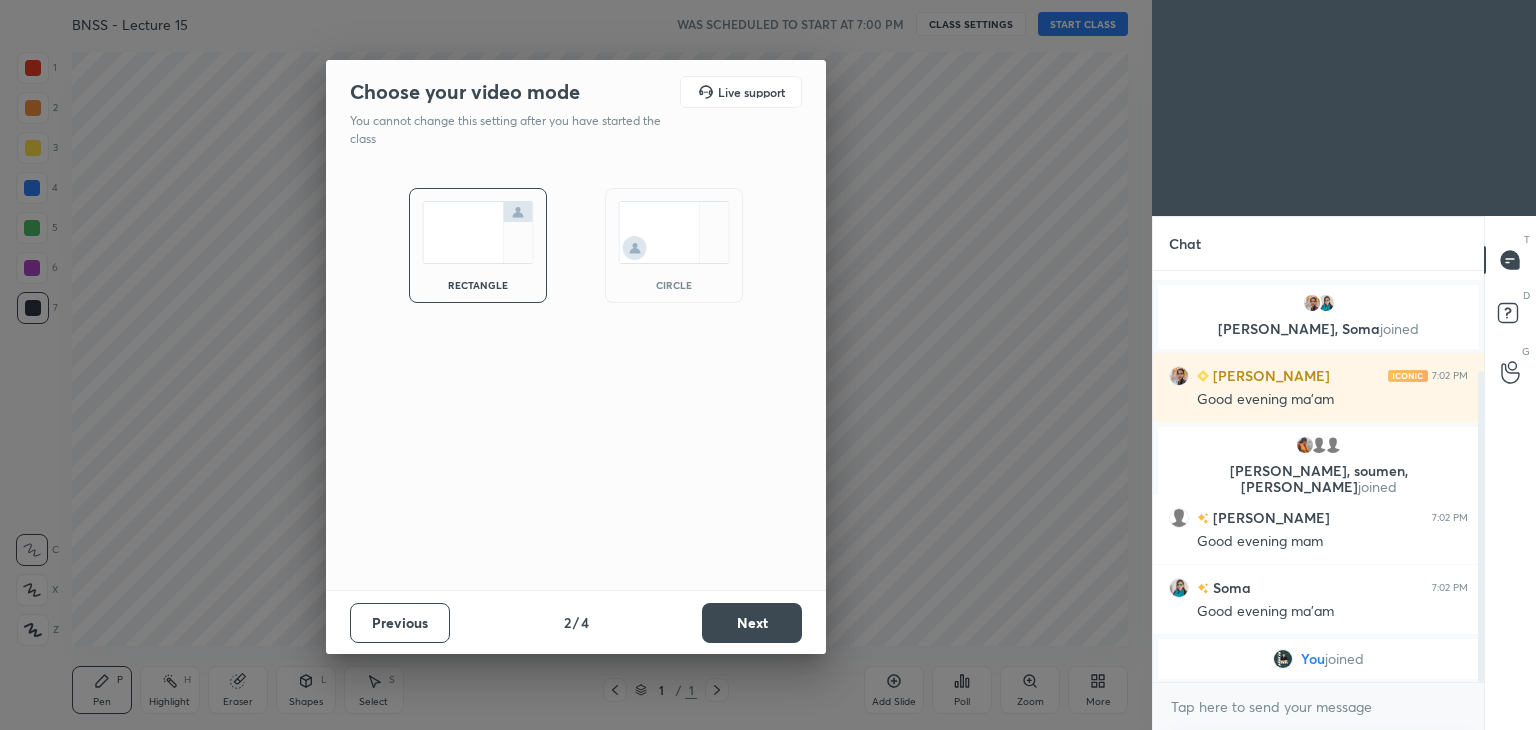 click on "Next" at bounding box center (752, 623) 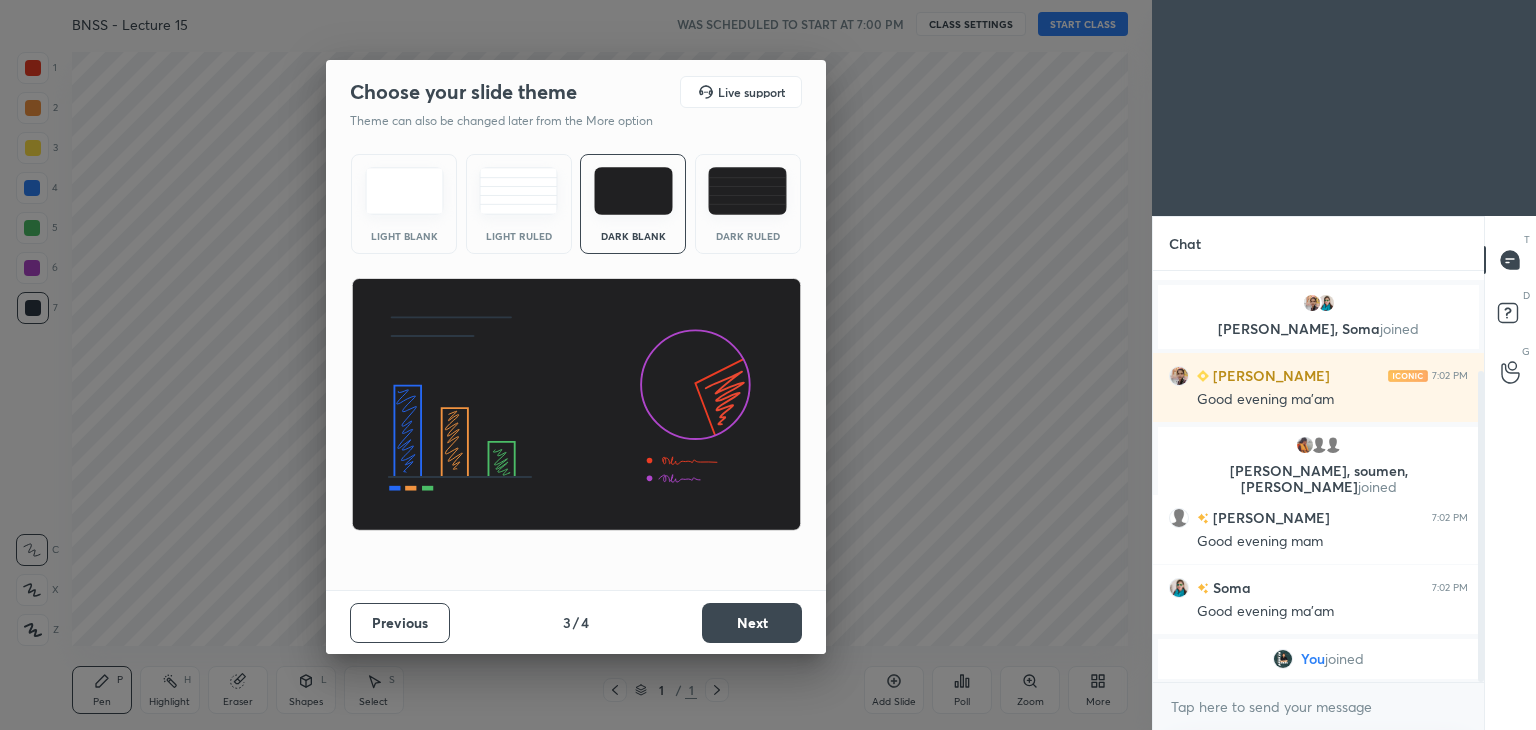 click on "Next" at bounding box center [752, 623] 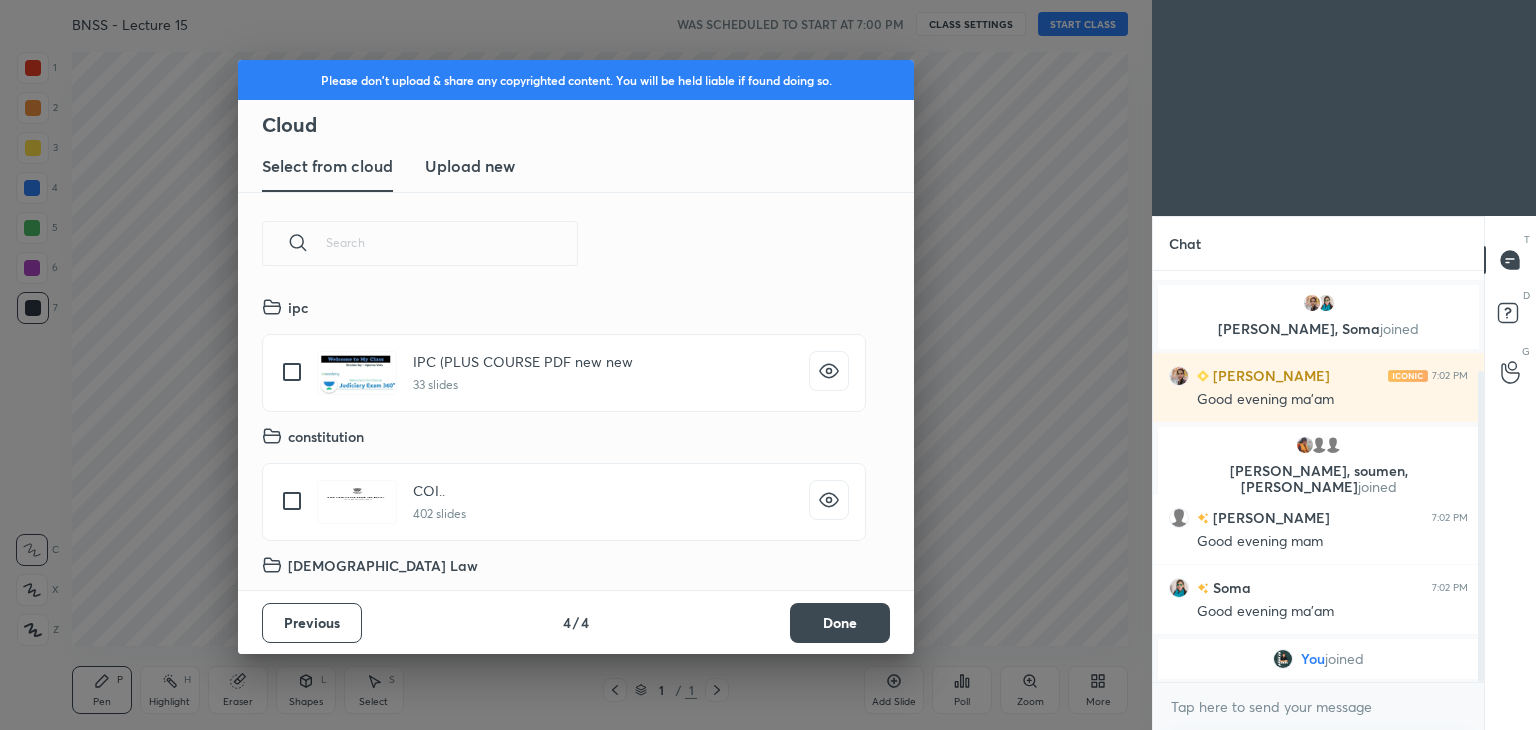 scroll, scrollTop: 6, scrollLeft: 10, axis: both 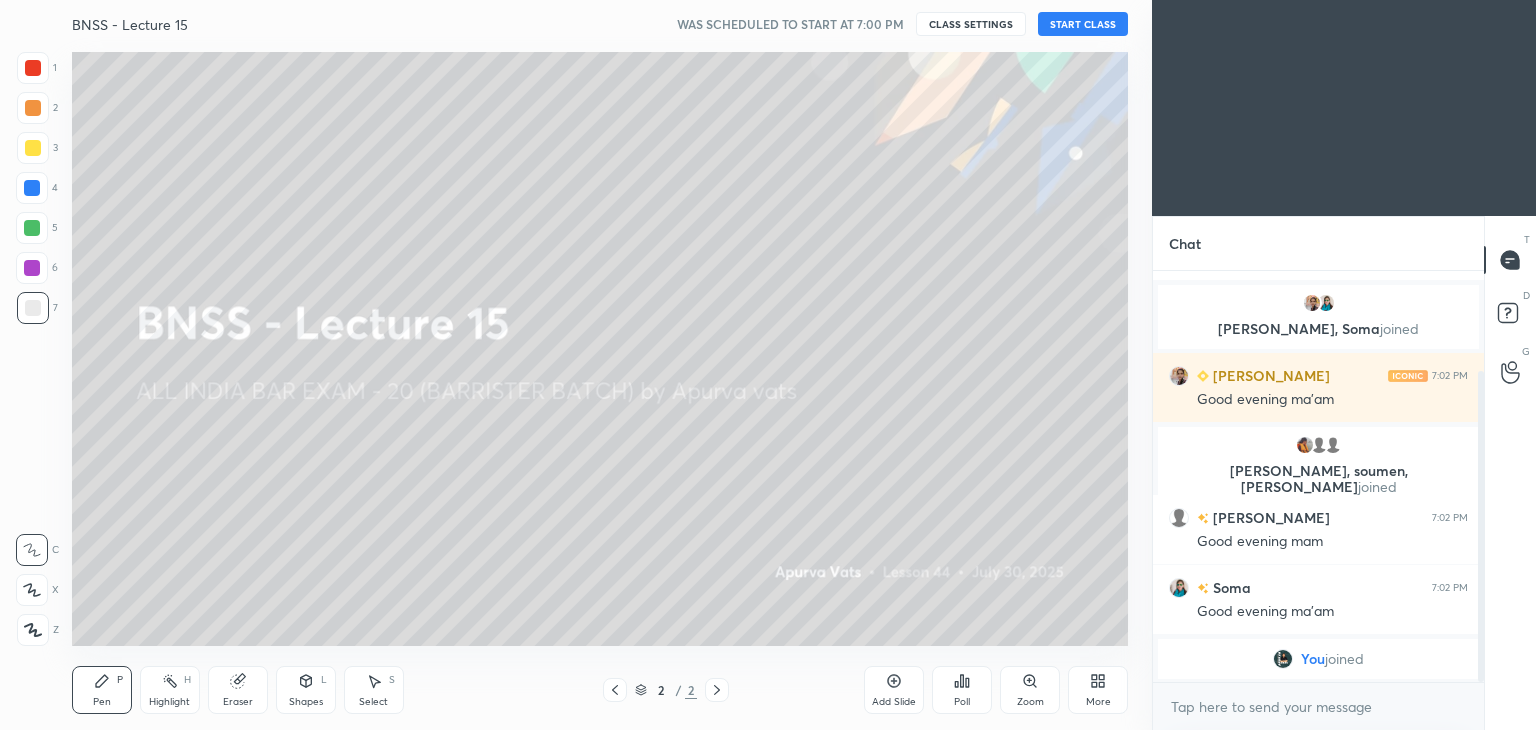 click on "START CLASS" at bounding box center (1083, 24) 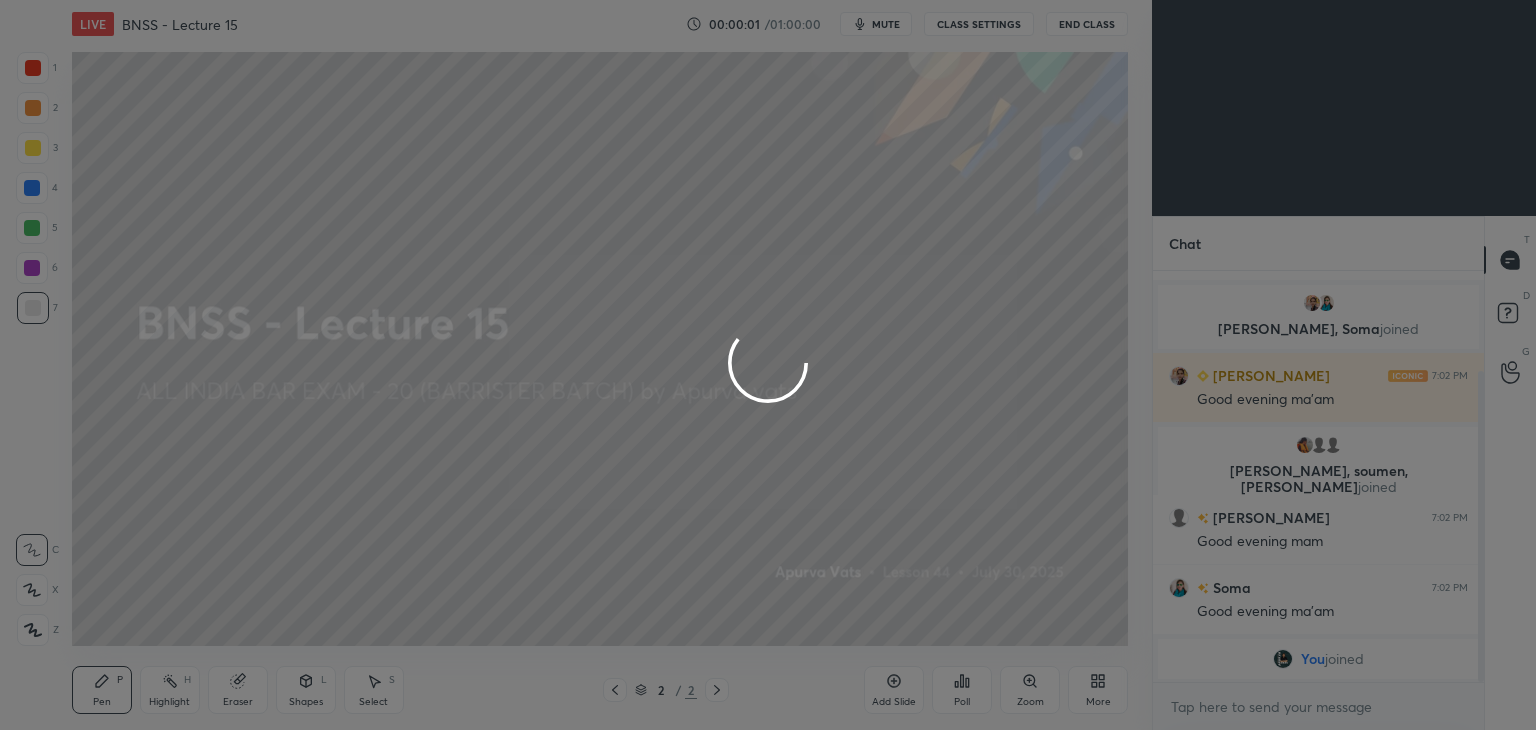 click at bounding box center (768, 365) 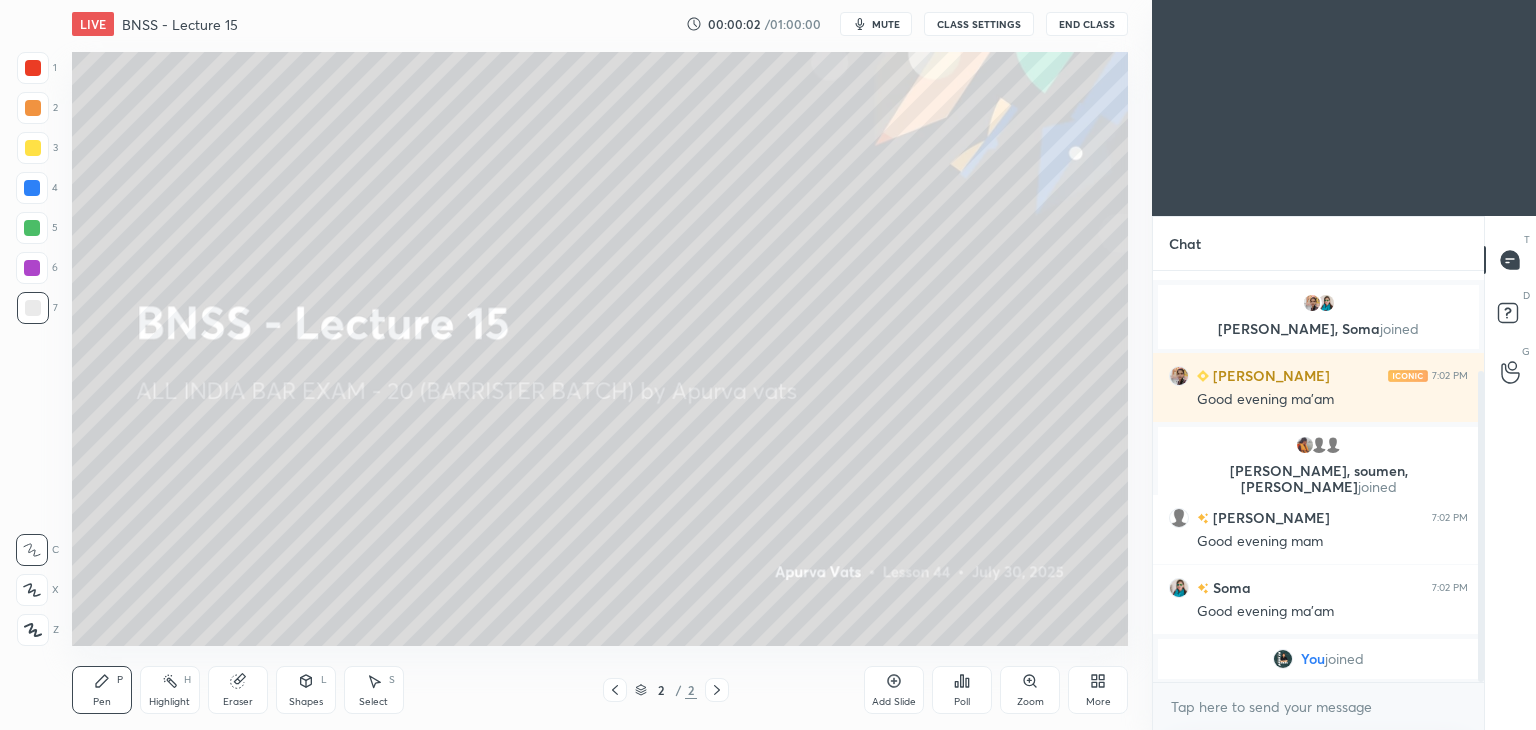 click 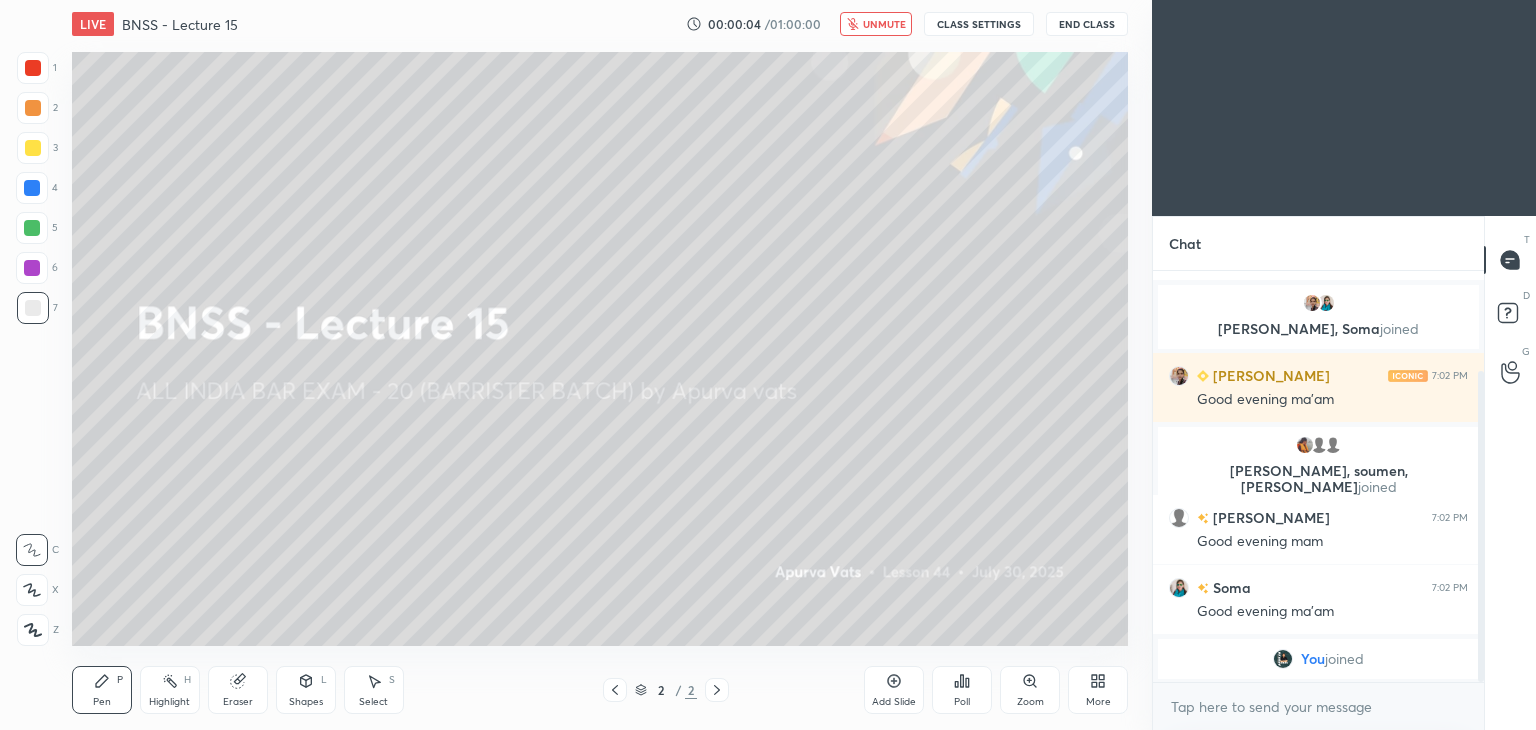 click on "More" at bounding box center [1098, 690] 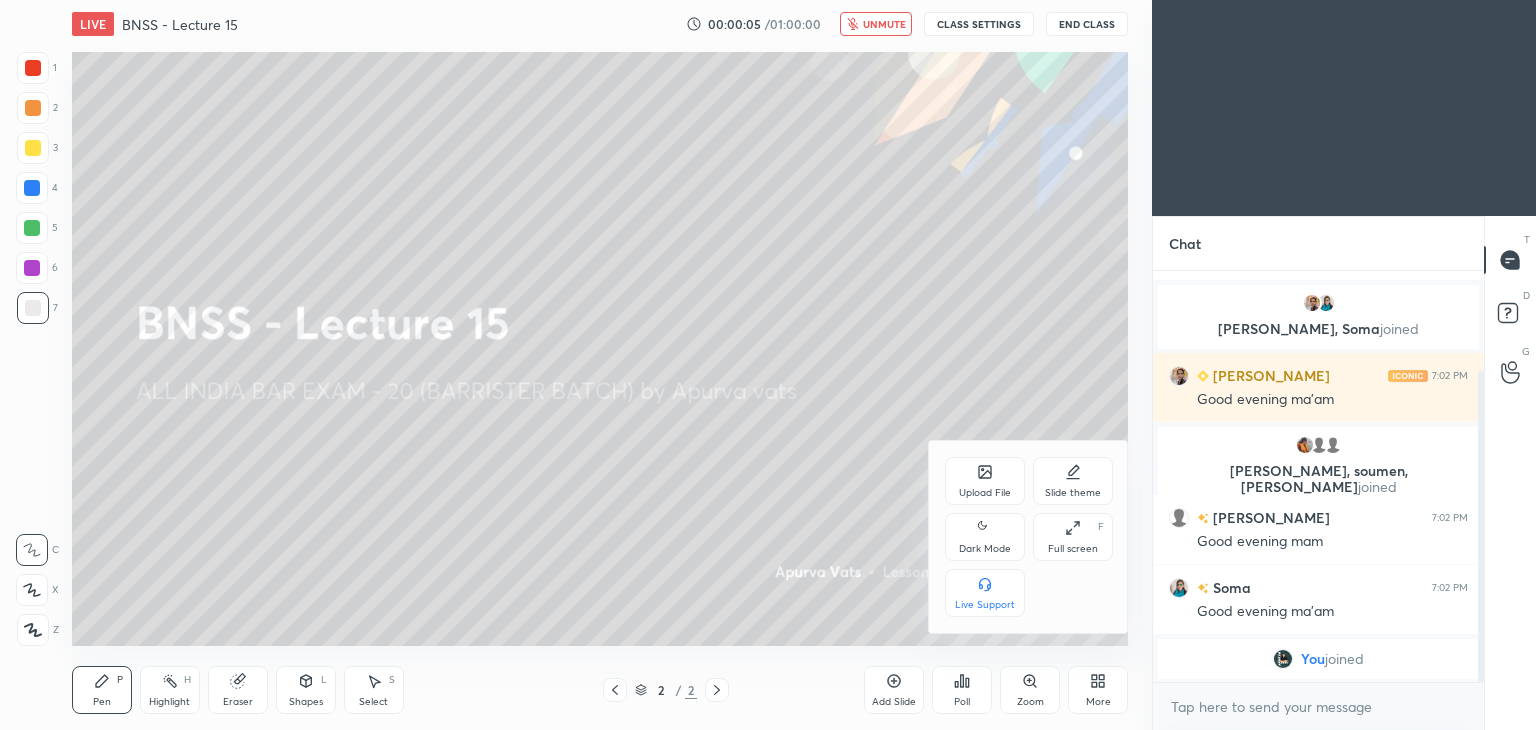 click on "Upload File" at bounding box center (985, 493) 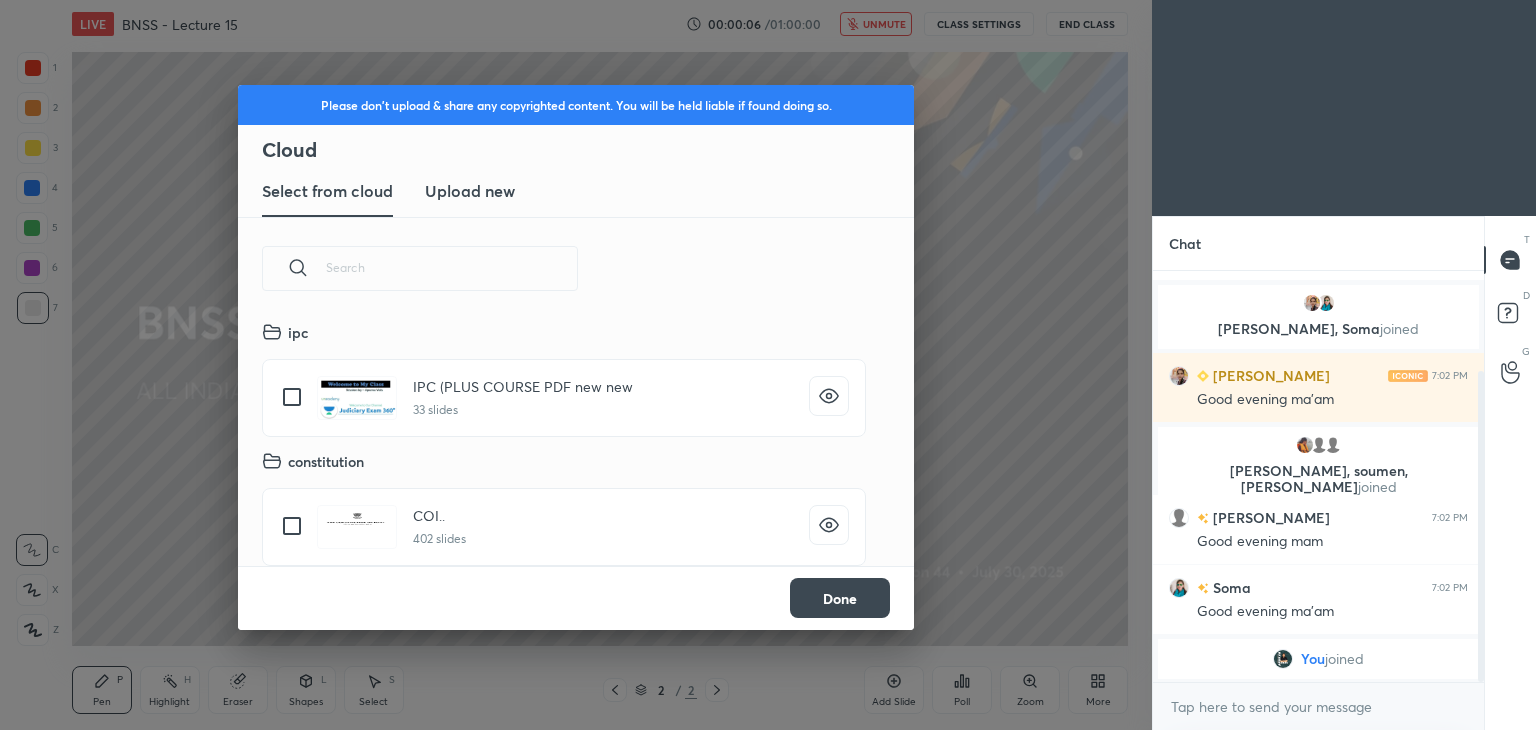 scroll, scrollTop: 5, scrollLeft: 10, axis: both 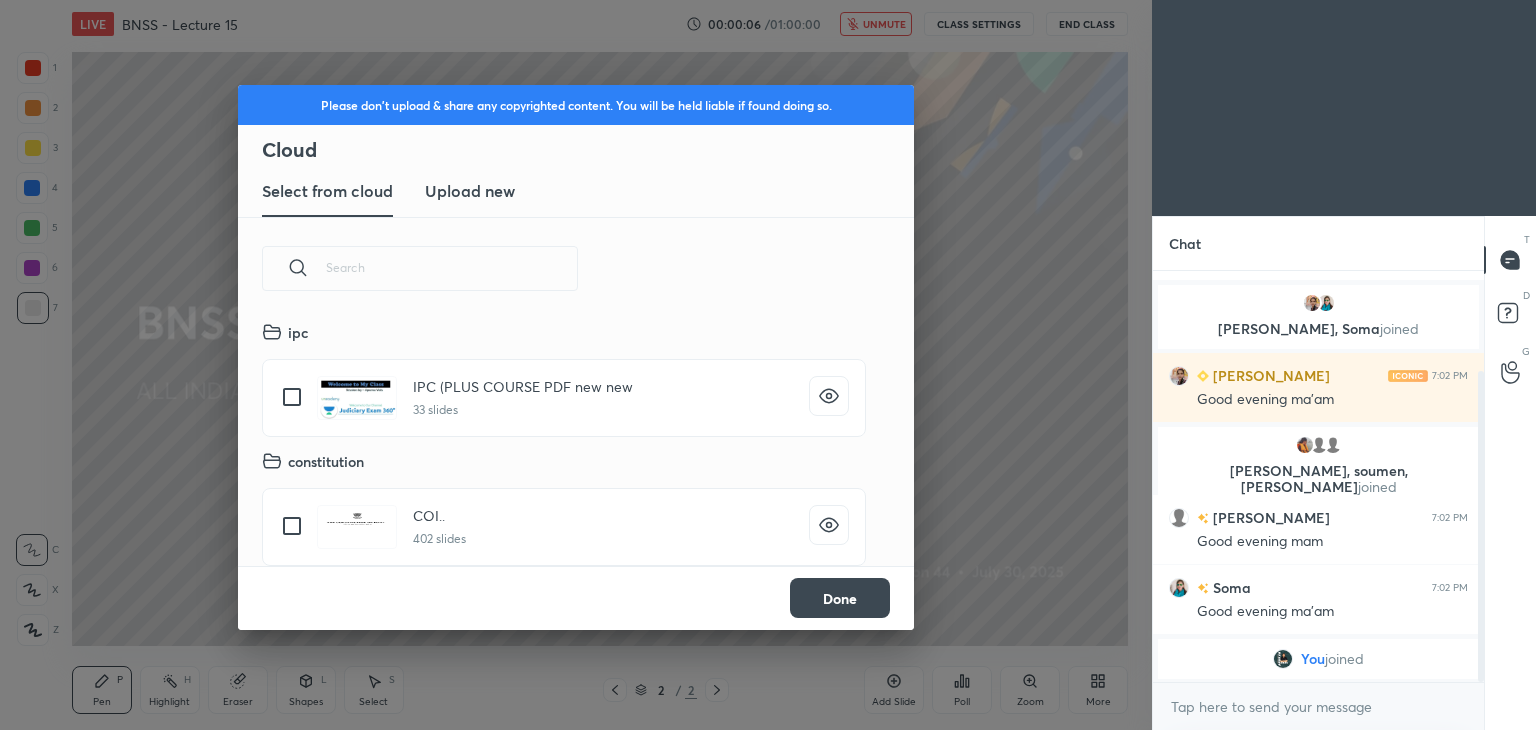 click on "Upload new" at bounding box center [470, 191] 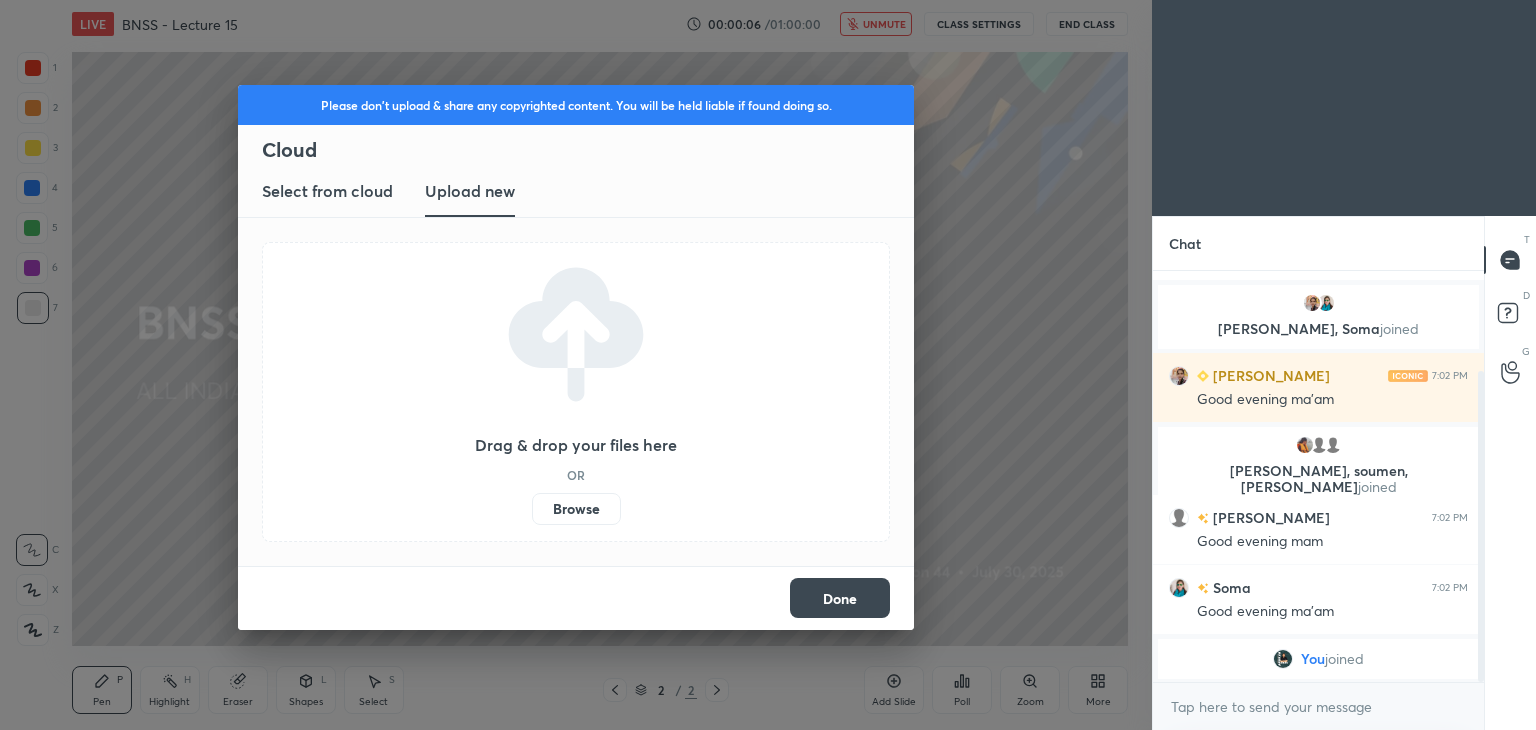 click on "Upload new" at bounding box center [470, 191] 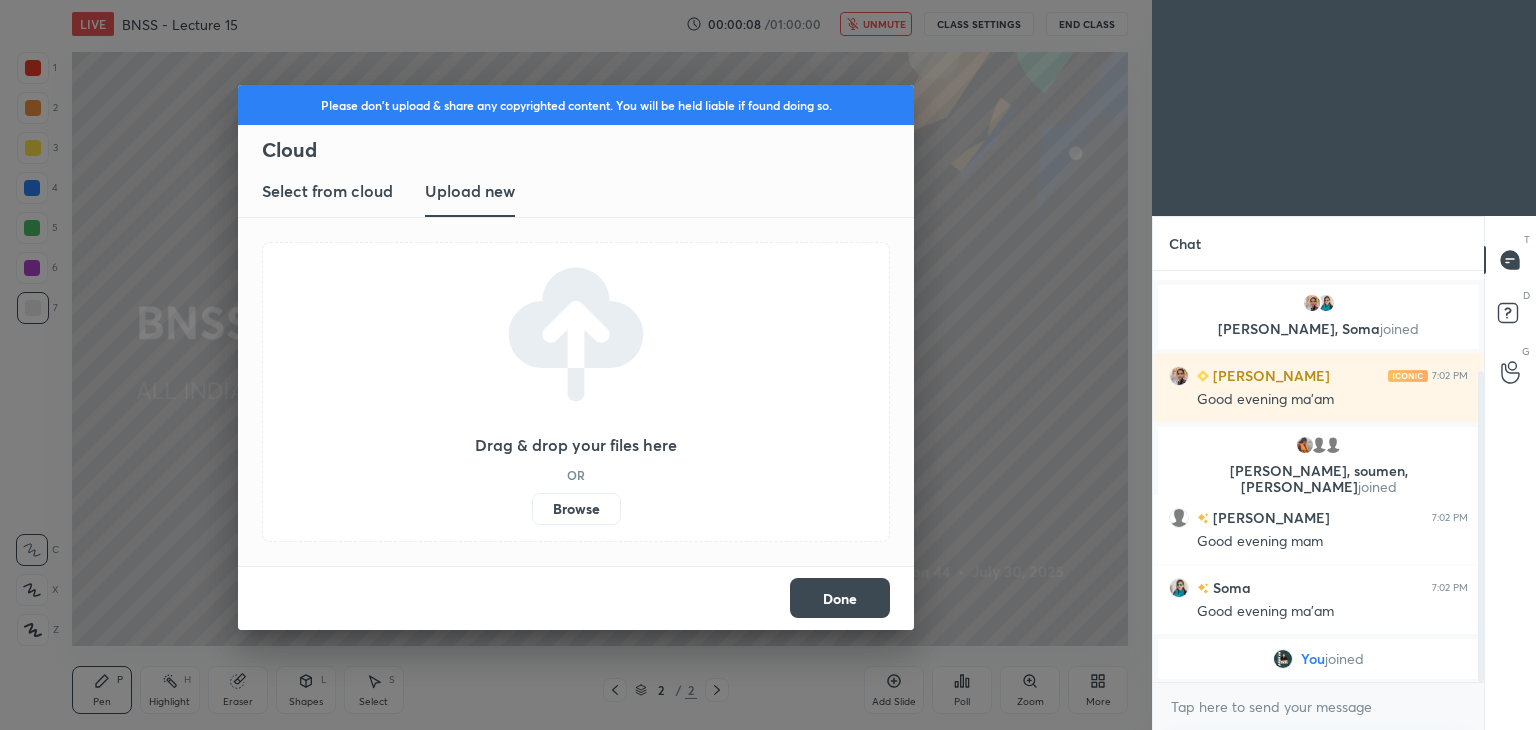click on "Browse" at bounding box center (576, 509) 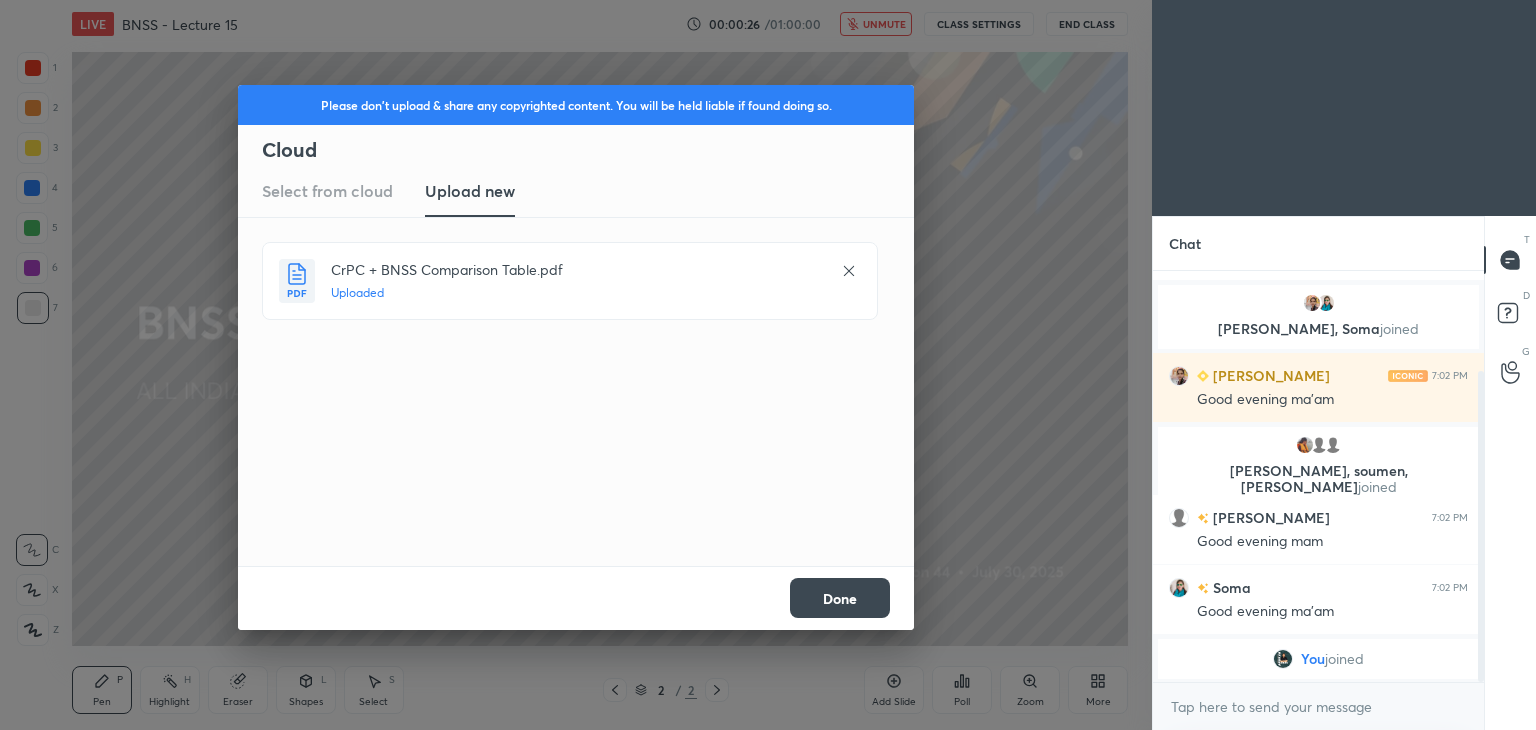click on "Done" at bounding box center (840, 598) 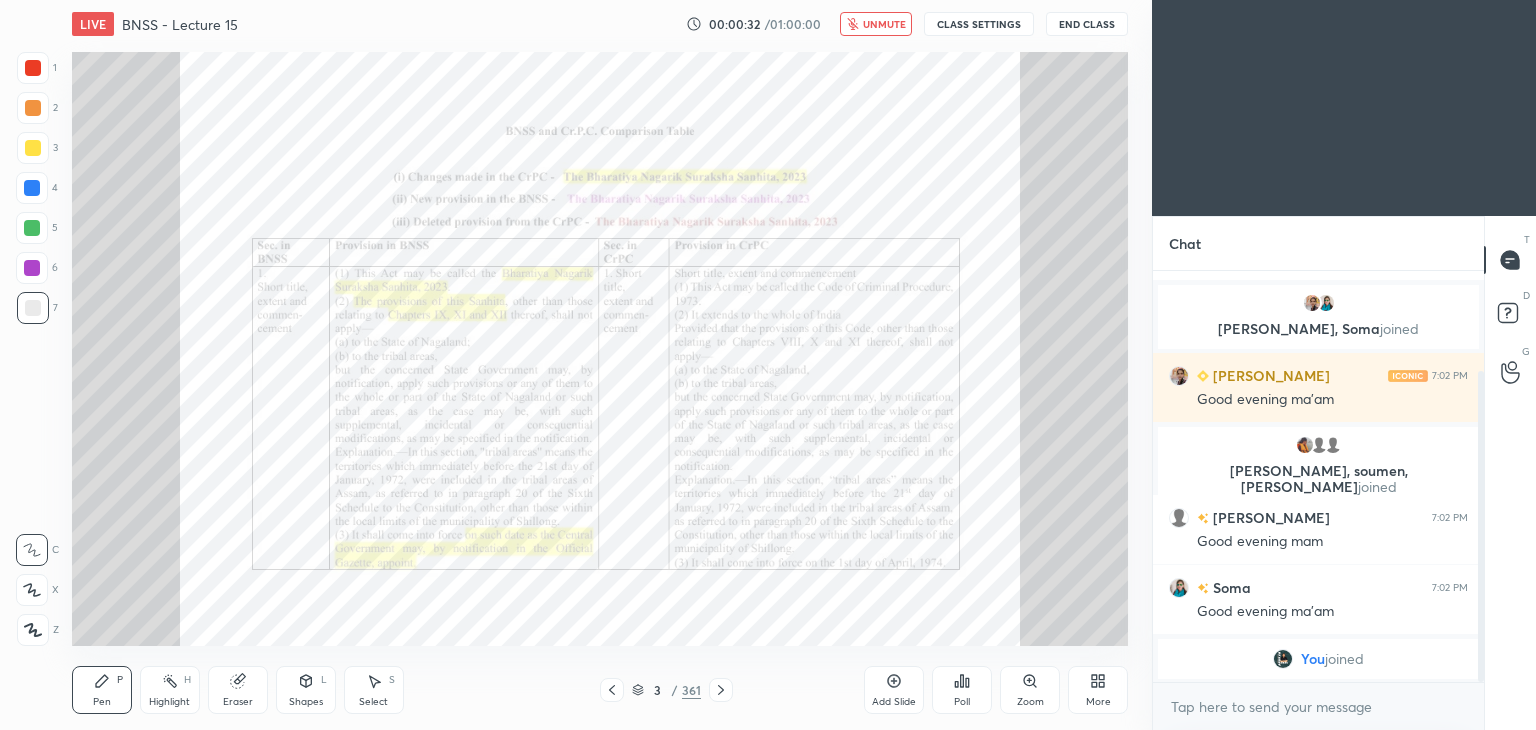 click 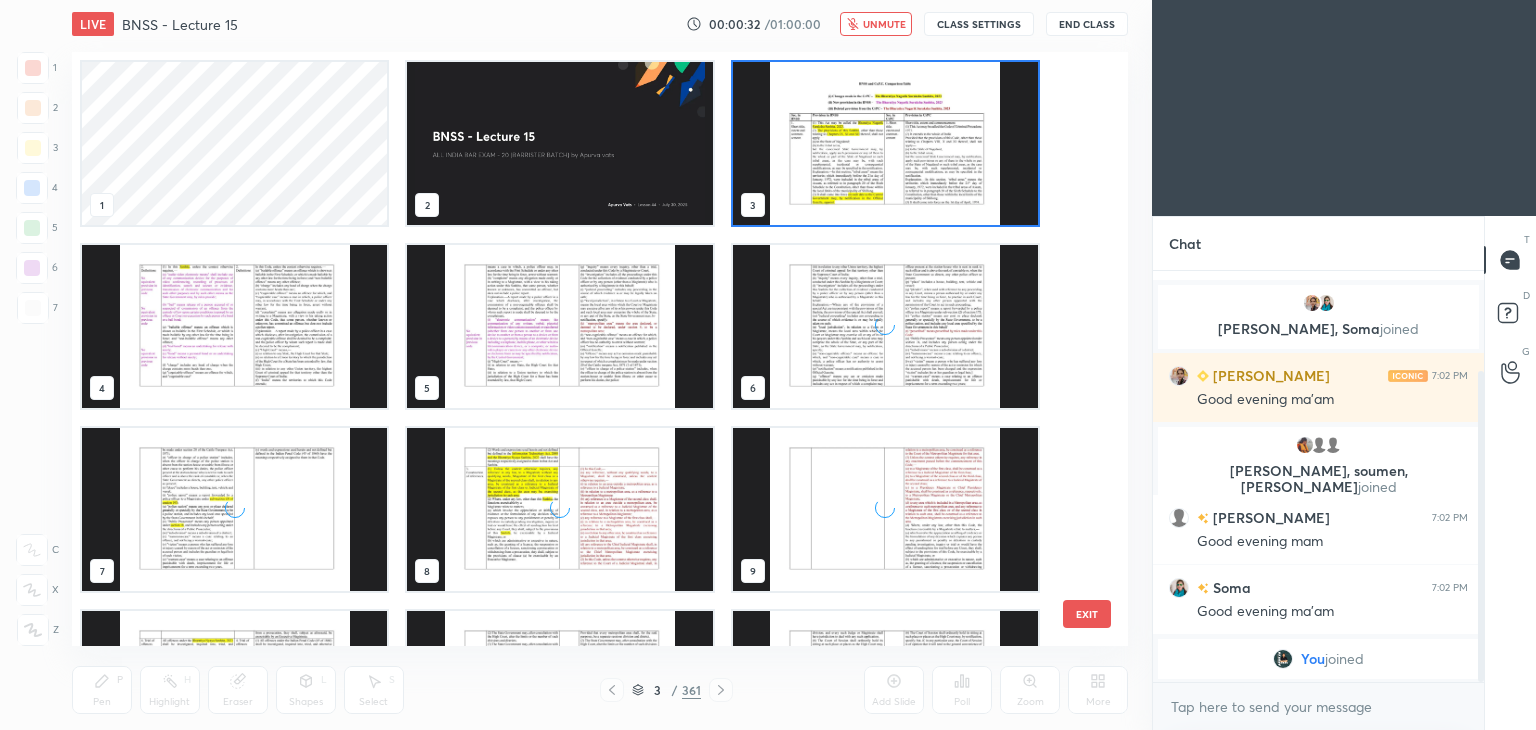 scroll, scrollTop: 6, scrollLeft: 10, axis: both 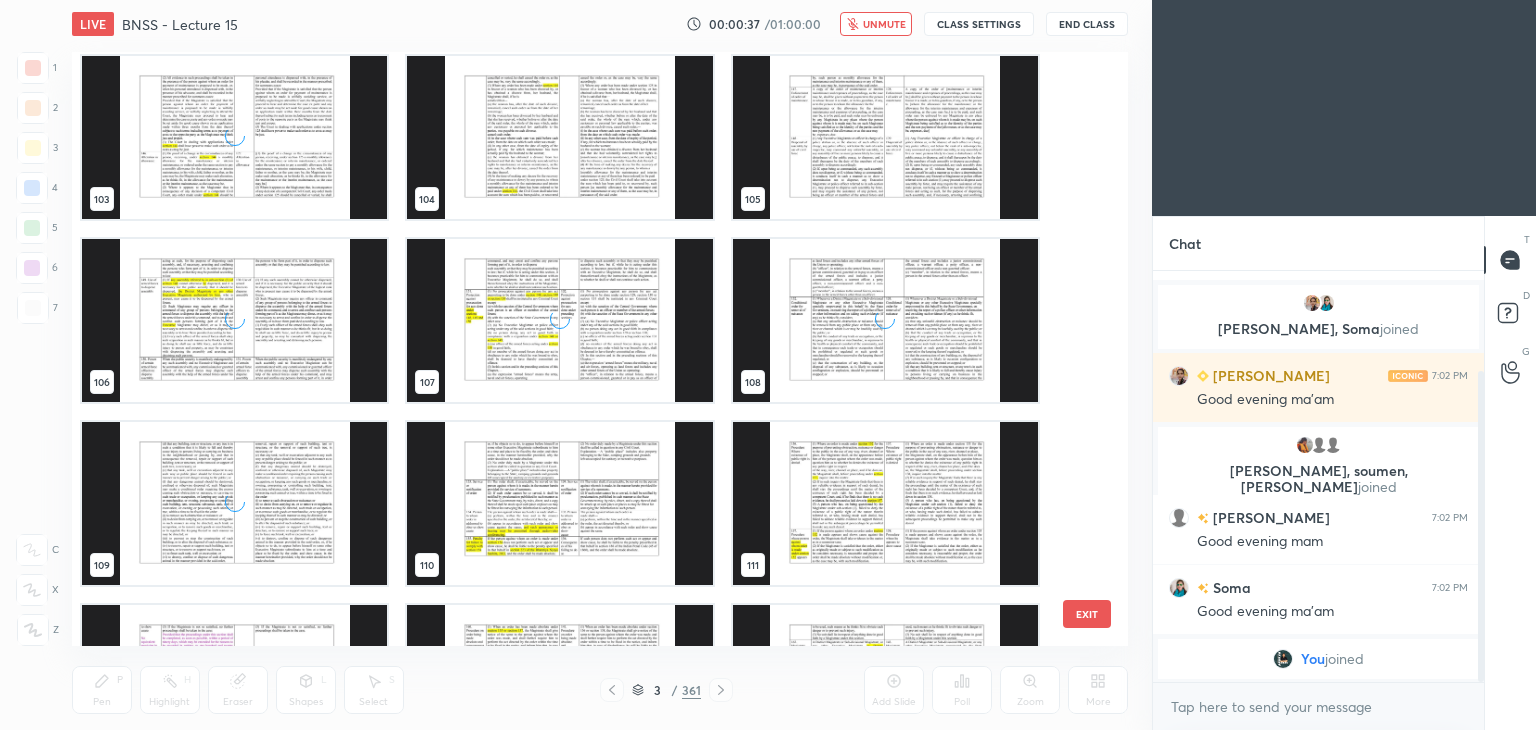 click at bounding box center [559, 320] 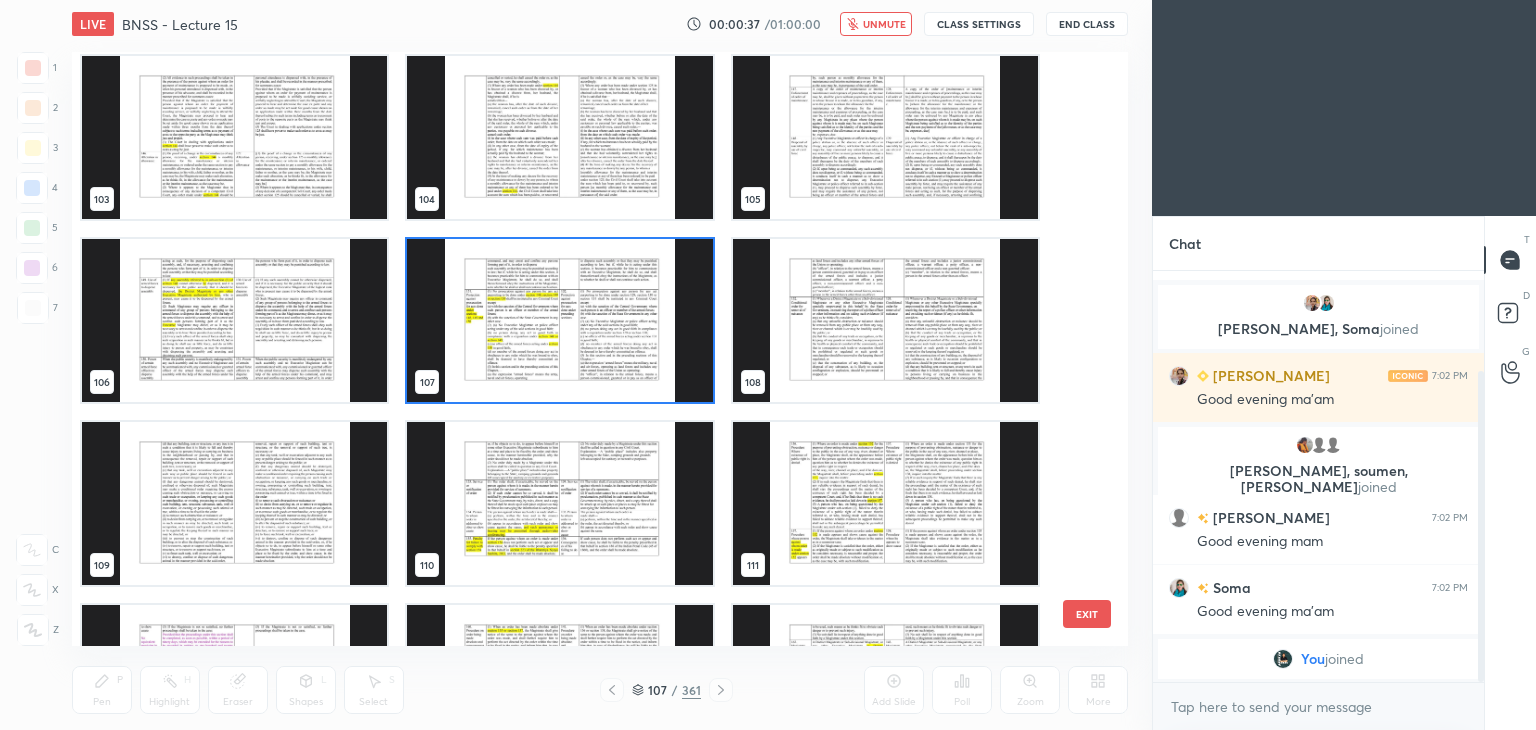 click at bounding box center (559, 320) 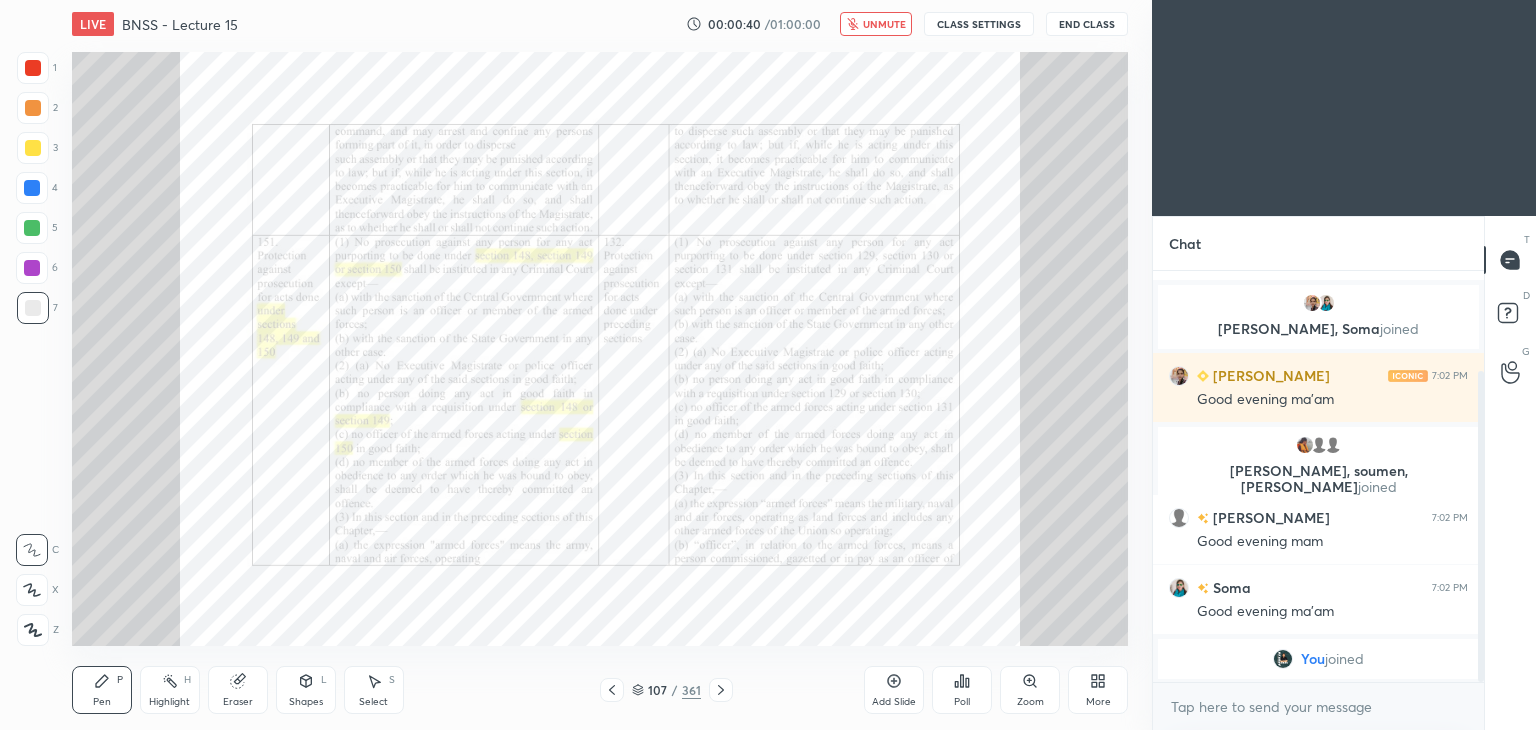 click on "107" at bounding box center (658, 690) 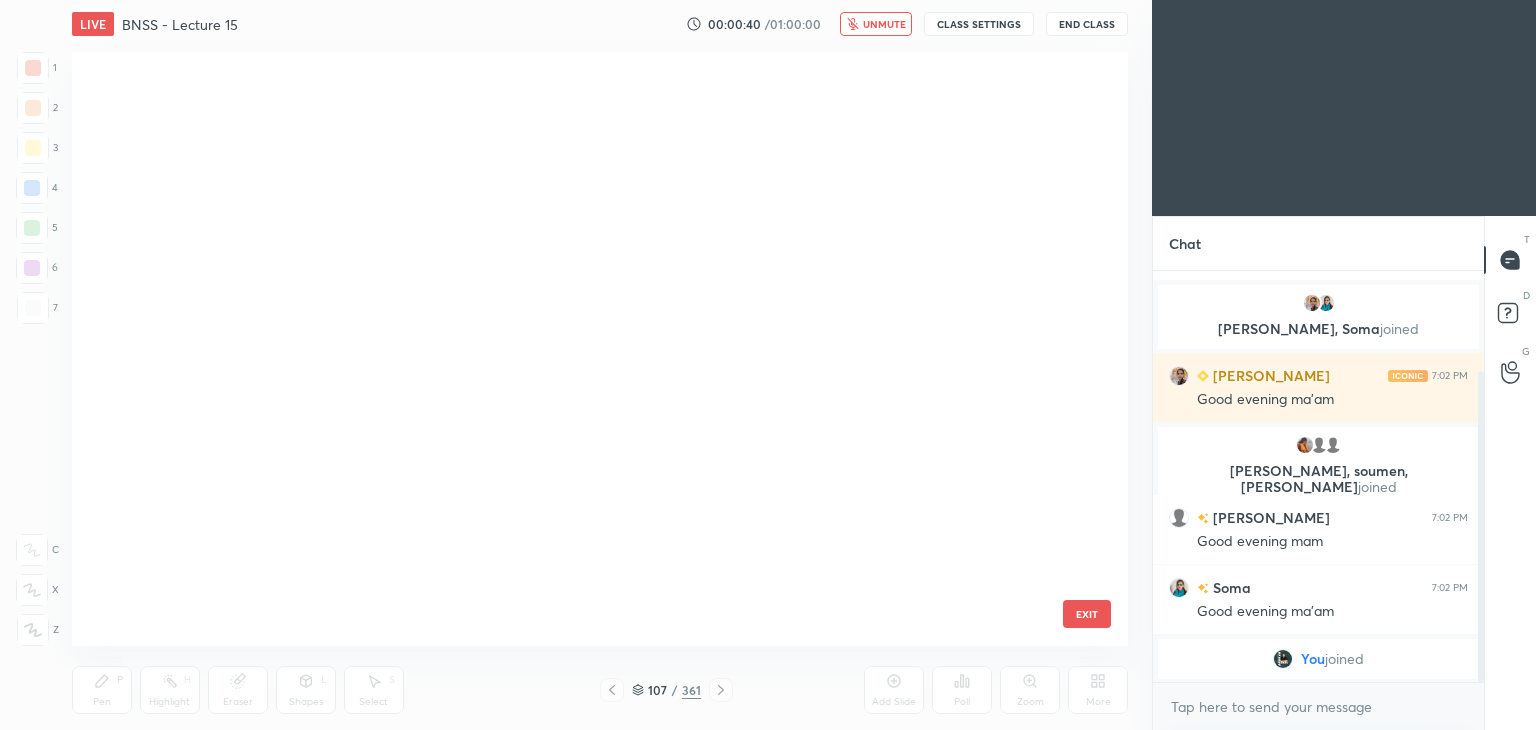 scroll, scrollTop: 588, scrollLeft: 1047, axis: both 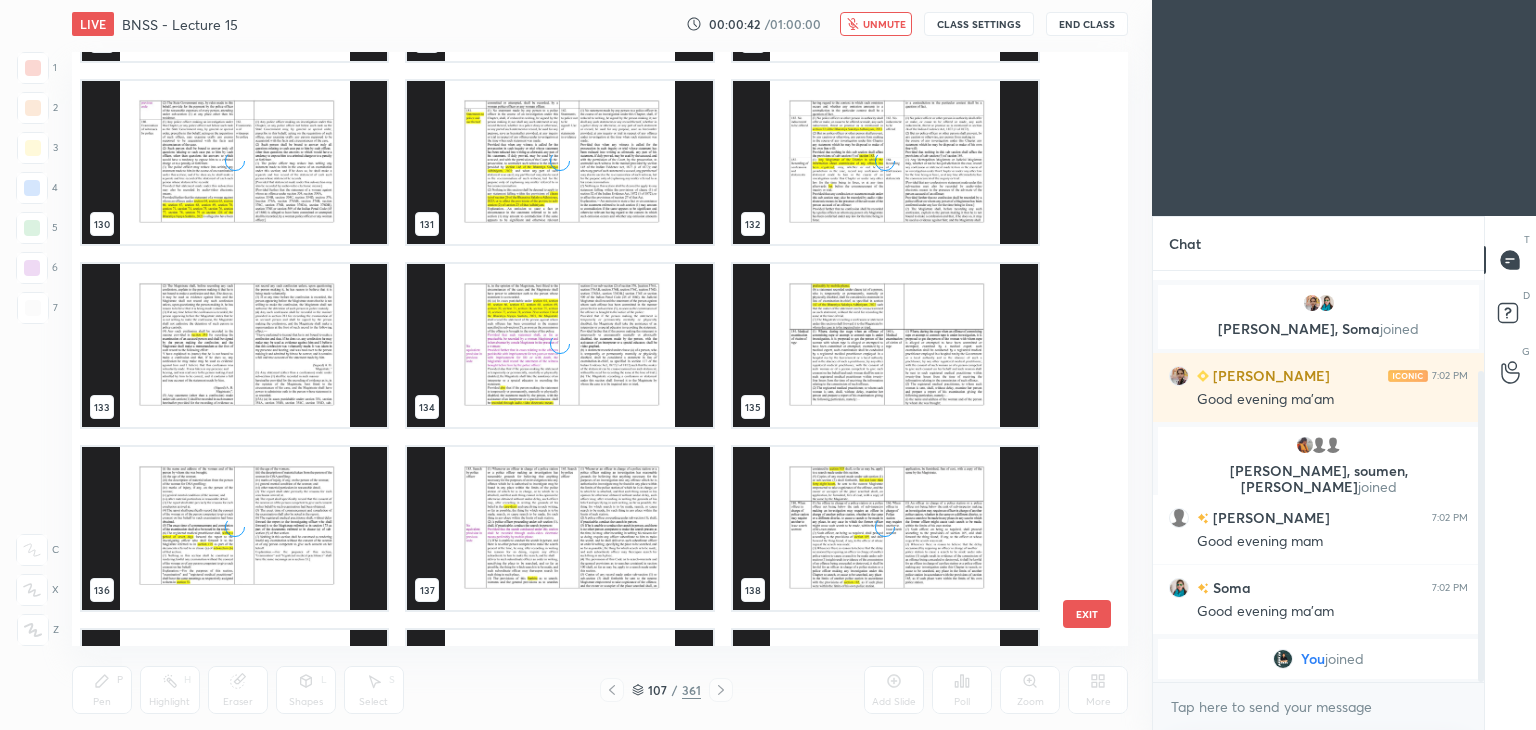 click at bounding box center (559, 528) 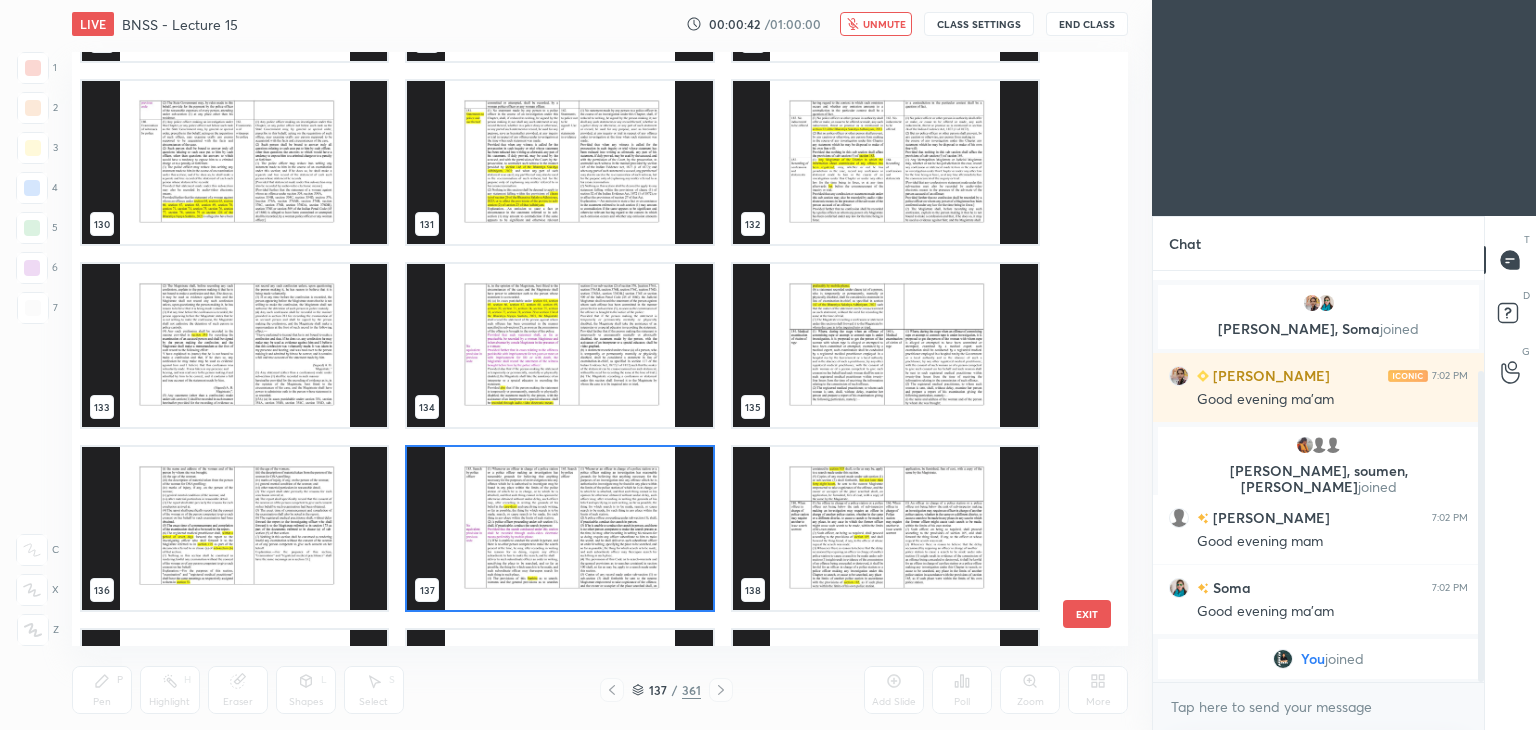 click at bounding box center (559, 528) 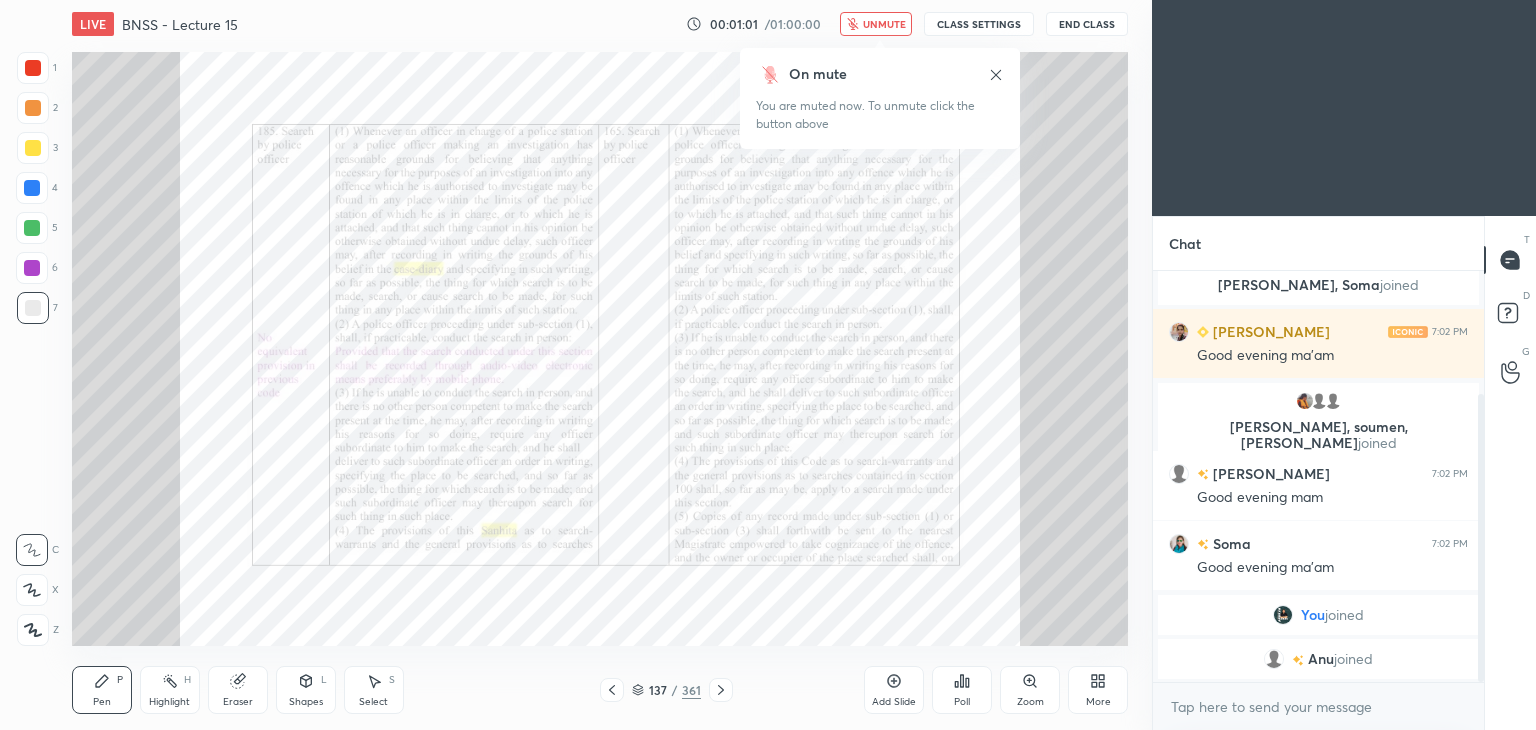 scroll, scrollTop: 246, scrollLeft: 0, axis: vertical 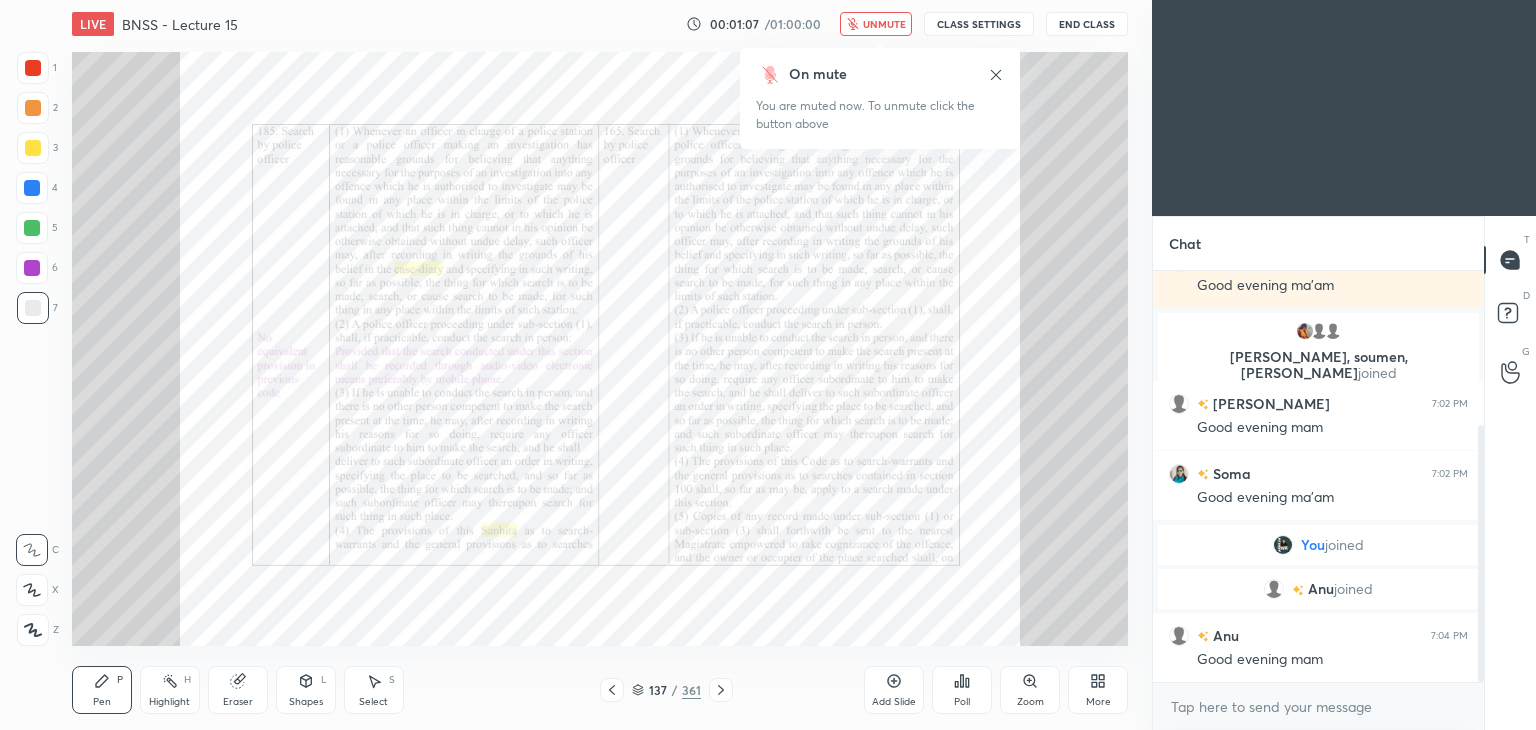 click on "unmute" at bounding box center [876, 24] 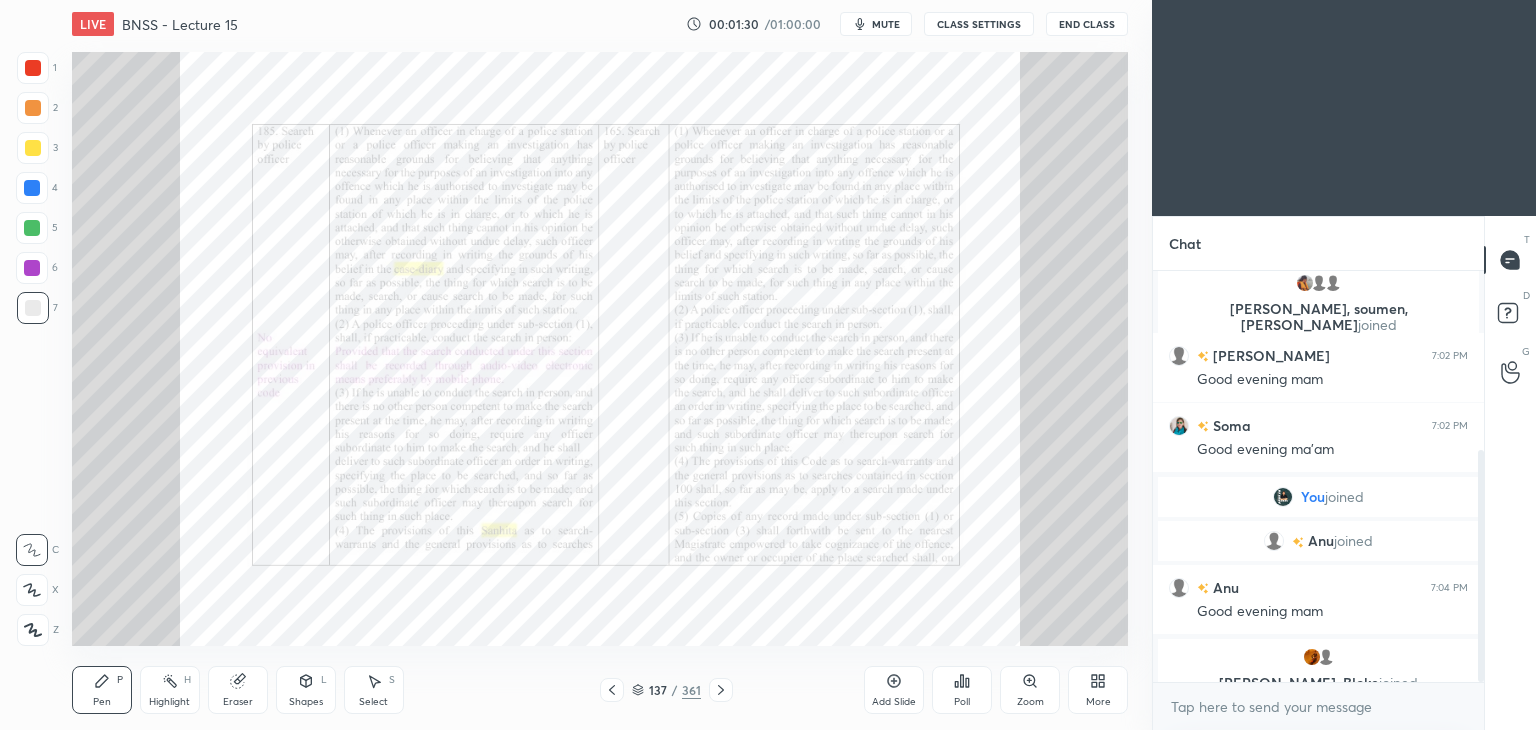 scroll, scrollTop: 318, scrollLeft: 0, axis: vertical 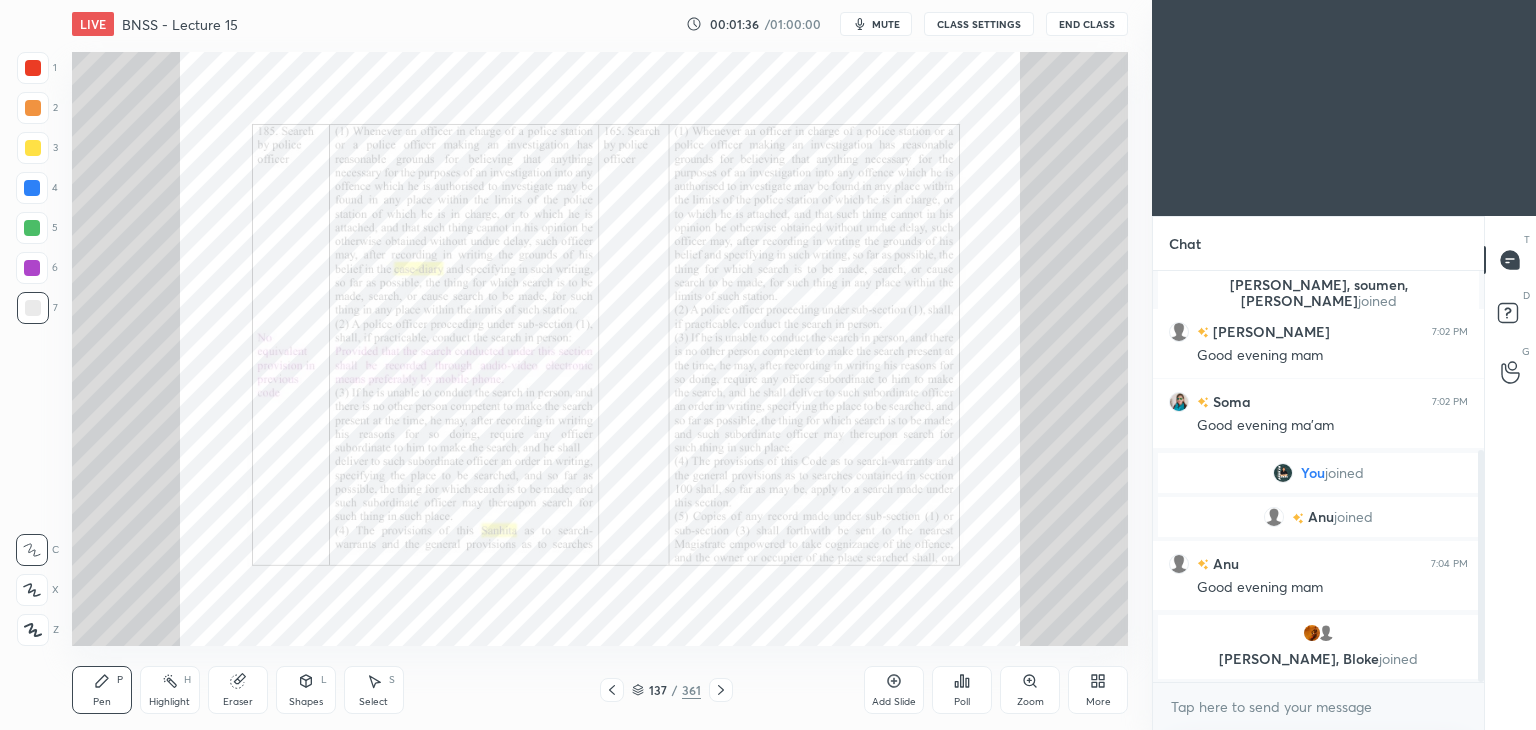 click on "137" at bounding box center (658, 690) 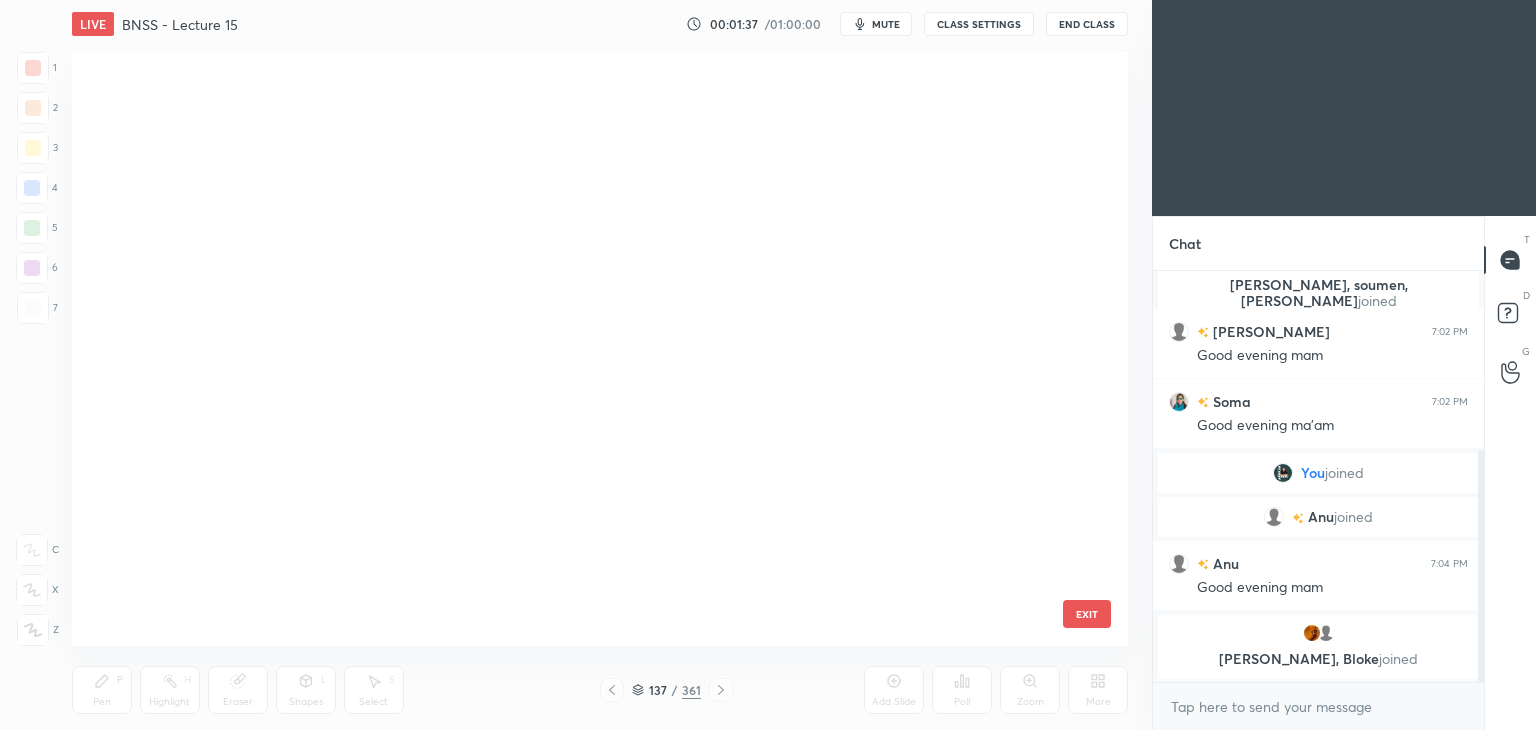 scroll, scrollTop: 7824, scrollLeft: 0, axis: vertical 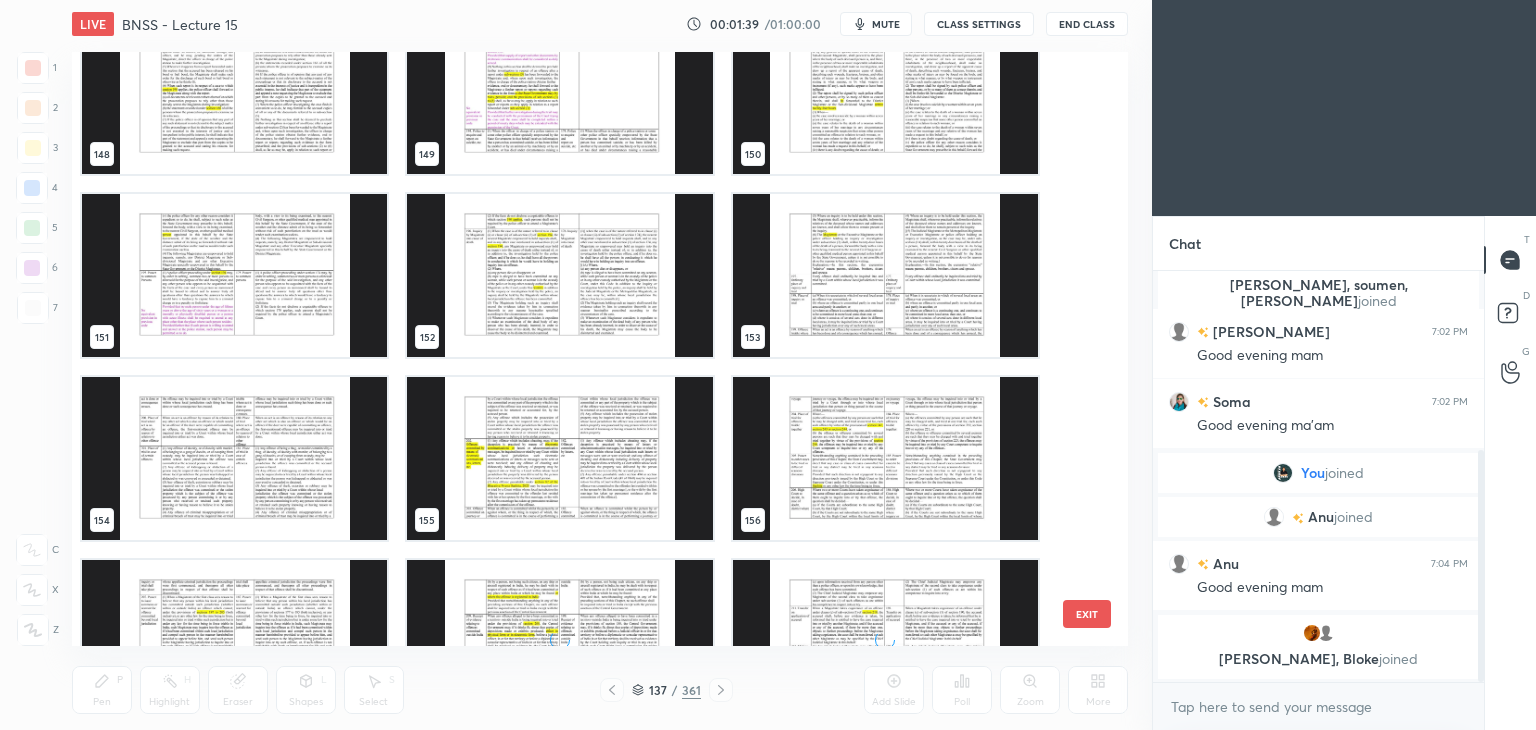 click at bounding box center (559, 458) 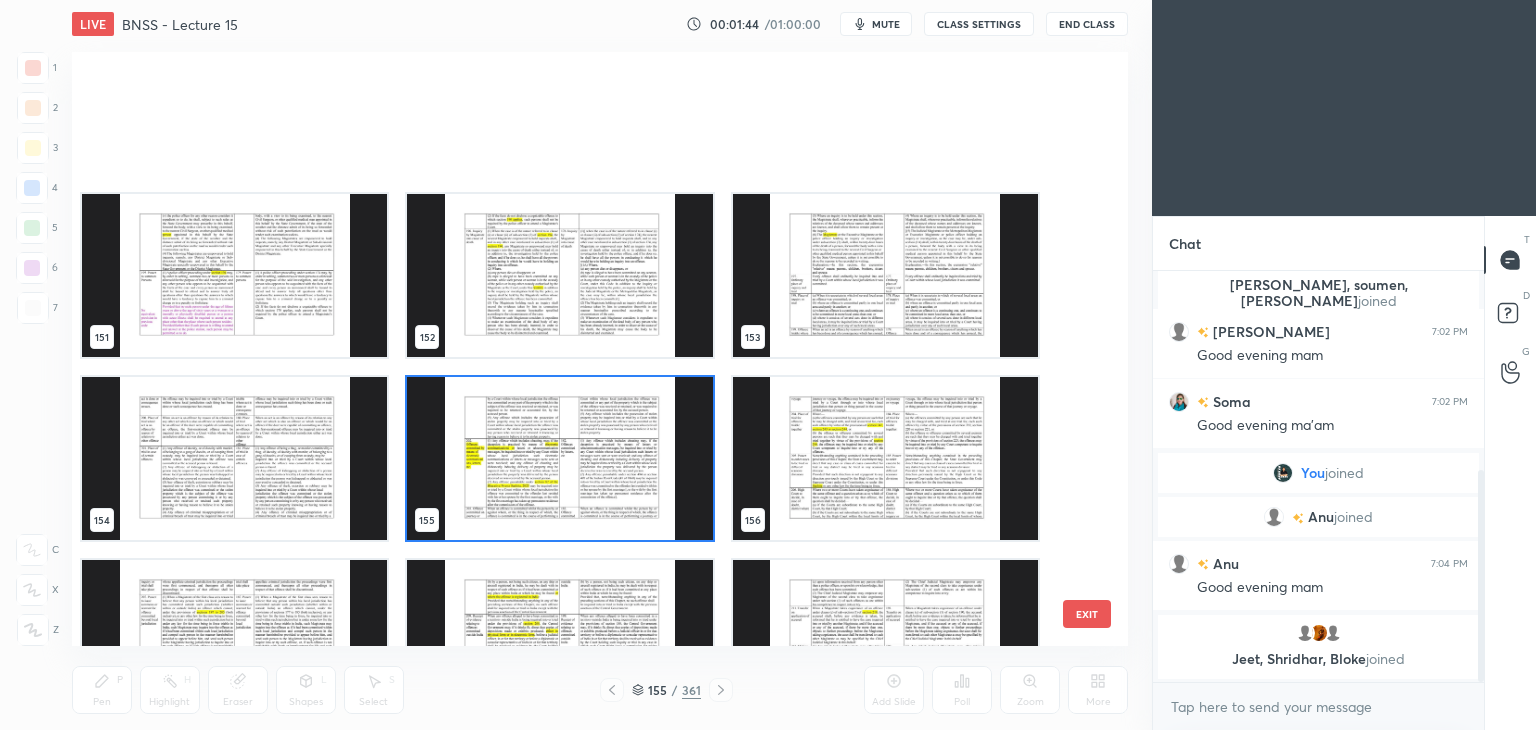 scroll, scrollTop: 9164, scrollLeft: 0, axis: vertical 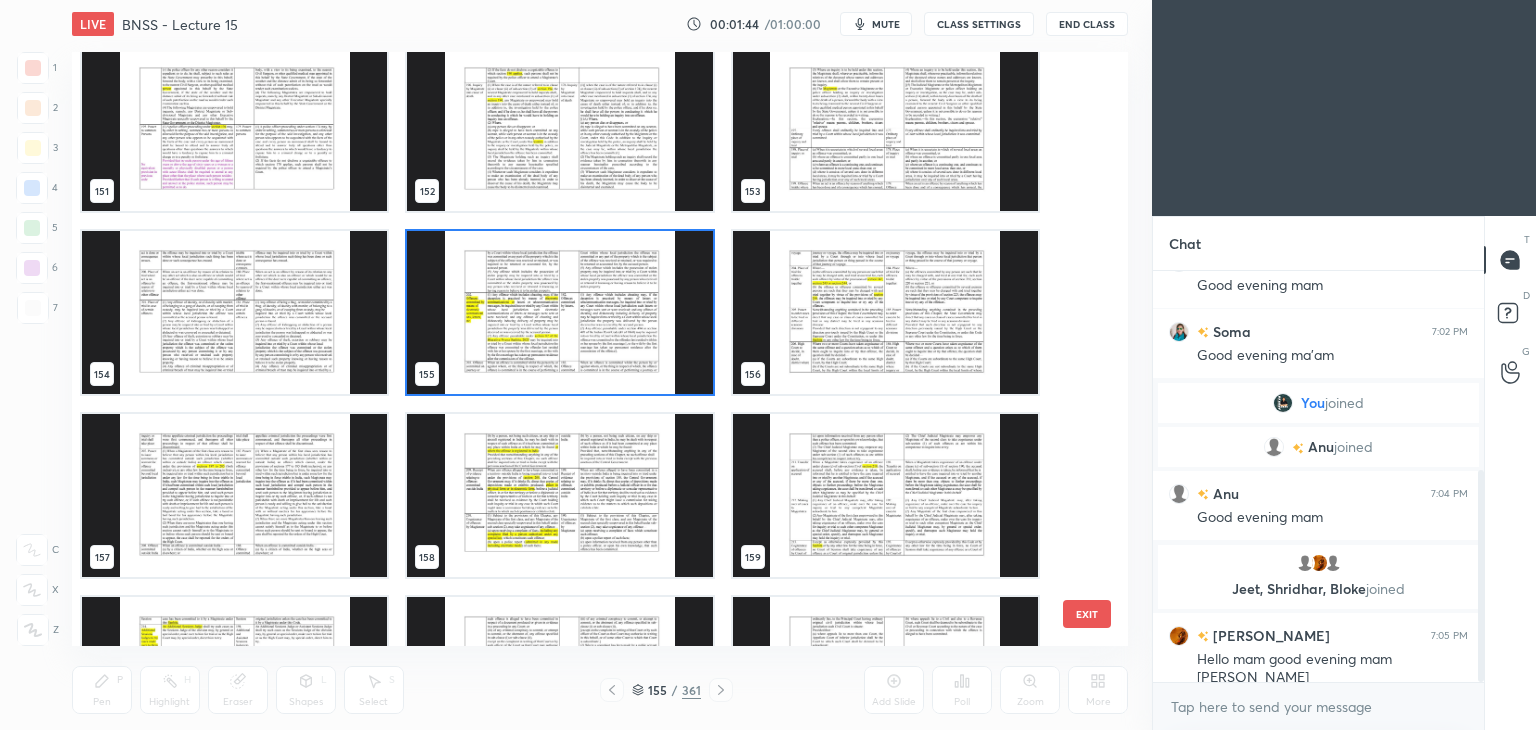 click at bounding box center (559, 495) 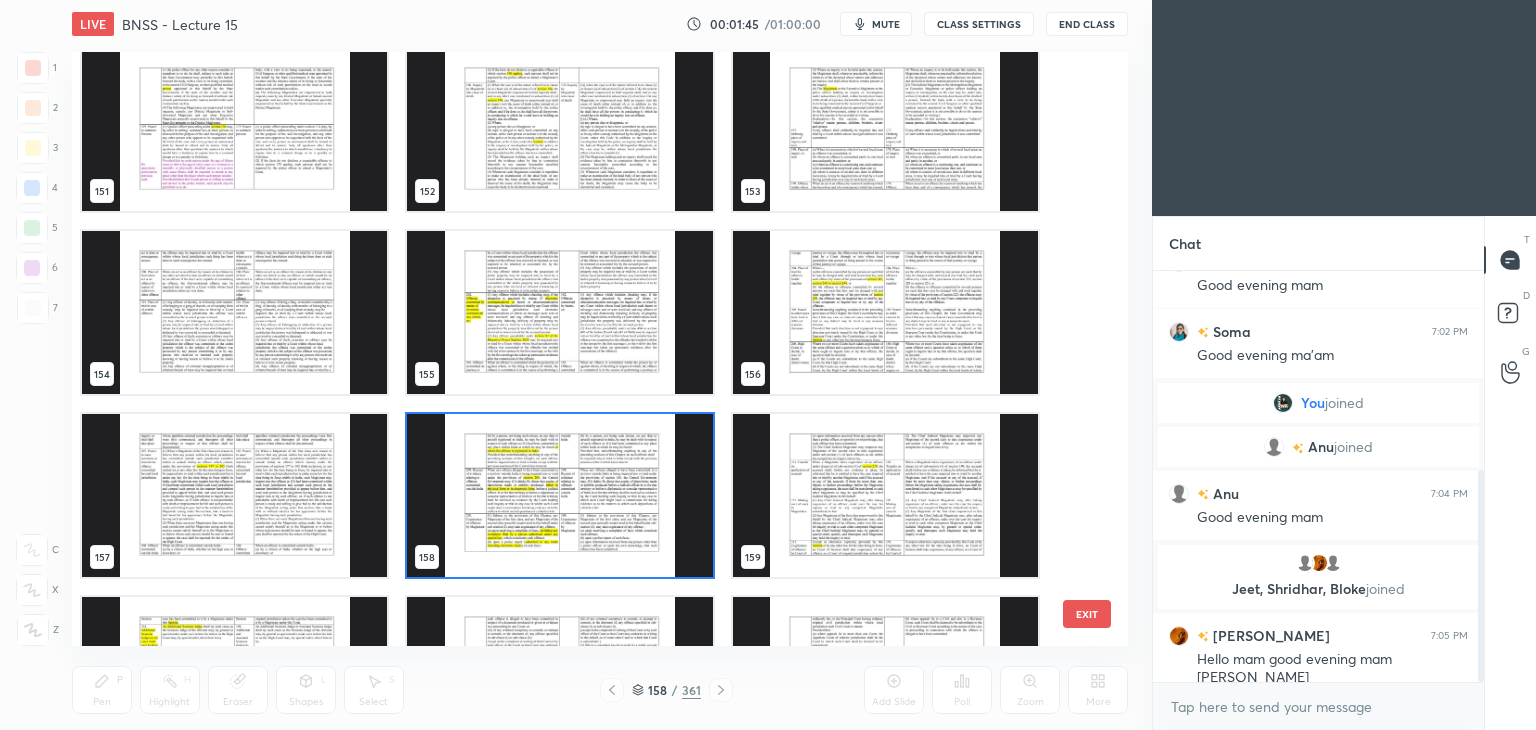 click at bounding box center [559, 495] 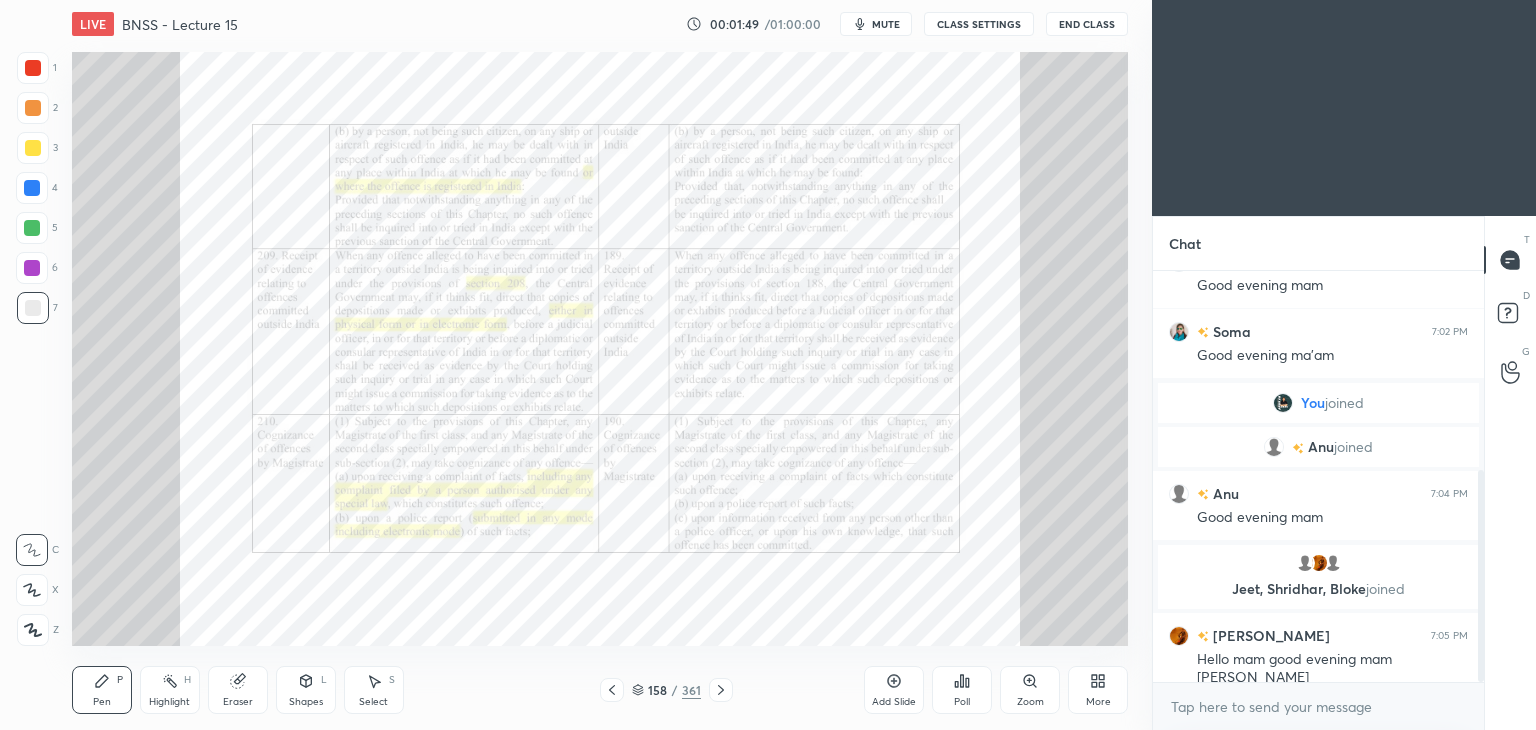 click 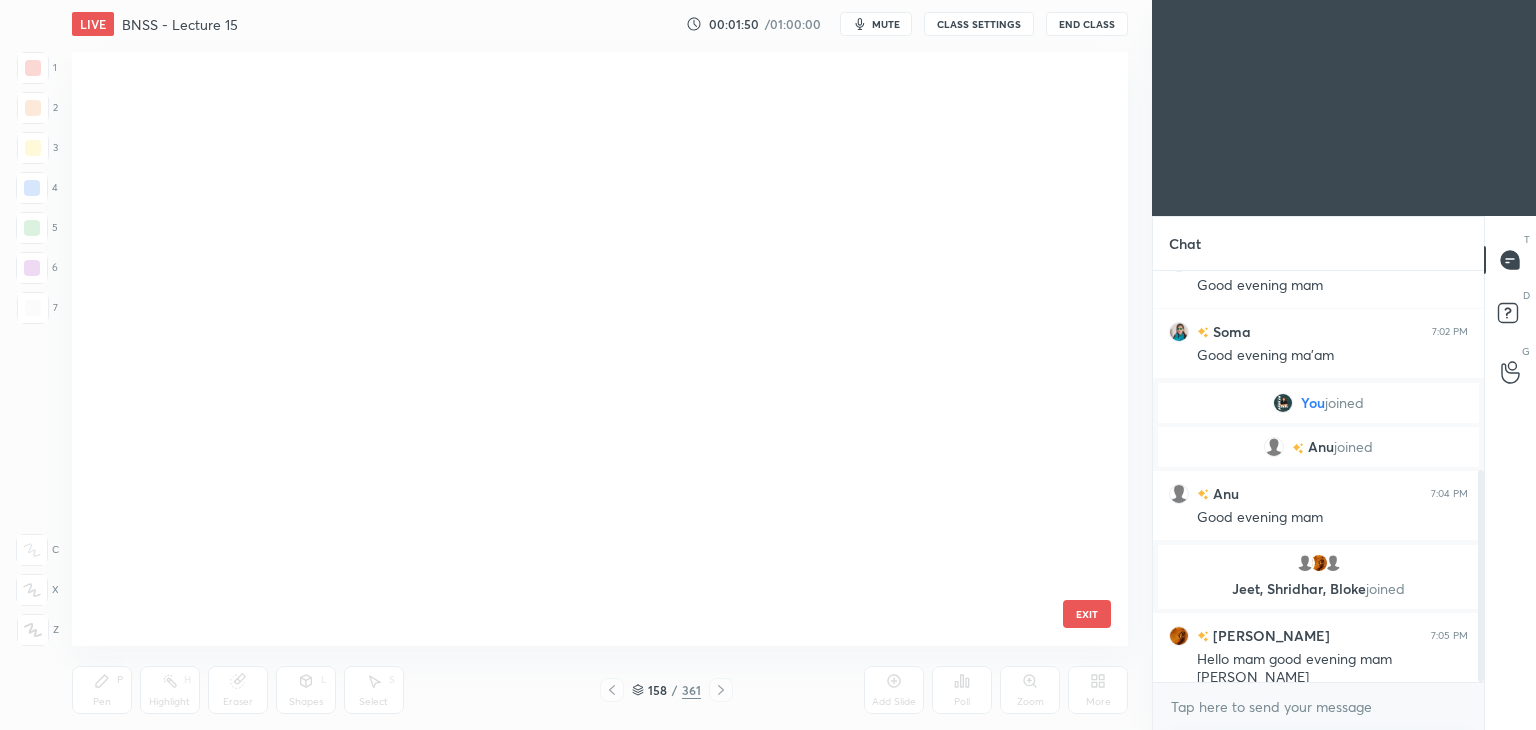 scroll, scrollTop: 9104, scrollLeft: 0, axis: vertical 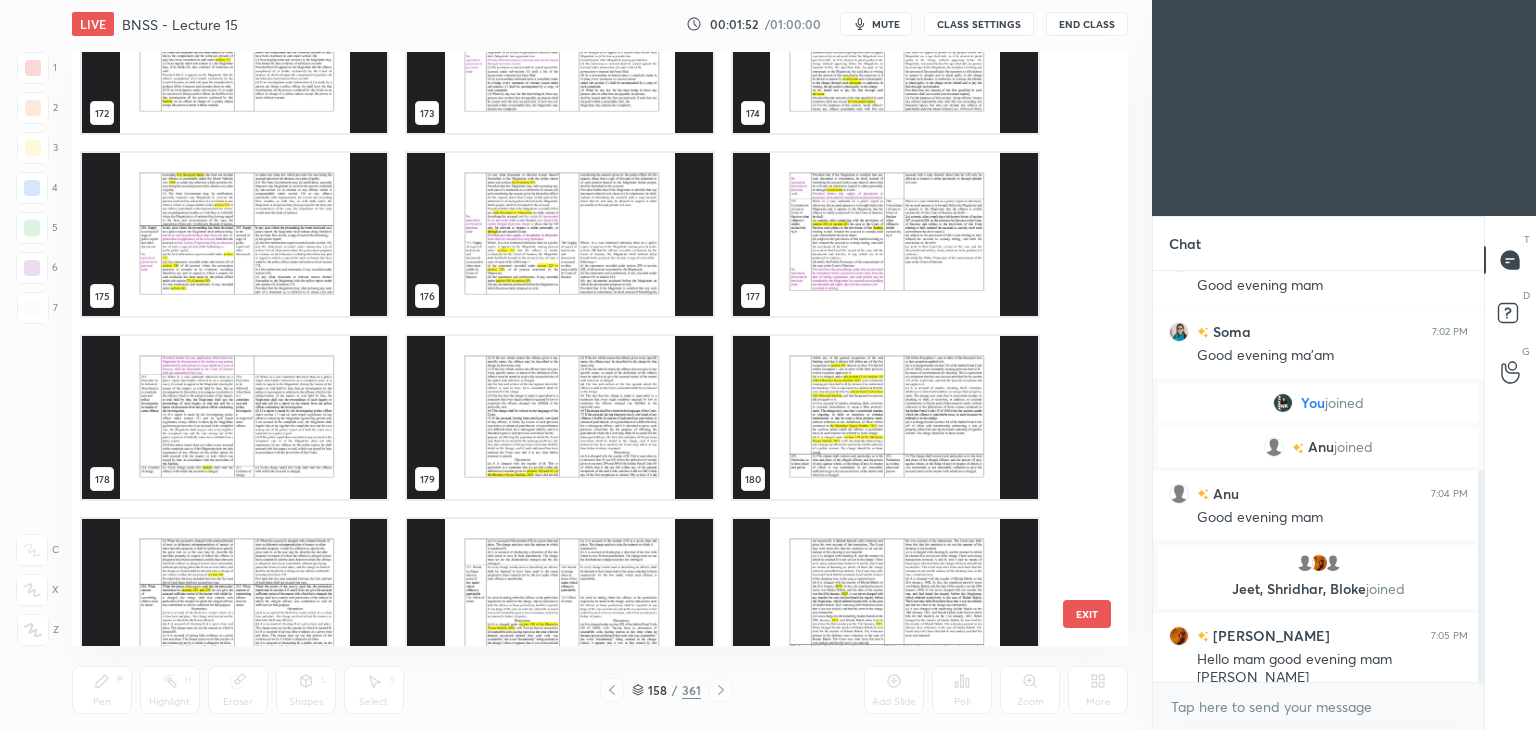 click at bounding box center (559, 600) 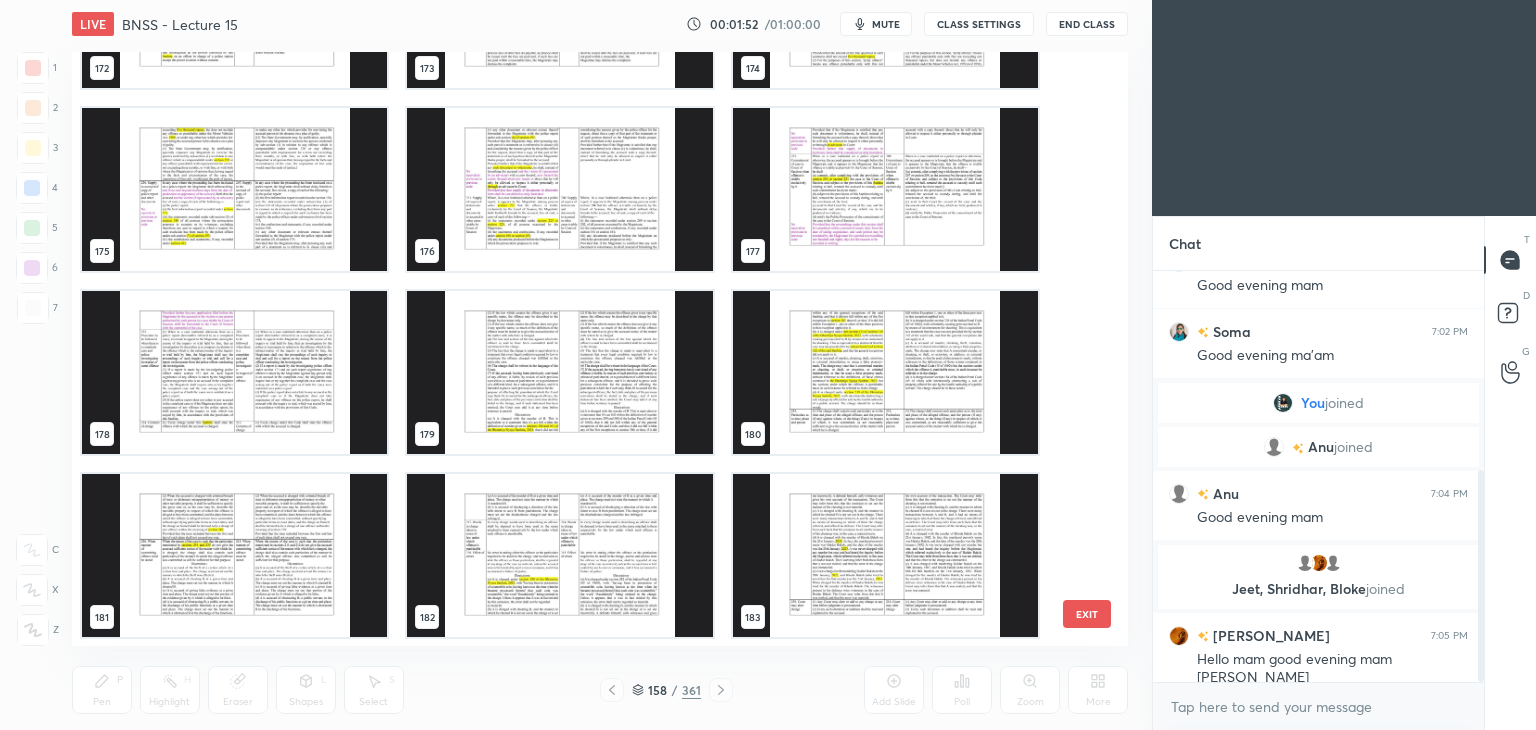 click on "172 173 174 175 176 177 178 179 180 181 182 183 184 185 186" at bounding box center (582, 349) 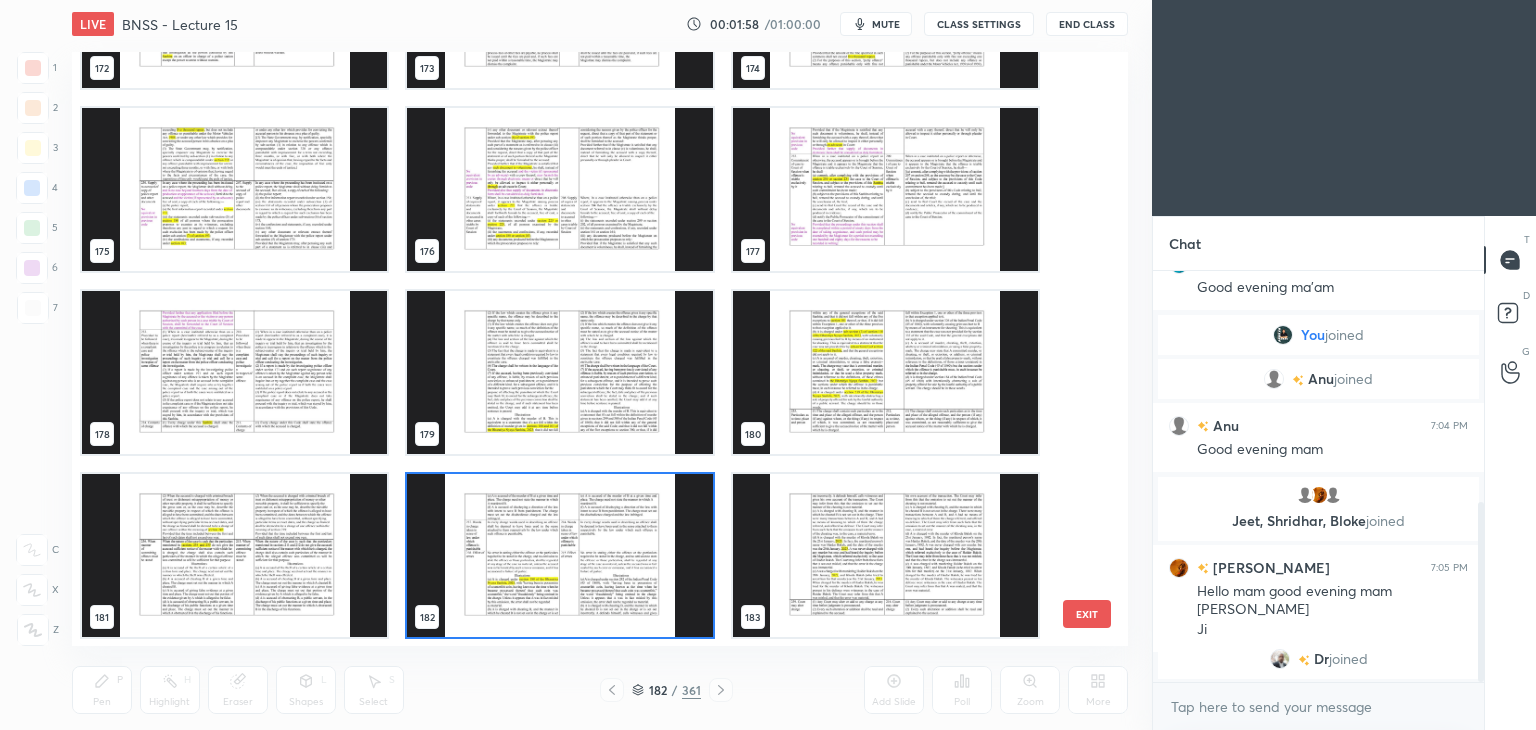 scroll, scrollTop: 526, scrollLeft: 0, axis: vertical 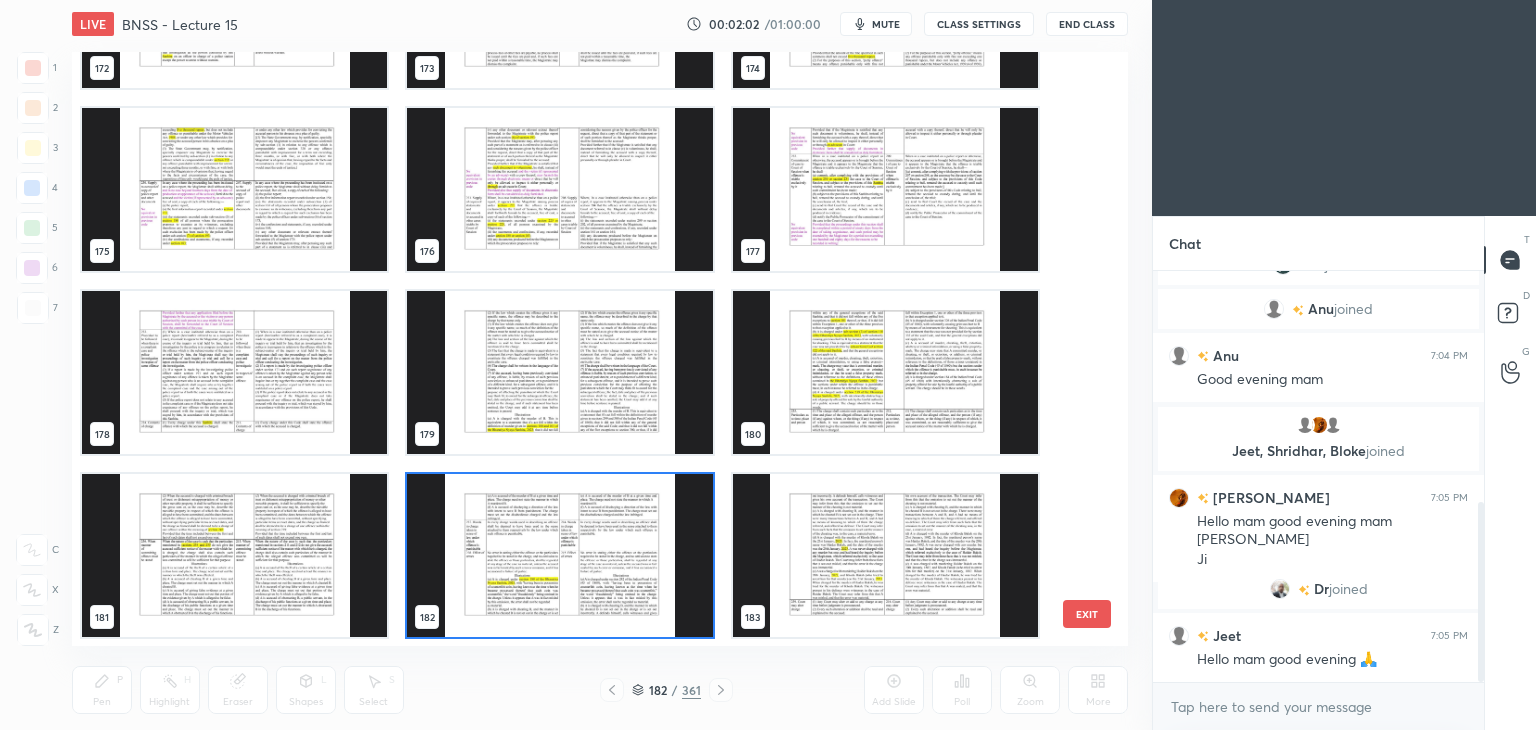 click at bounding box center (559, 555) 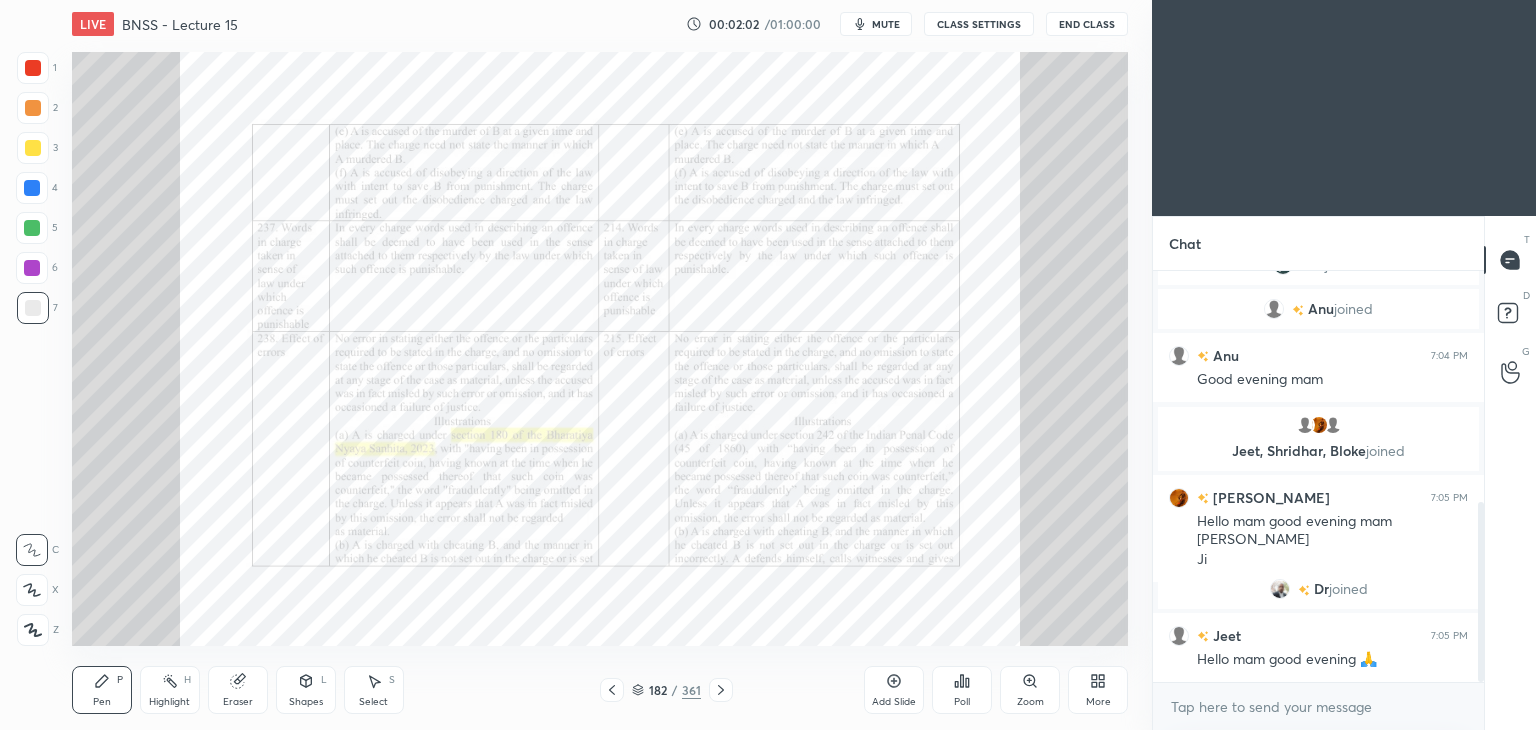 click at bounding box center (559, 555) 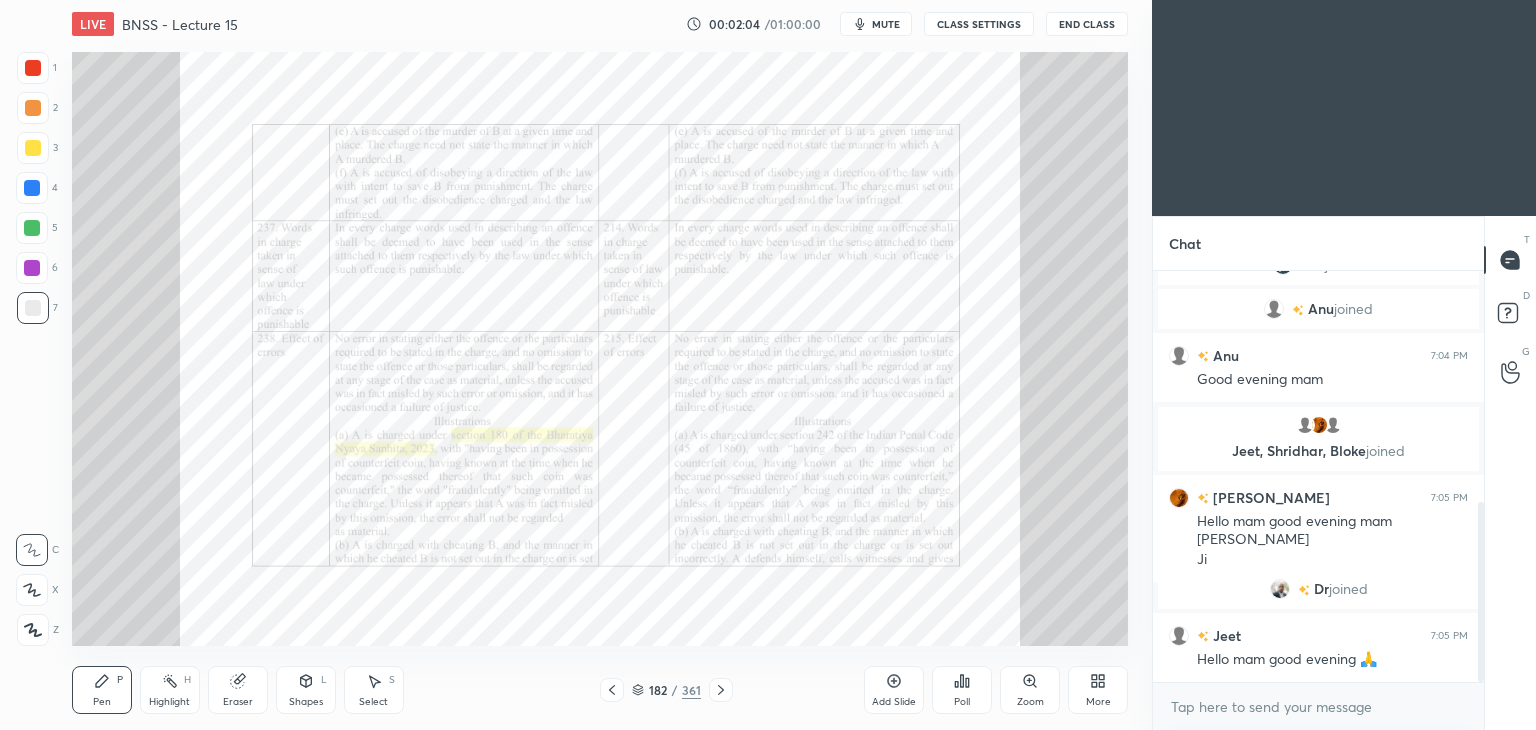 click 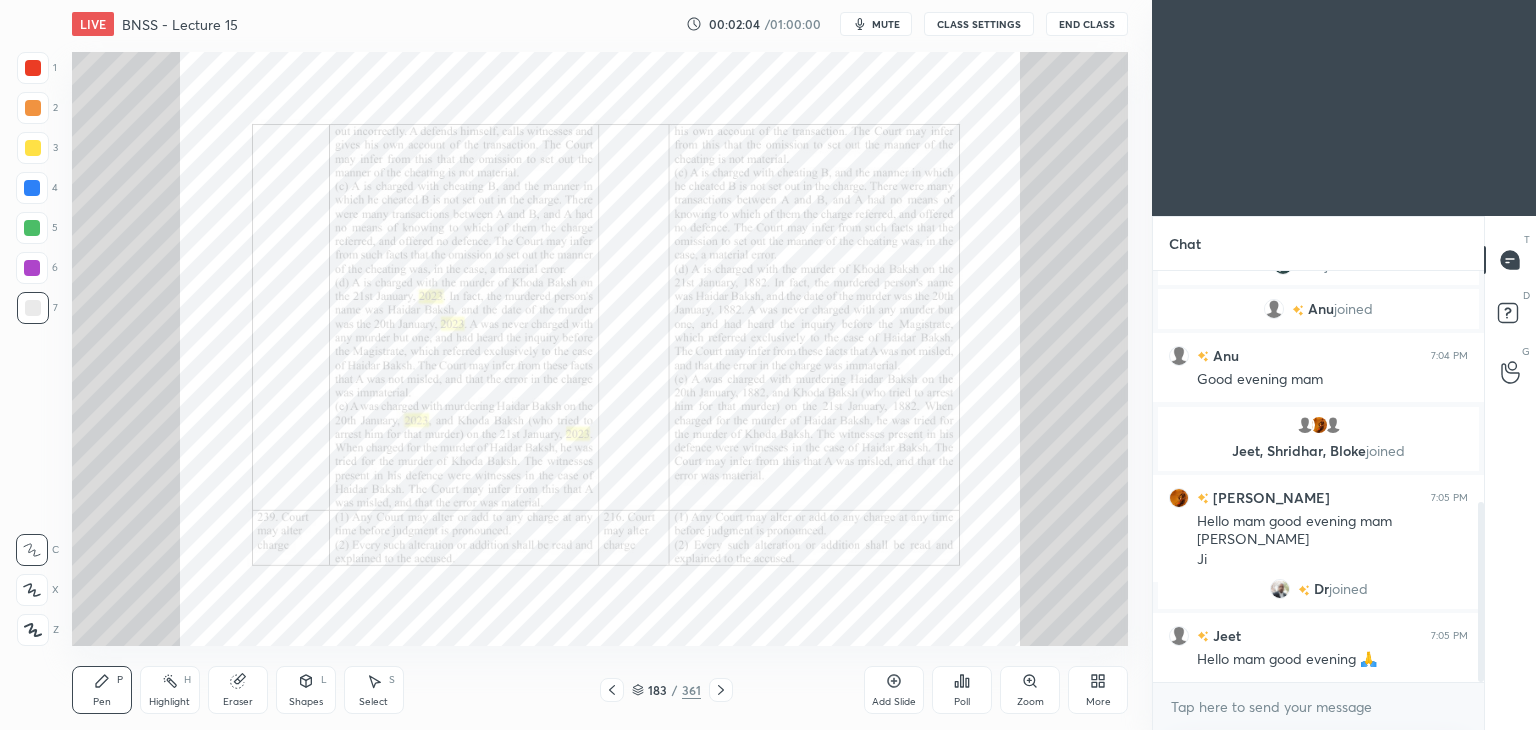 click 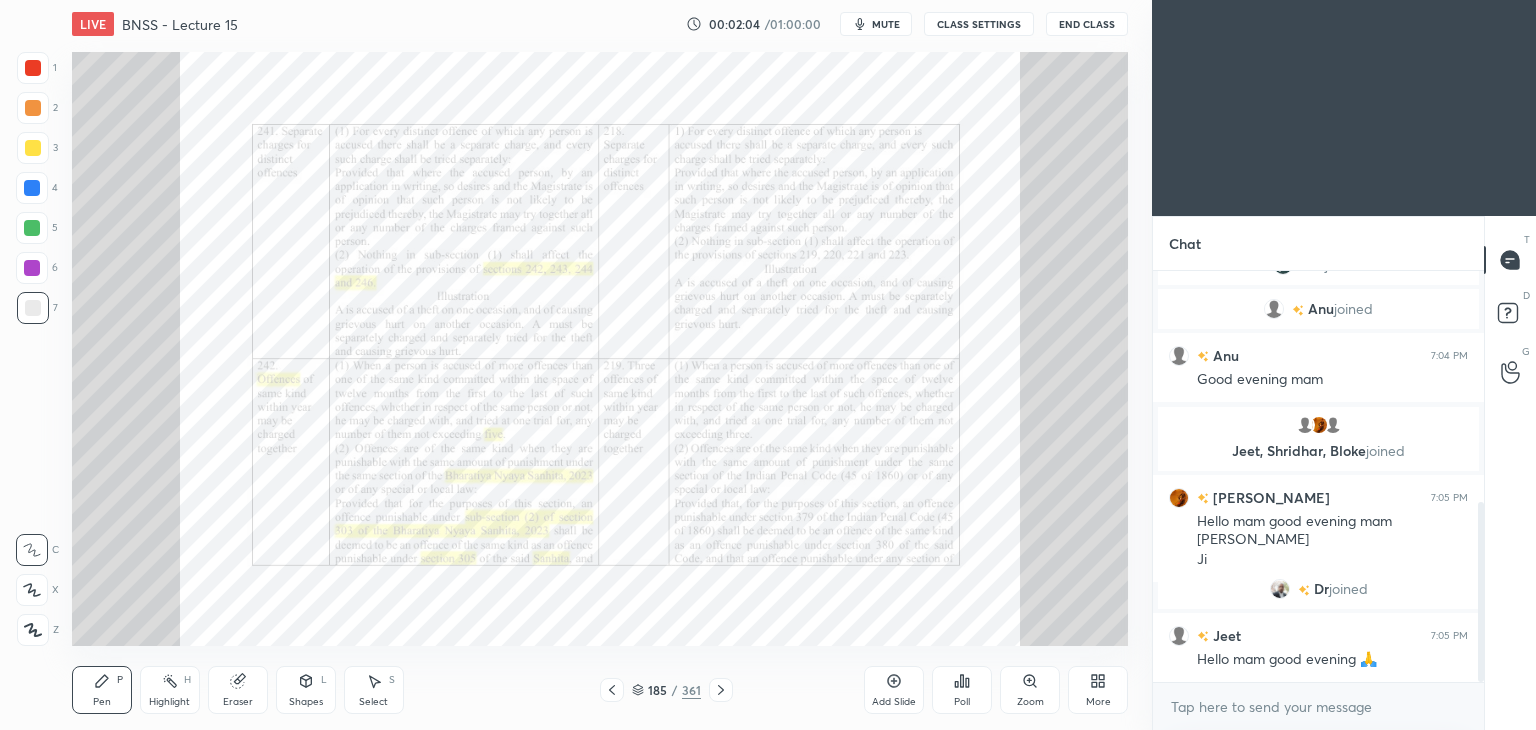 click 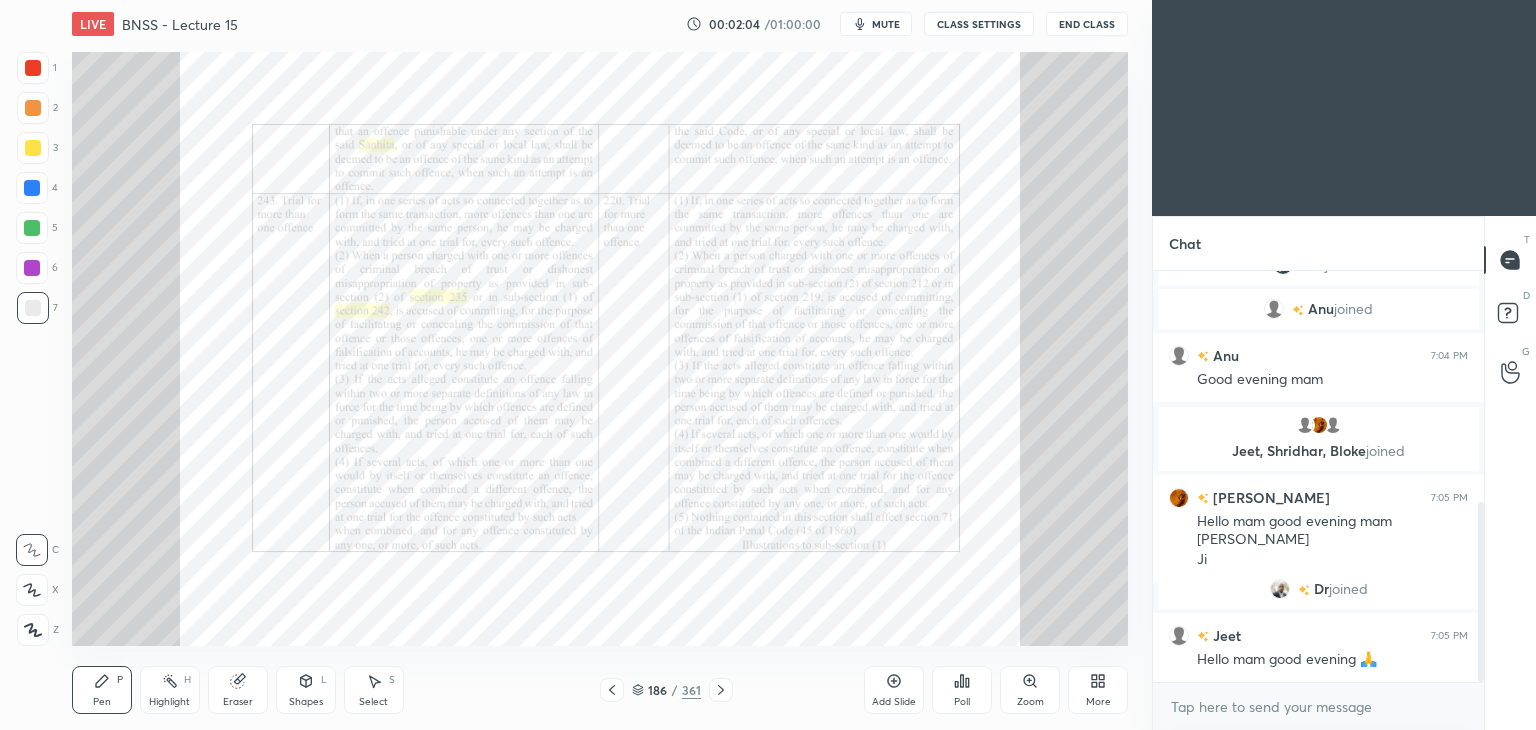 click 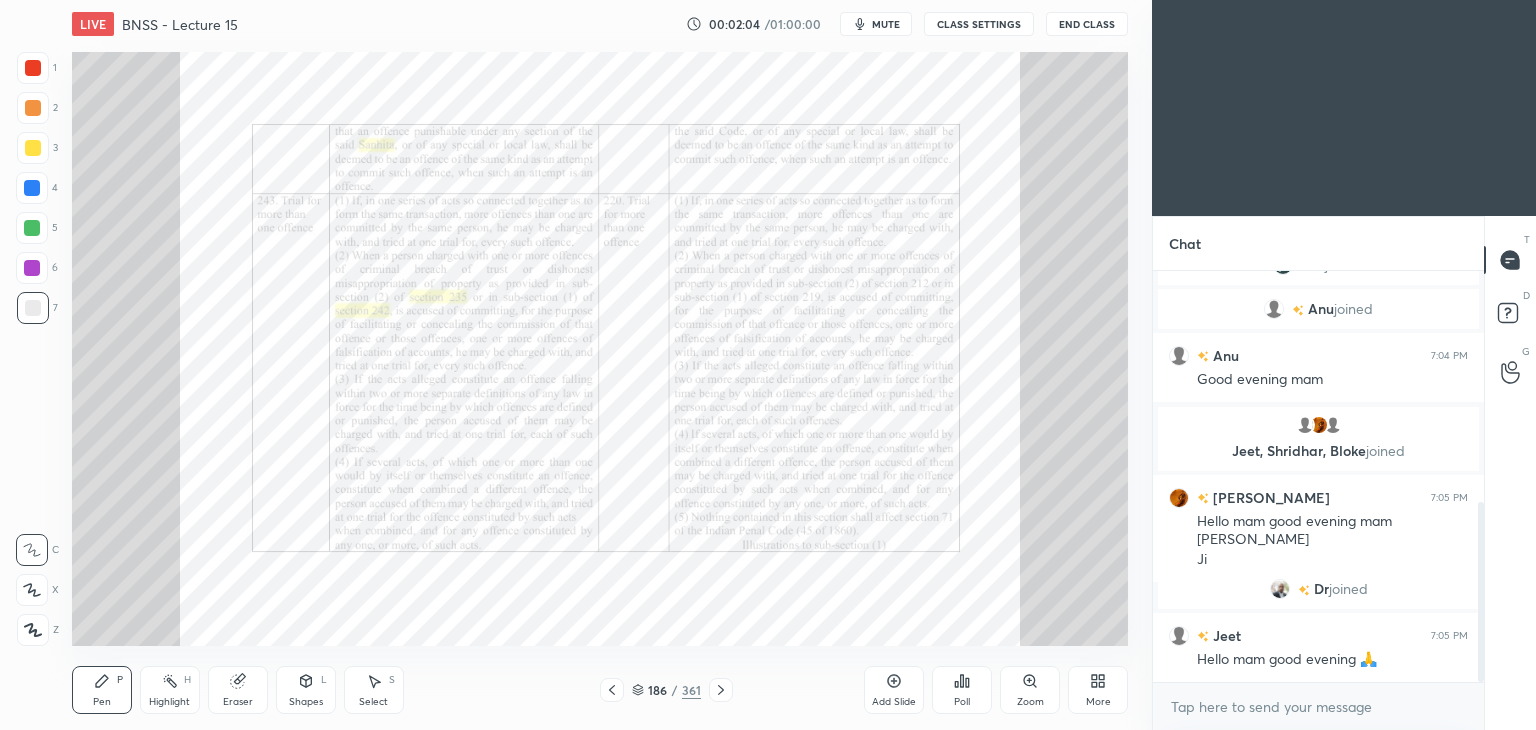 click 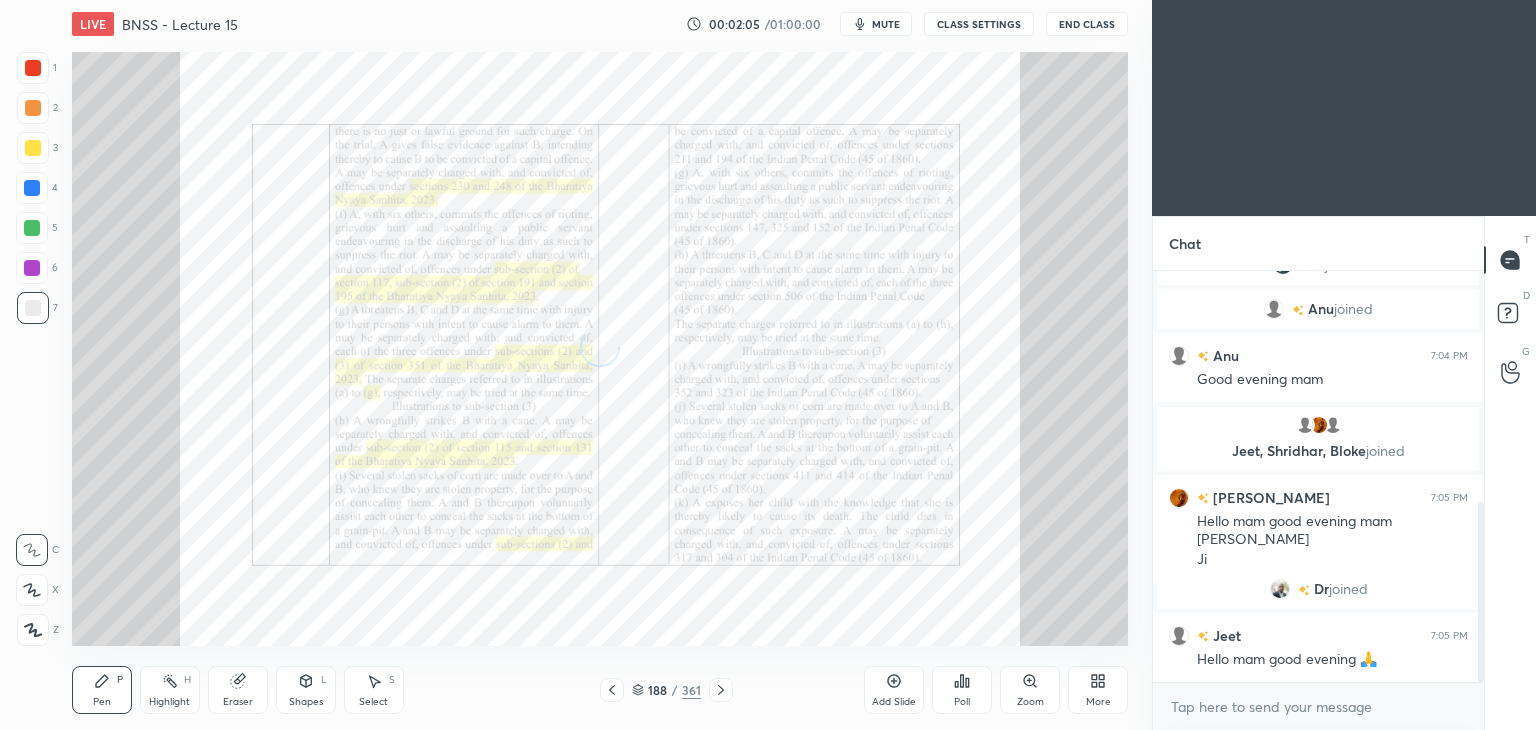 click 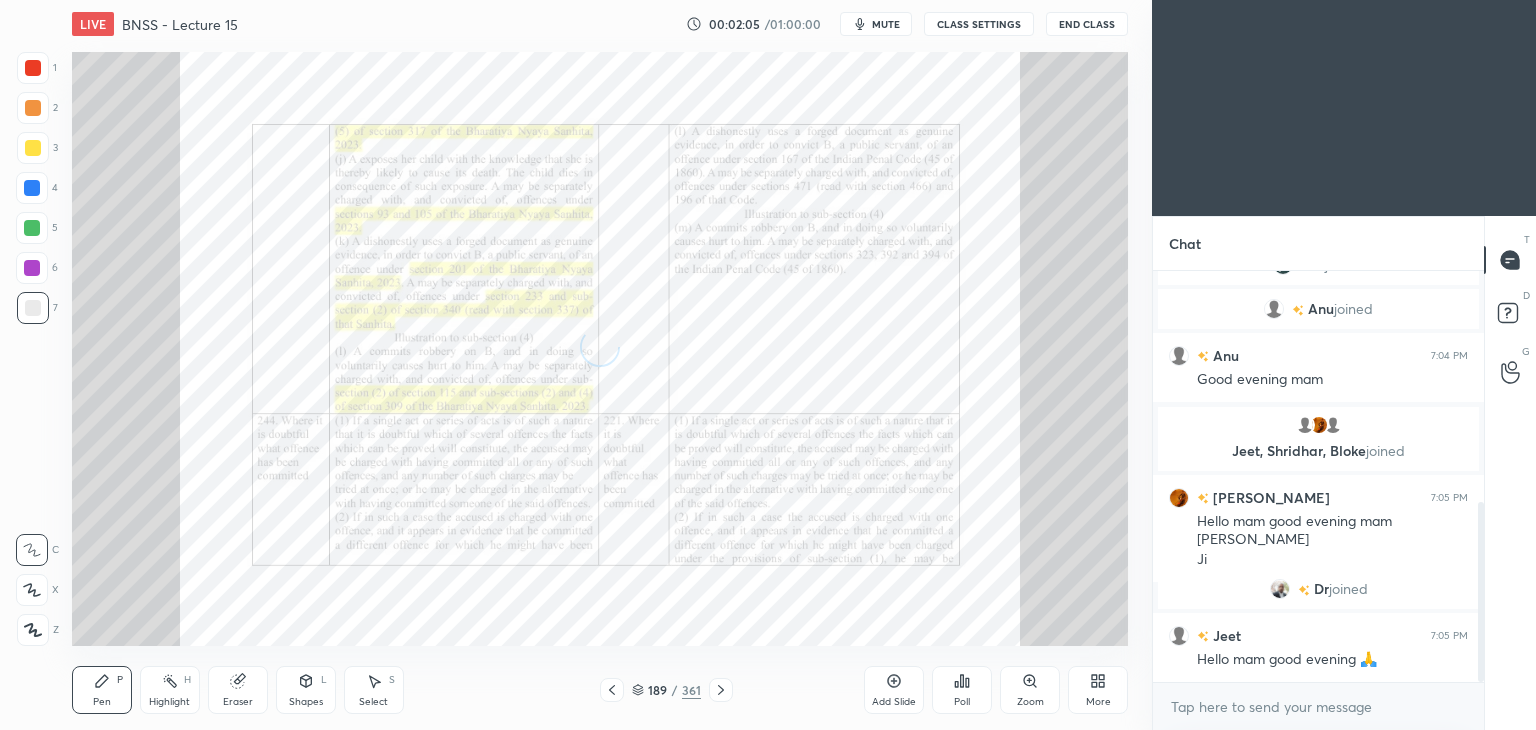 click 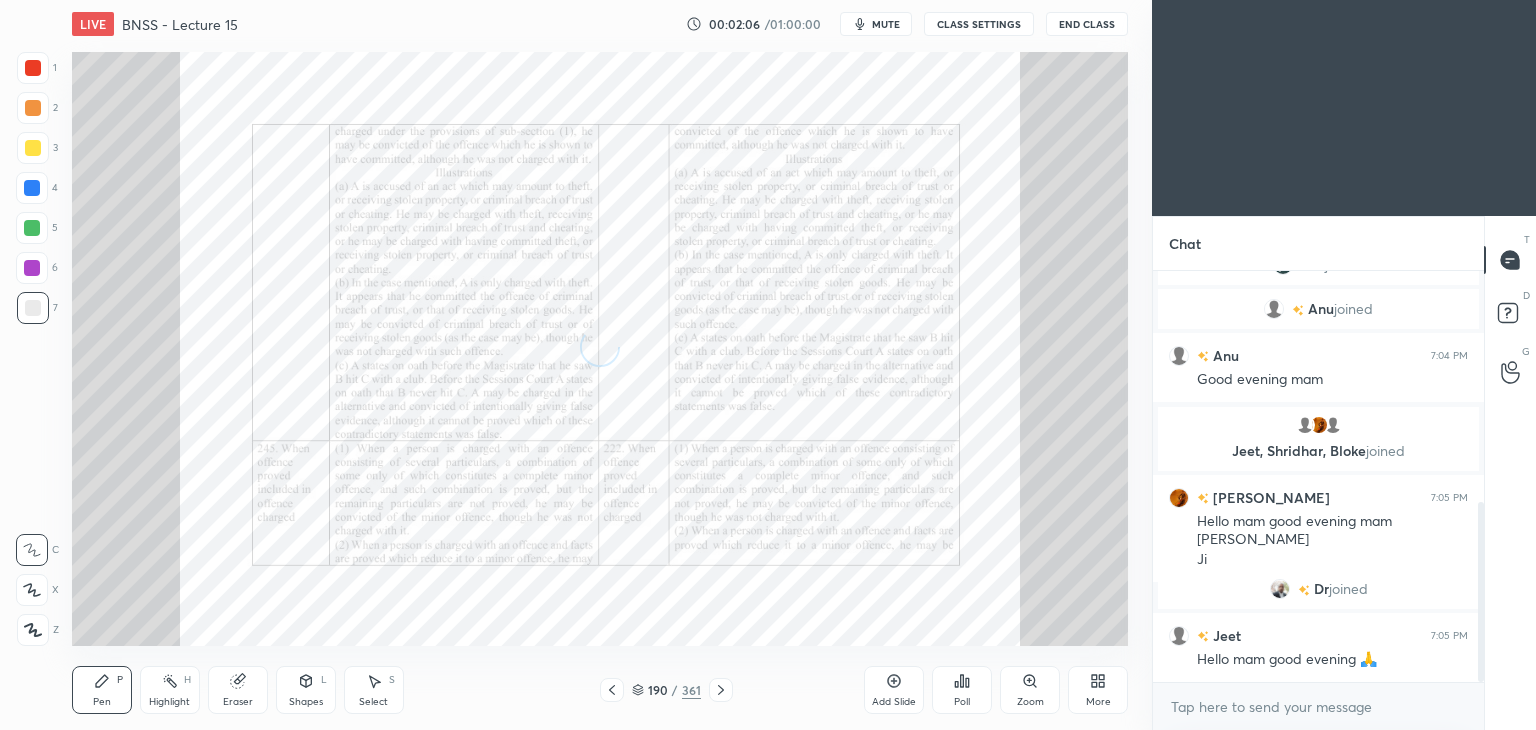click 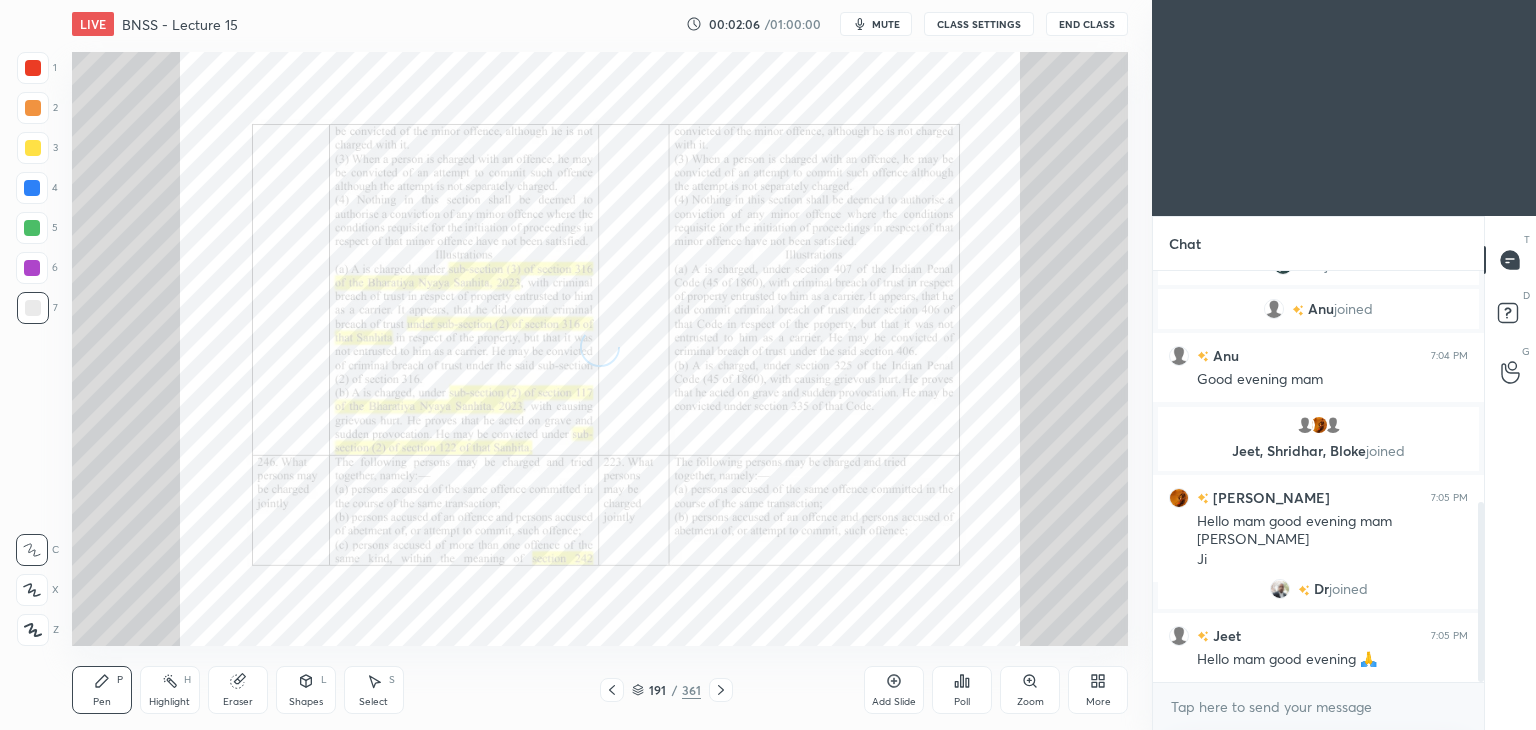 click 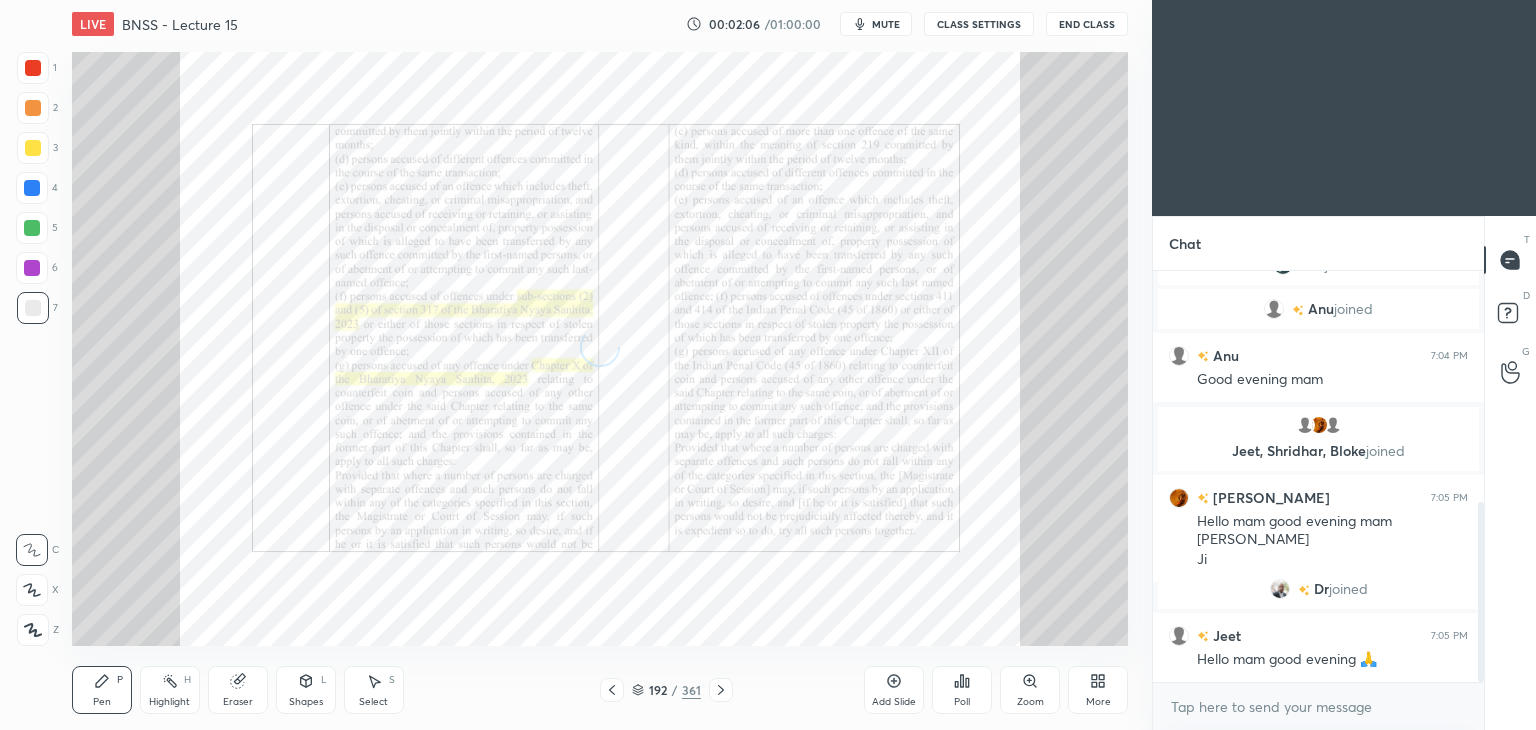 click 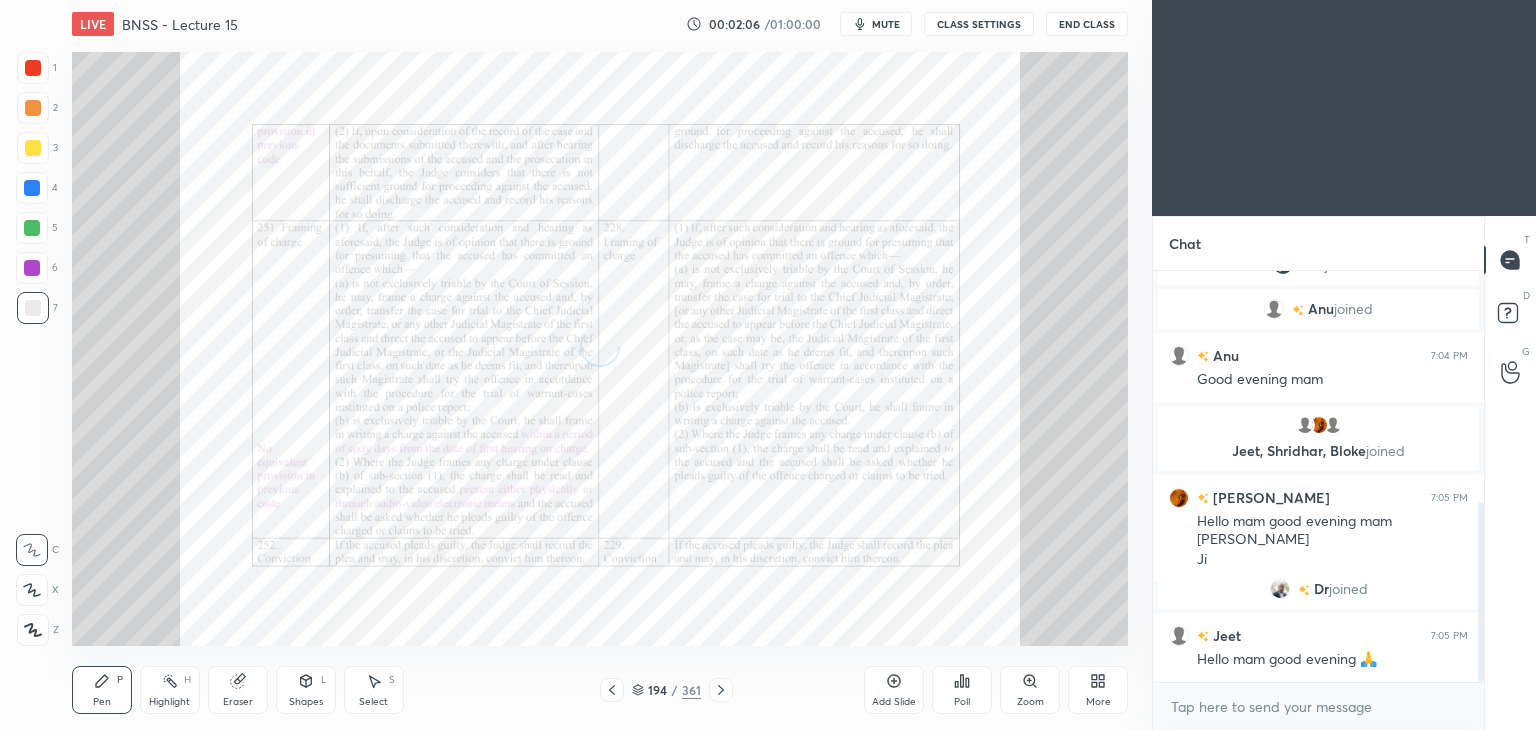 scroll, scrollTop: 596, scrollLeft: 0, axis: vertical 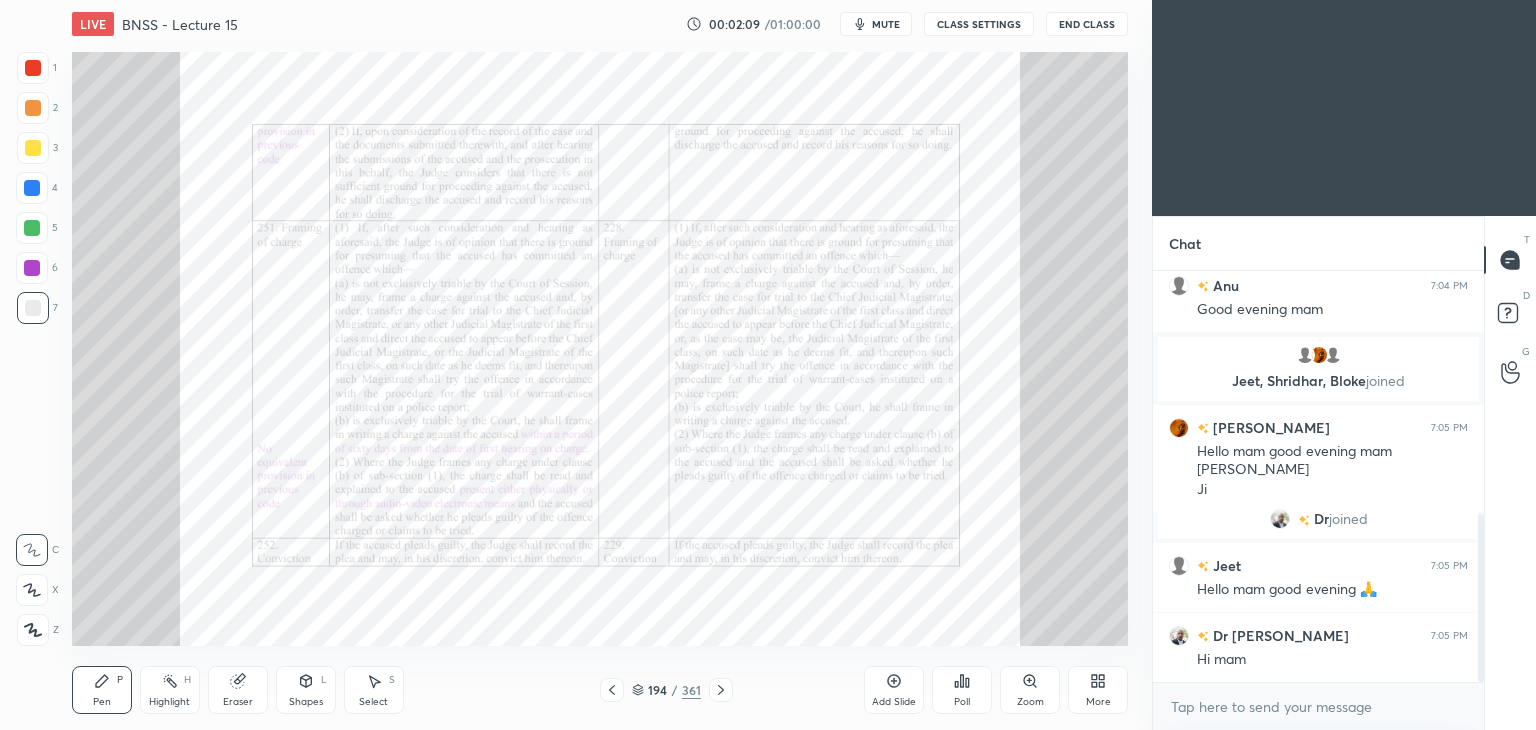 click 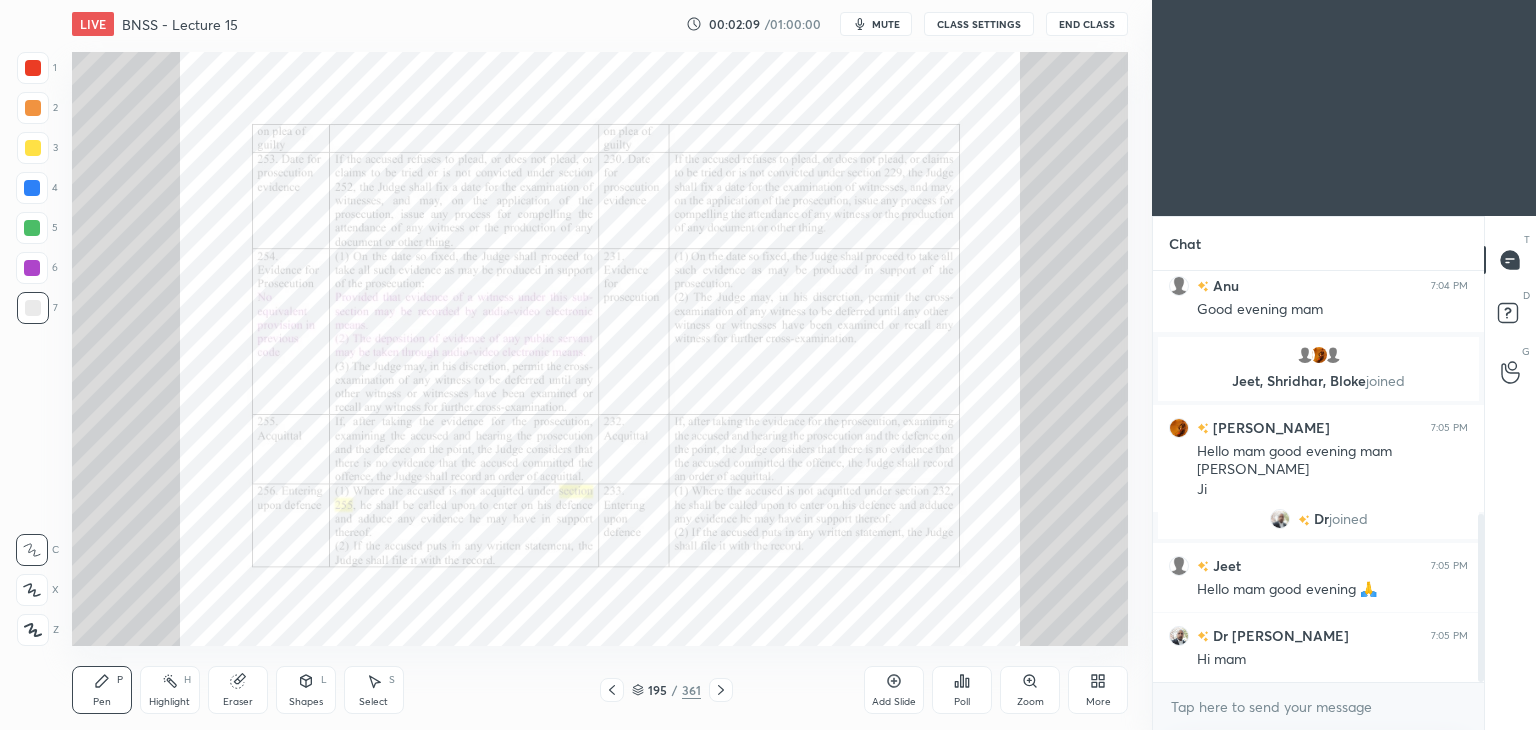 click 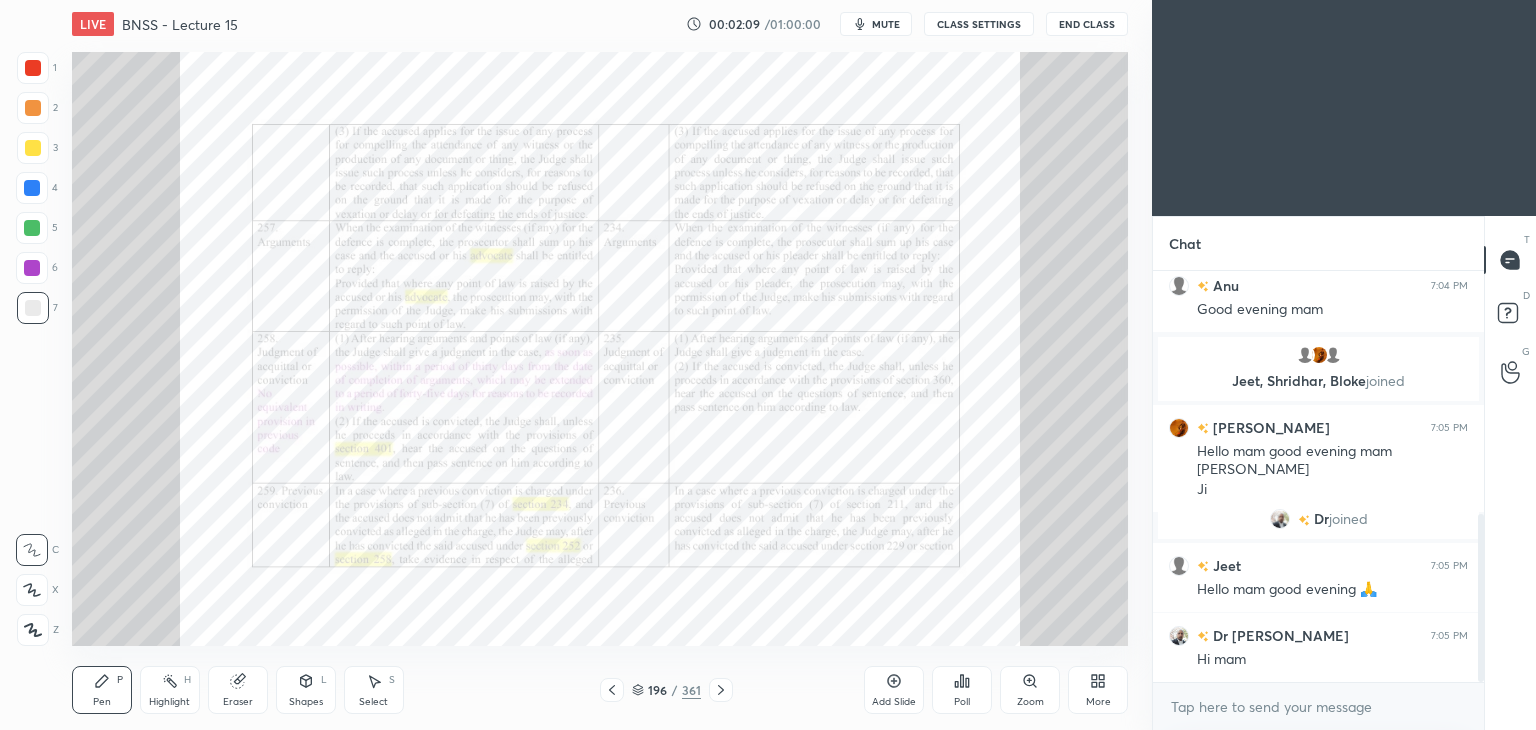 click 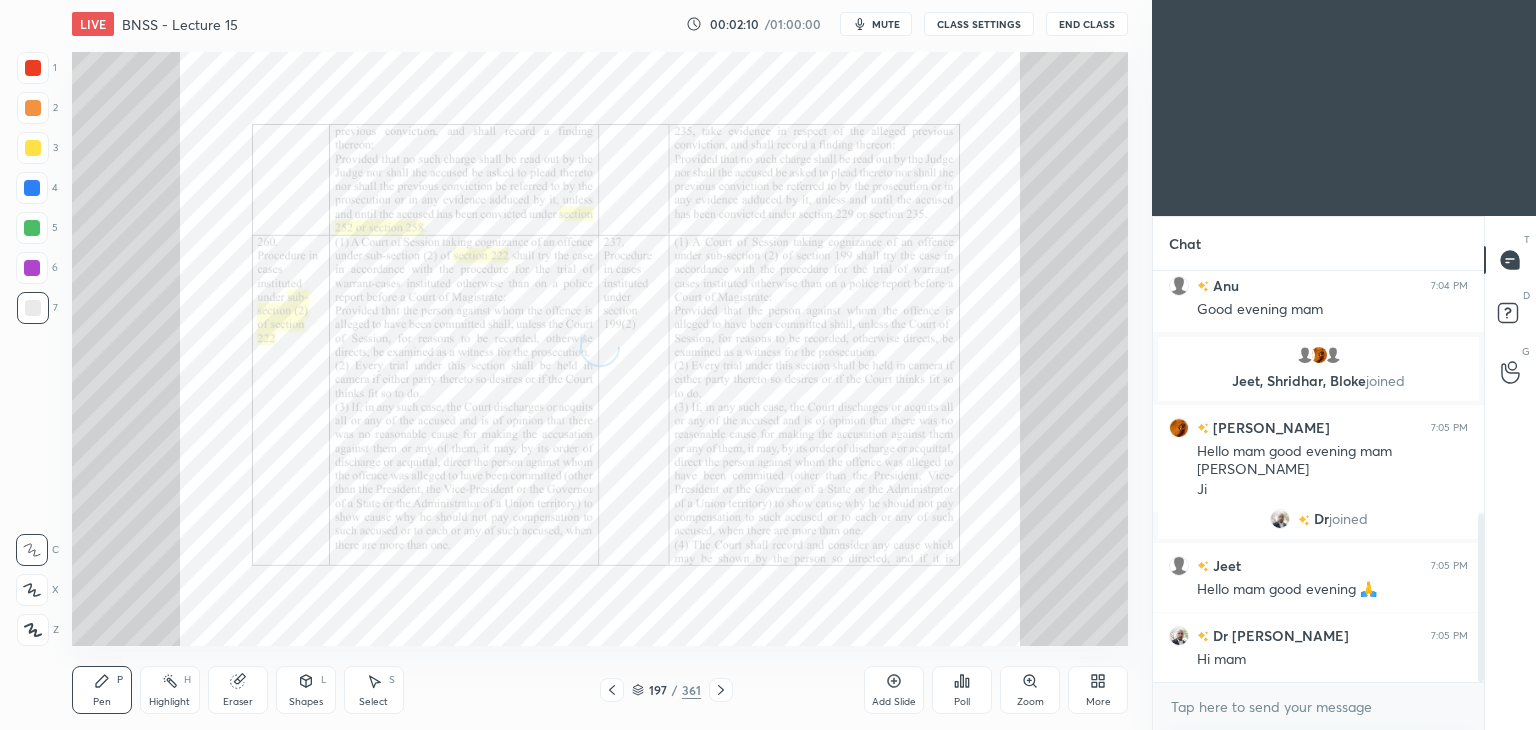 click 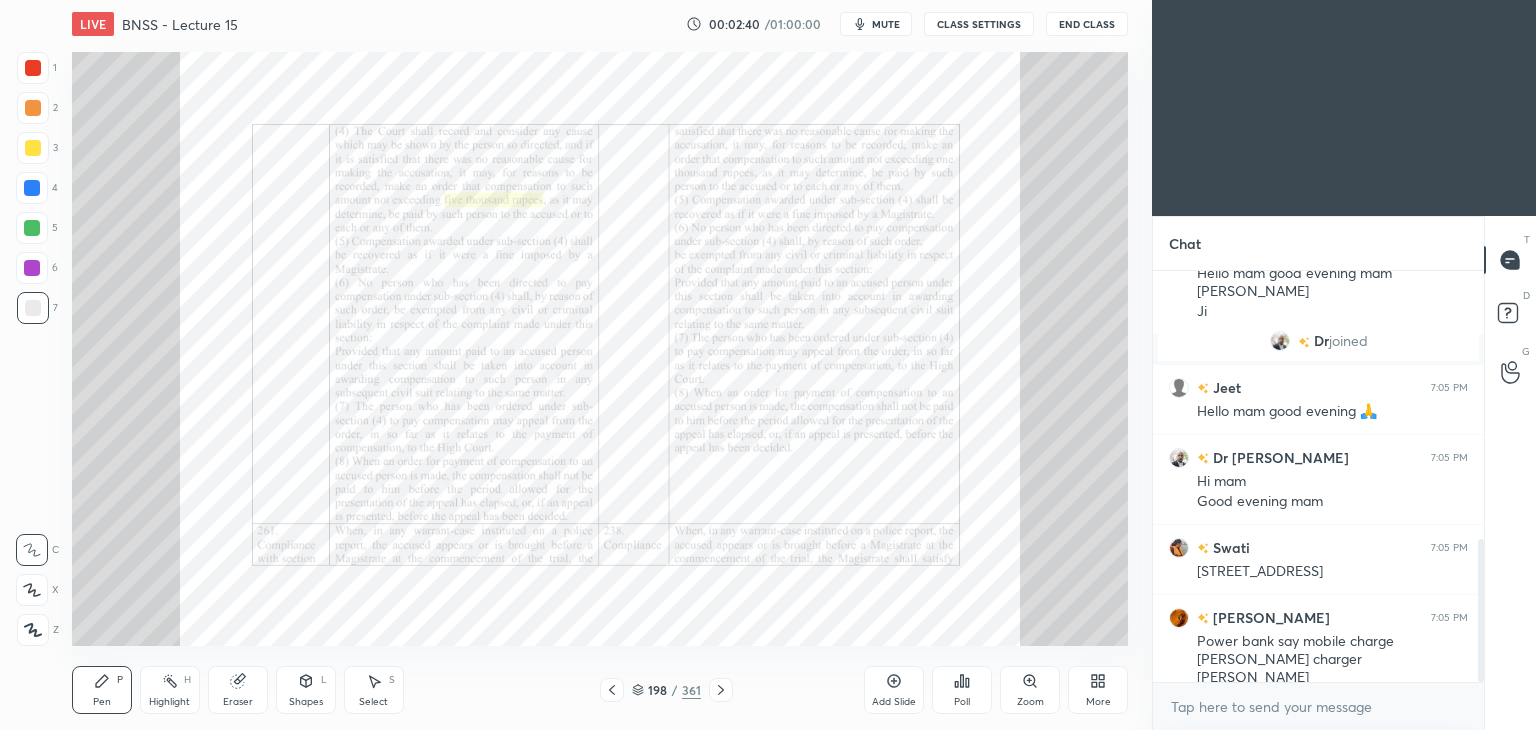 scroll, scrollTop: 844, scrollLeft: 0, axis: vertical 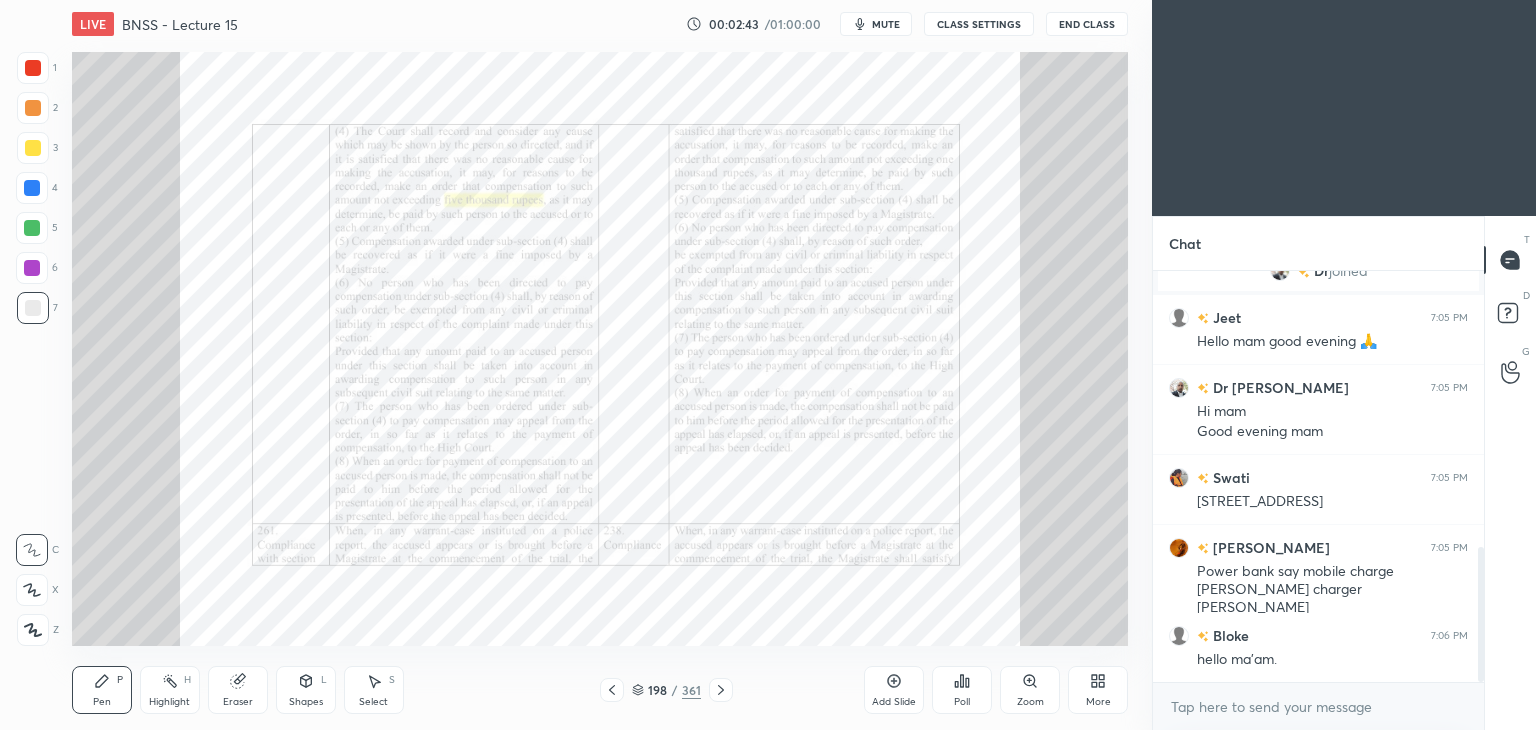 click at bounding box center [612, 690] 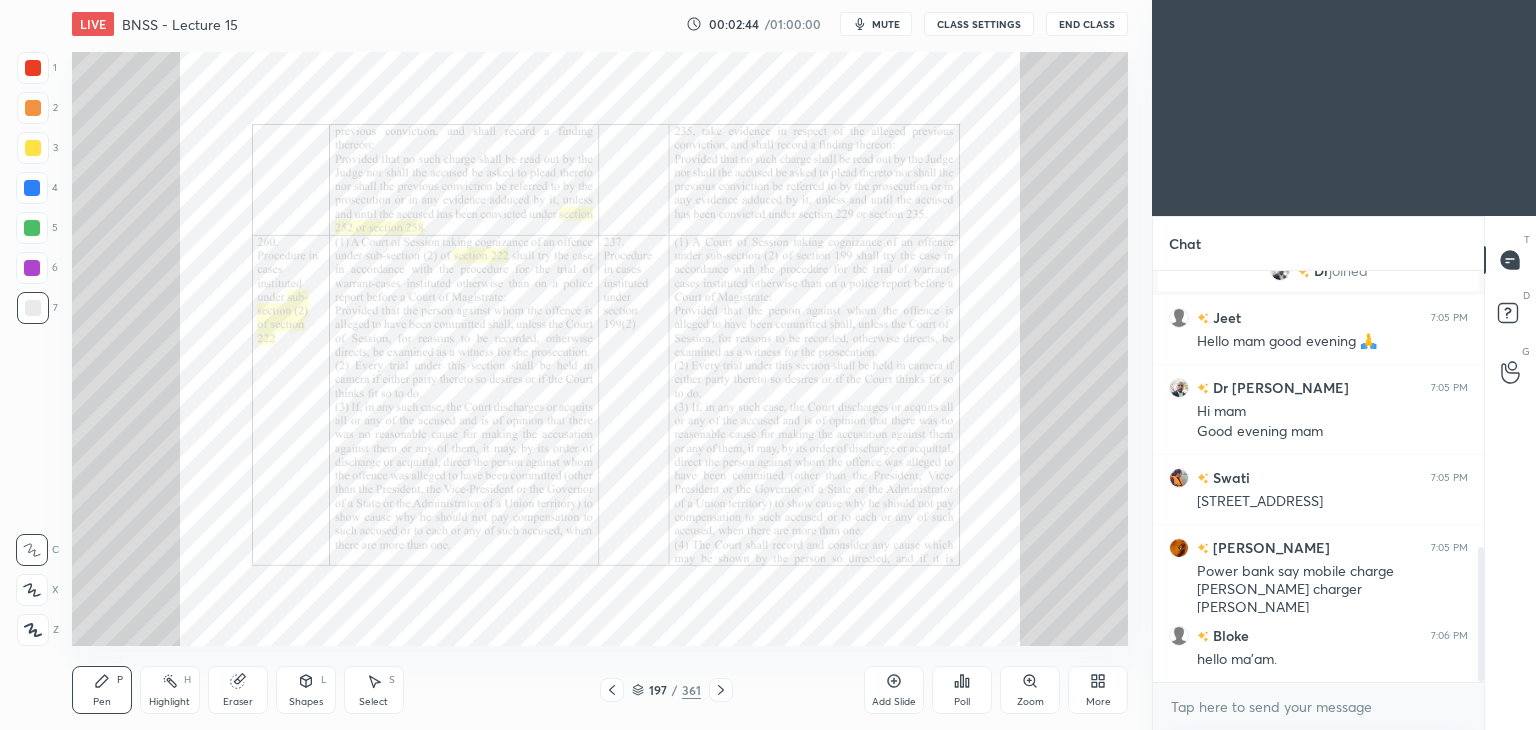 click 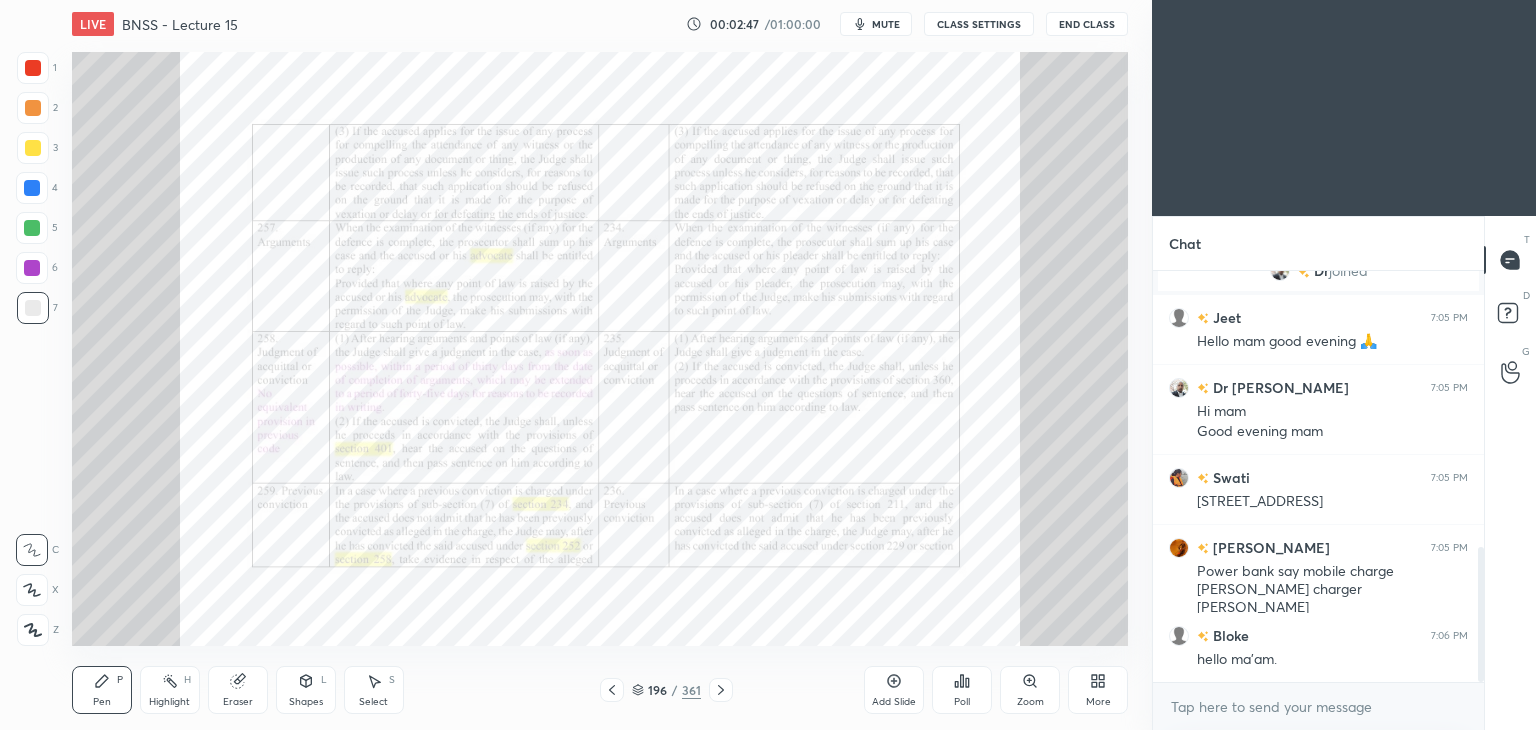 click at bounding box center (33, 68) 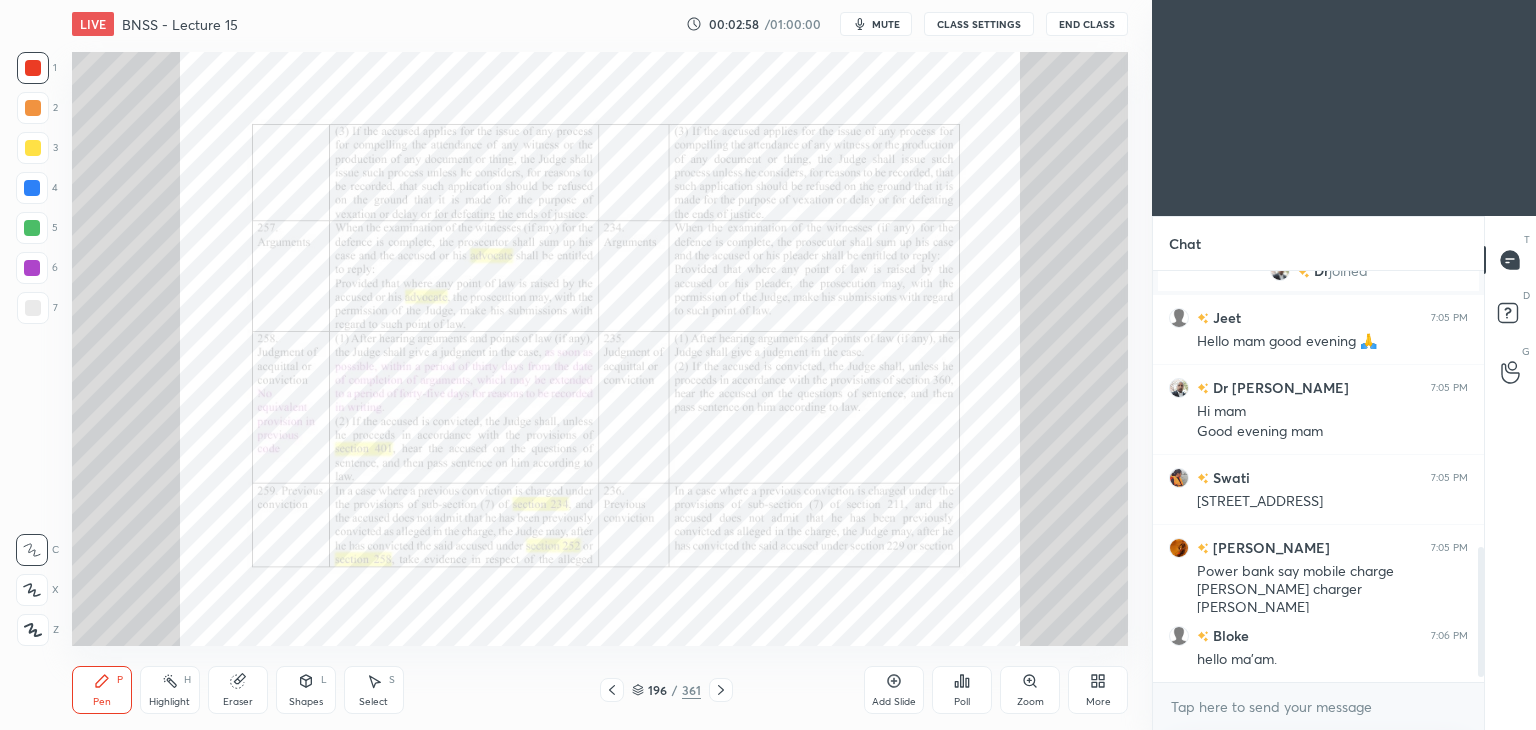 scroll, scrollTop: 892, scrollLeft: 0, axis: vertical 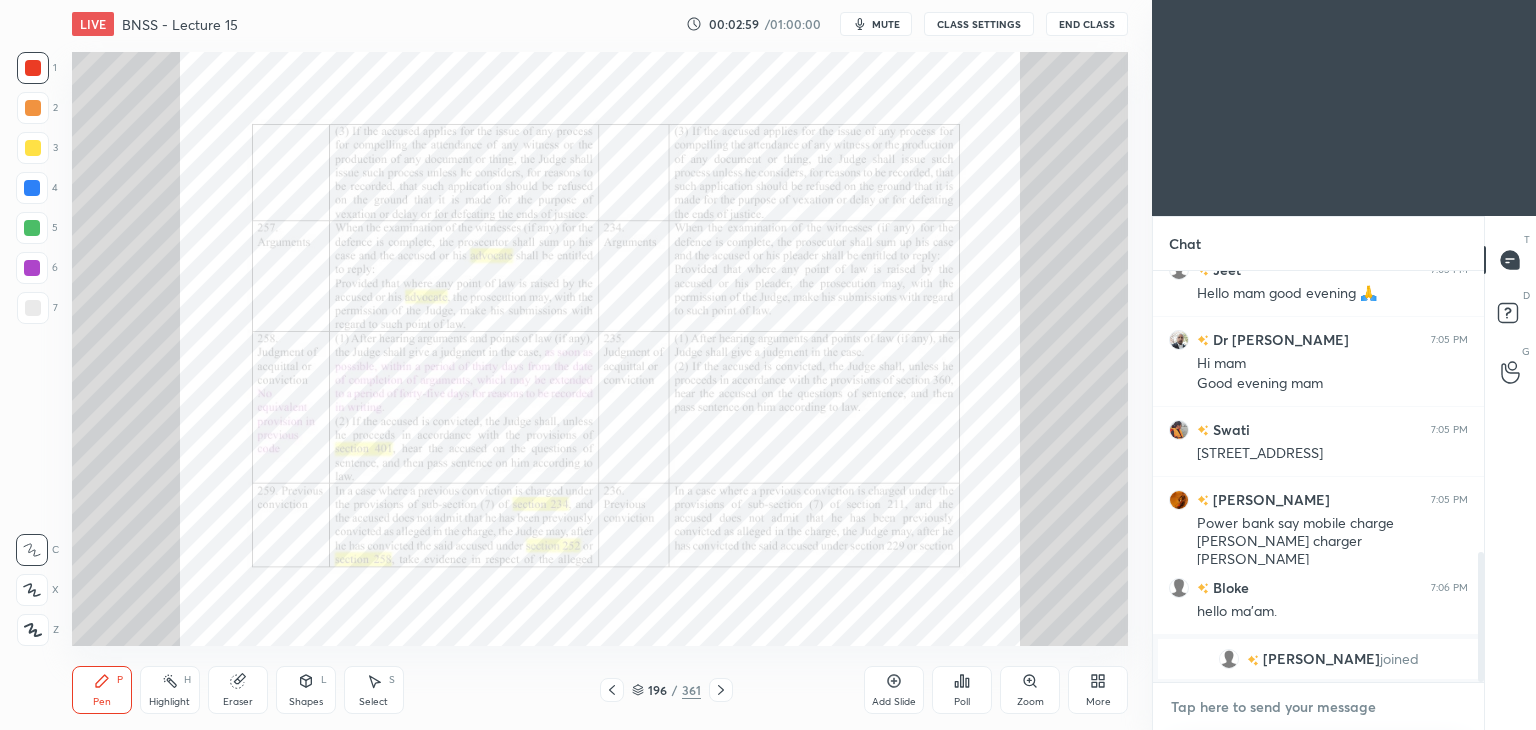 click at bounding box center [1318, 707] 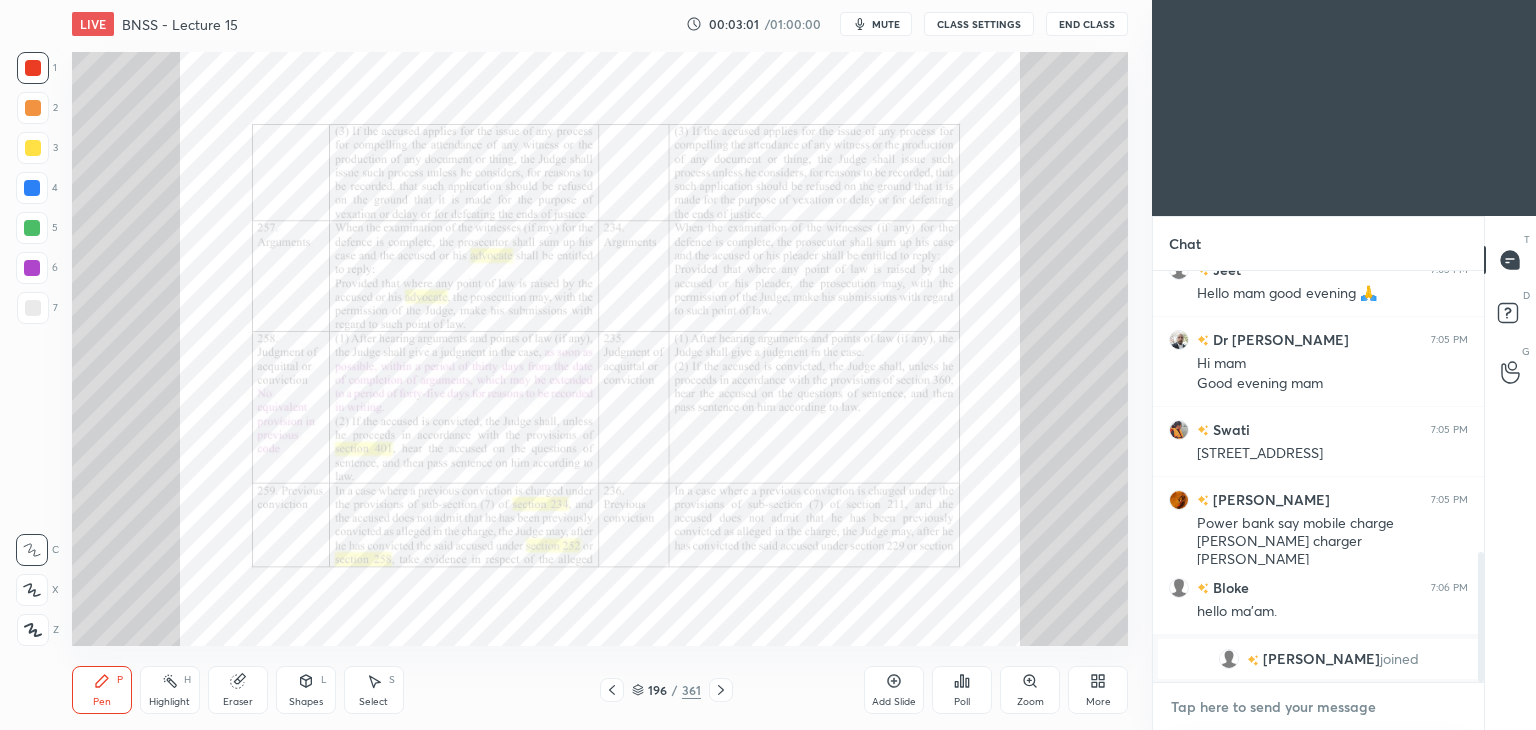 paste on "[URL][DOMAIN_NAME]" 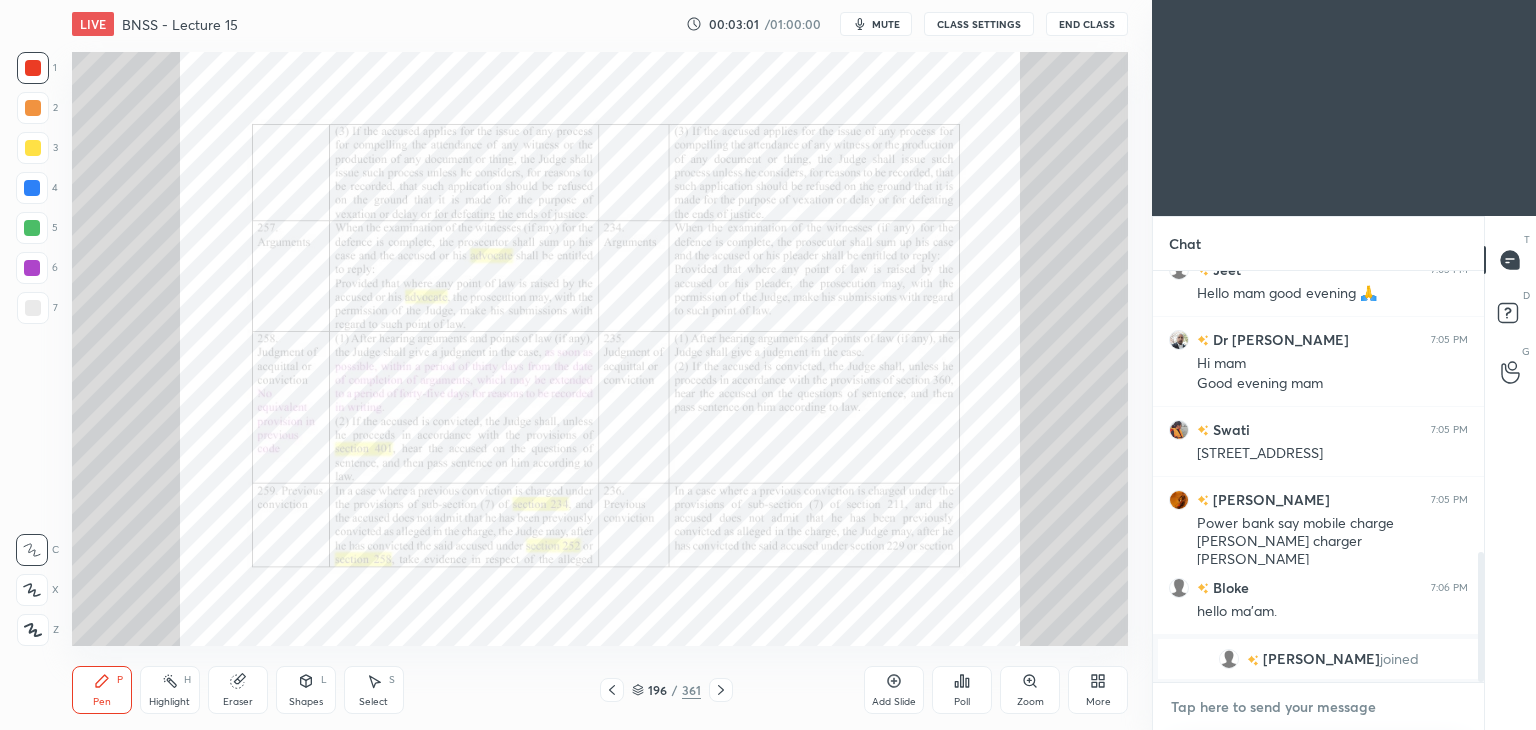 type on "[URL][DOMAIN_NAME]" 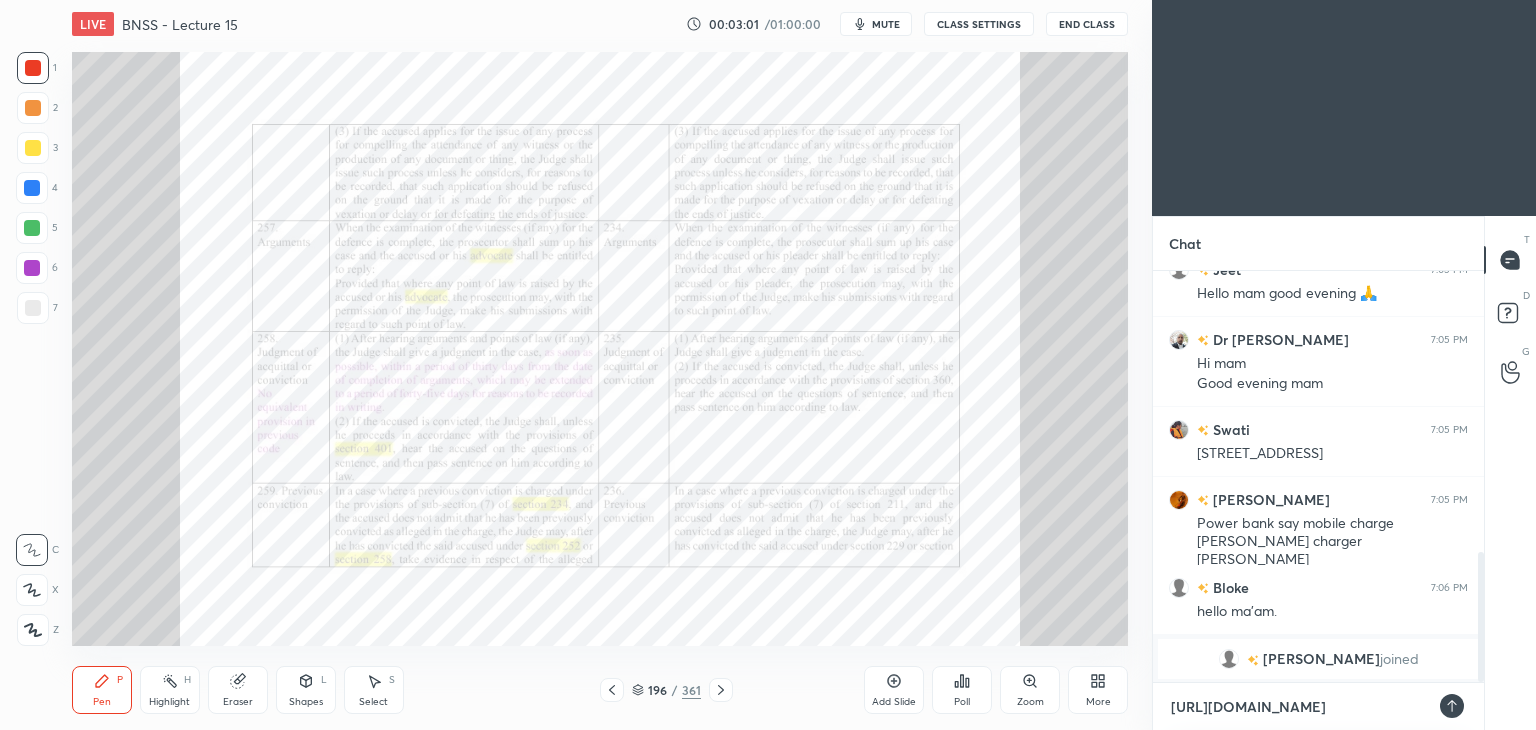 scroll, scrollTop: 405, scrollLeft: 325, axis: both 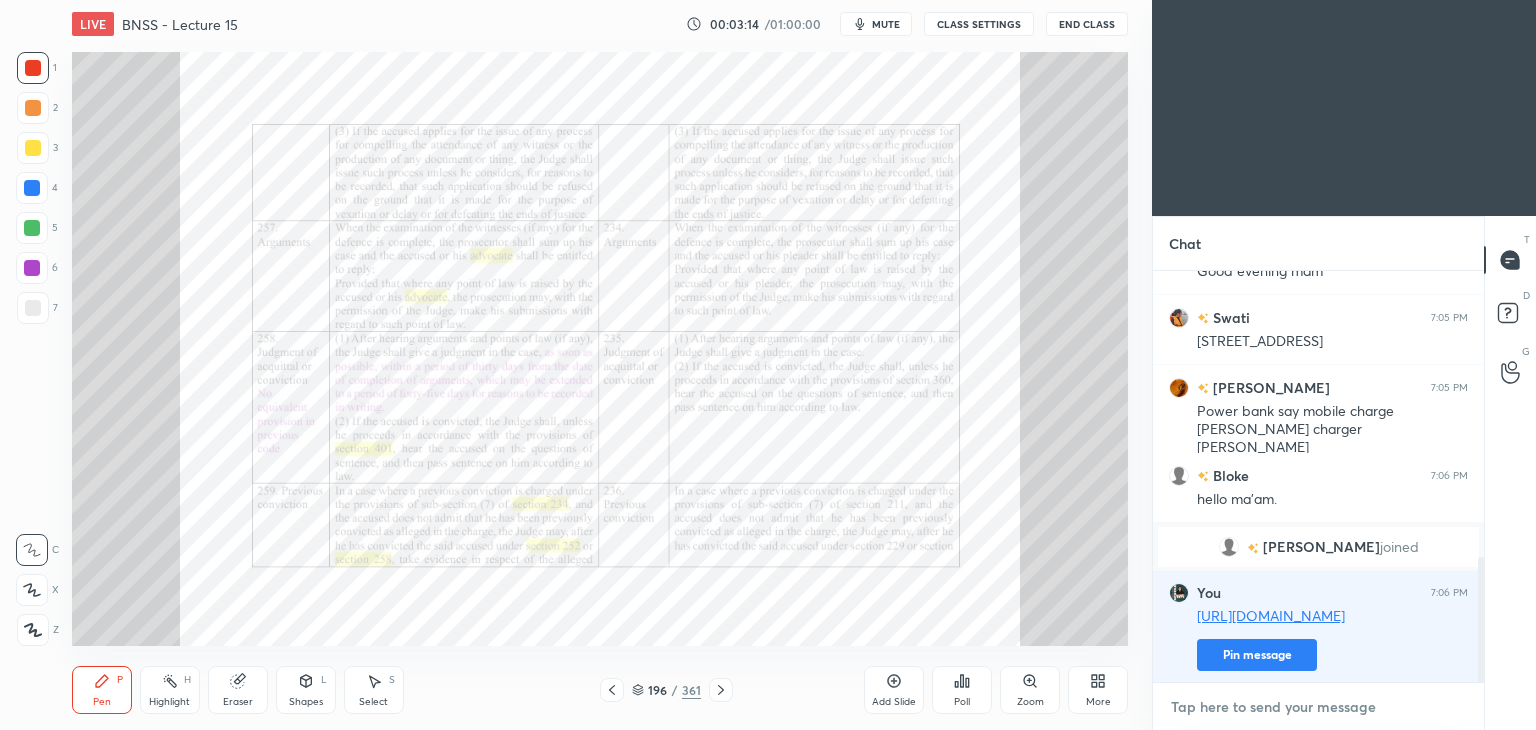 type on "x" 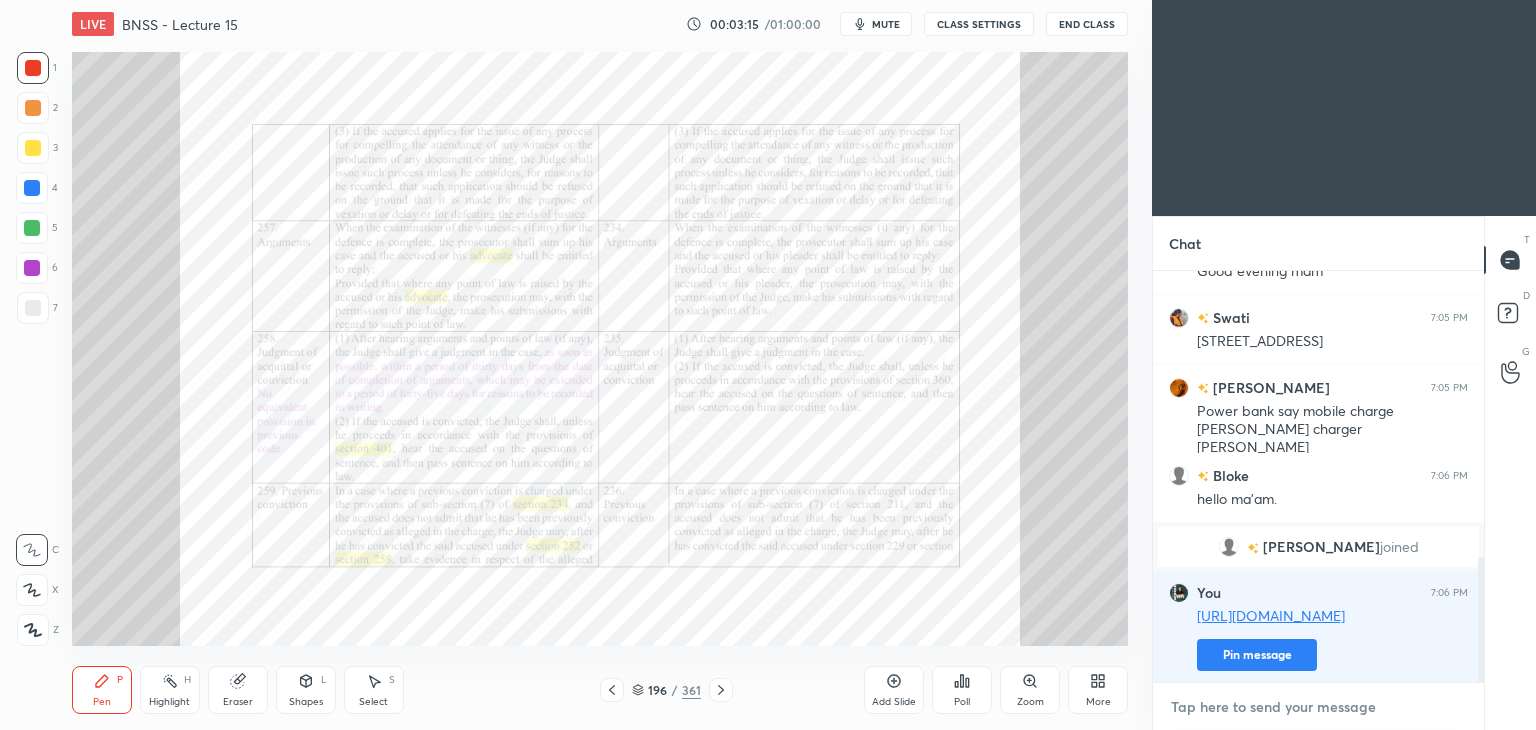 click at bounding box center [1318, 707] 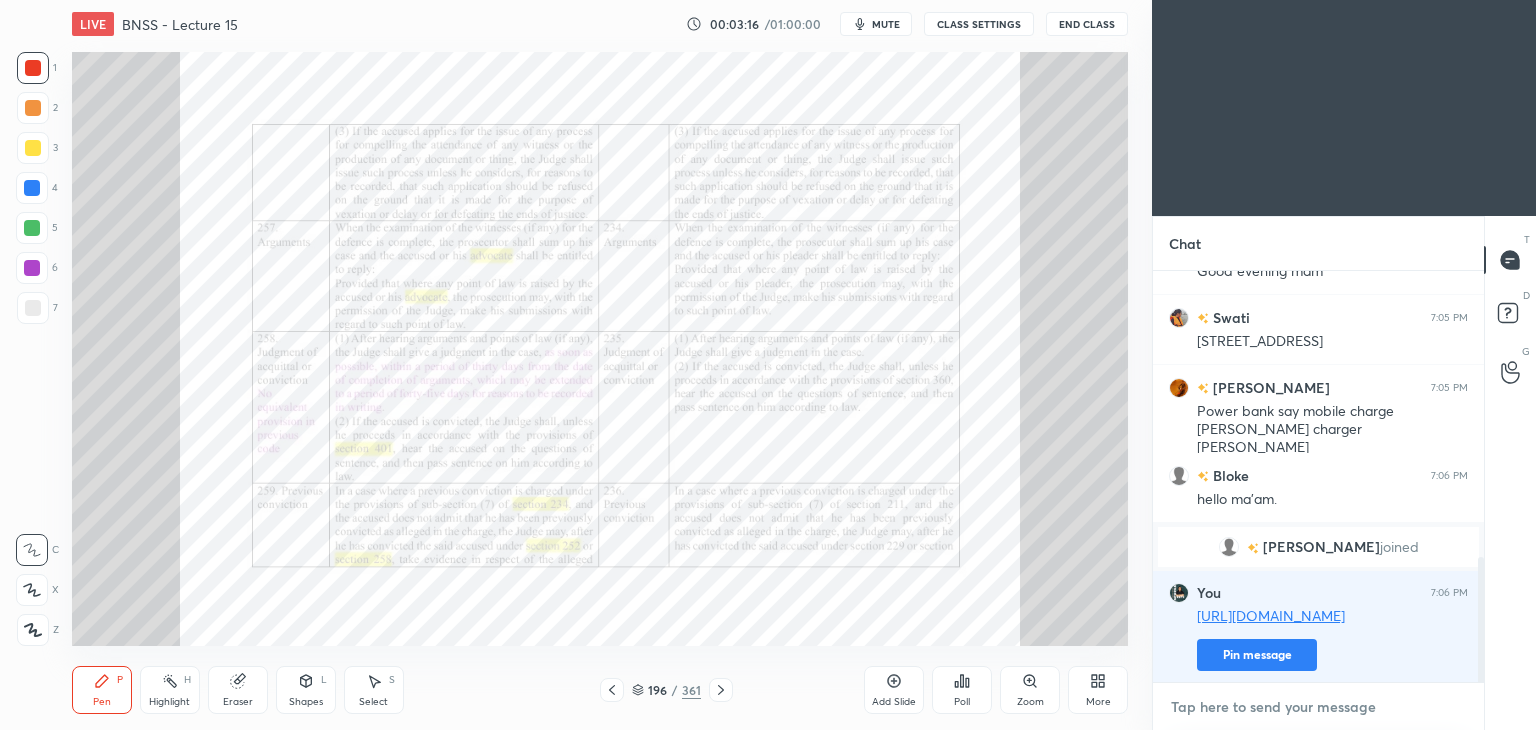 paste on "[URL][DOMAIN_NAME]" 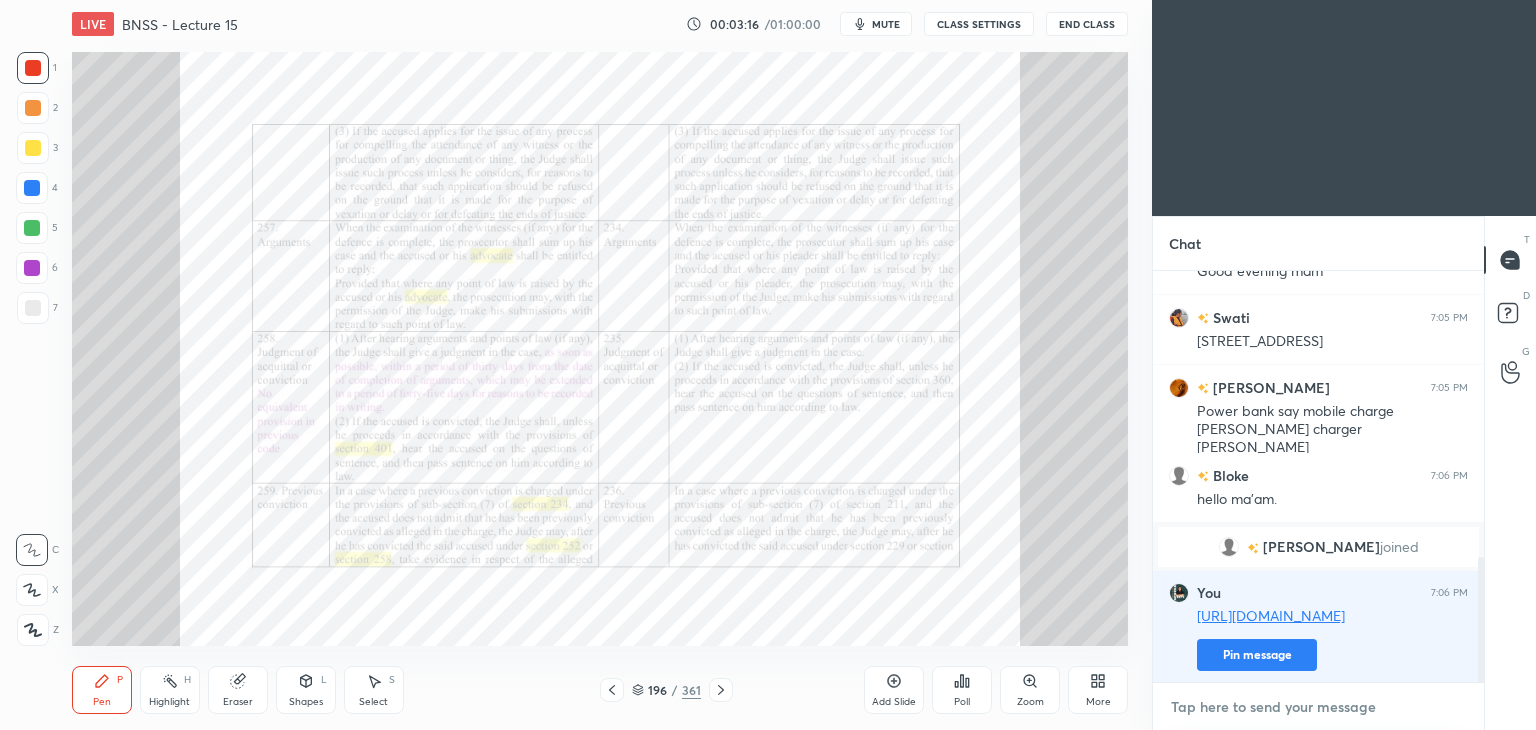 type on "[URL][DOMAIN_NAME]" 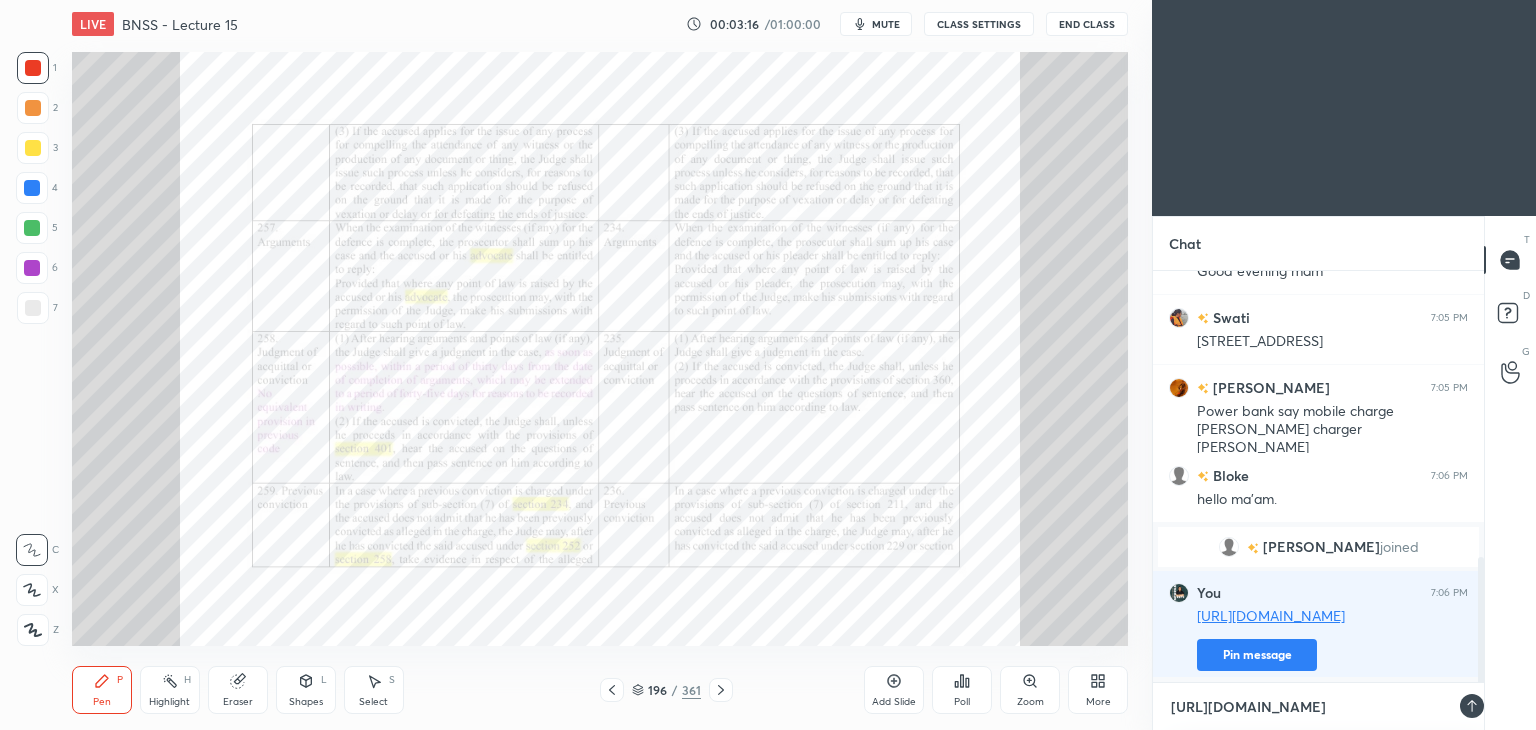 scroll, scrollTop: 405, scrollLeft: 325, axis: both 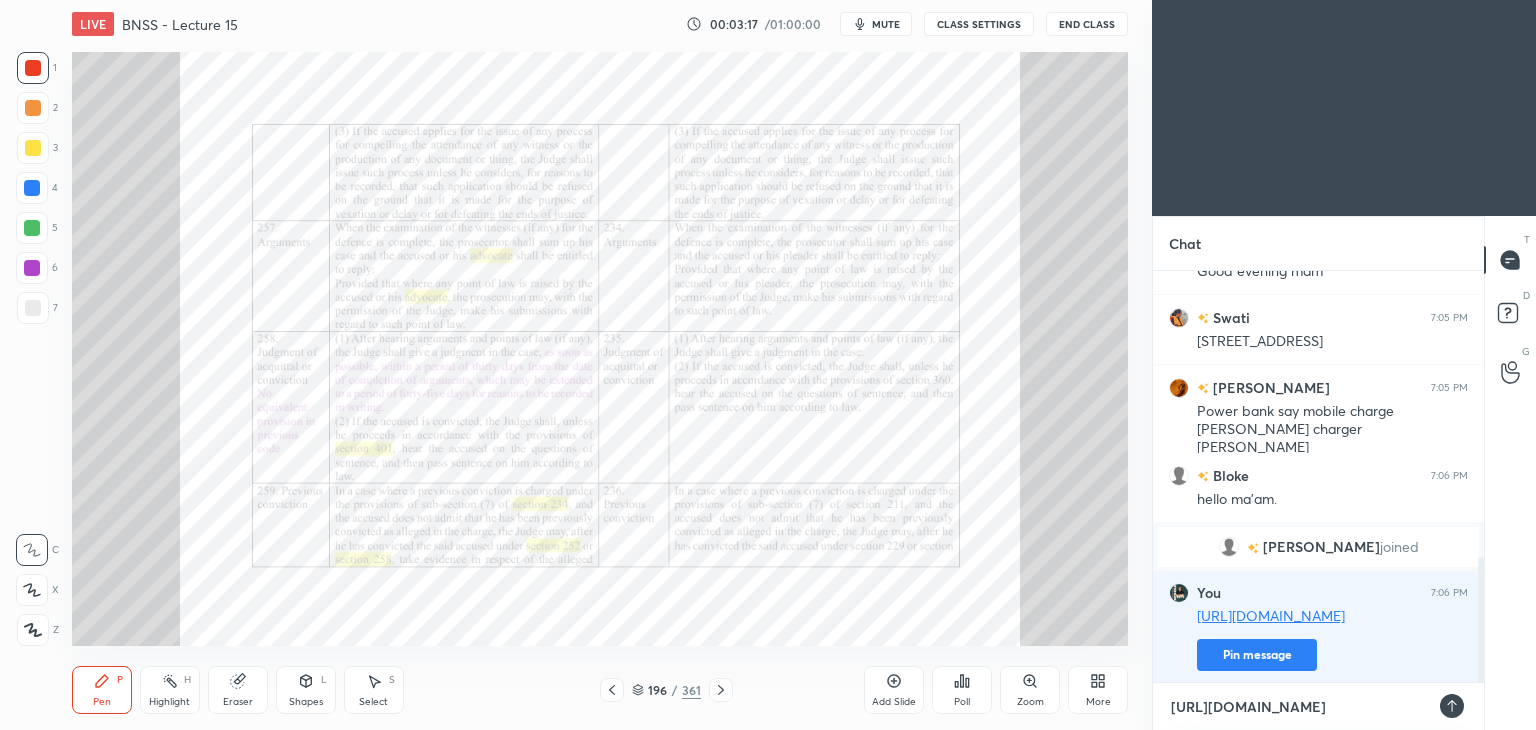 type 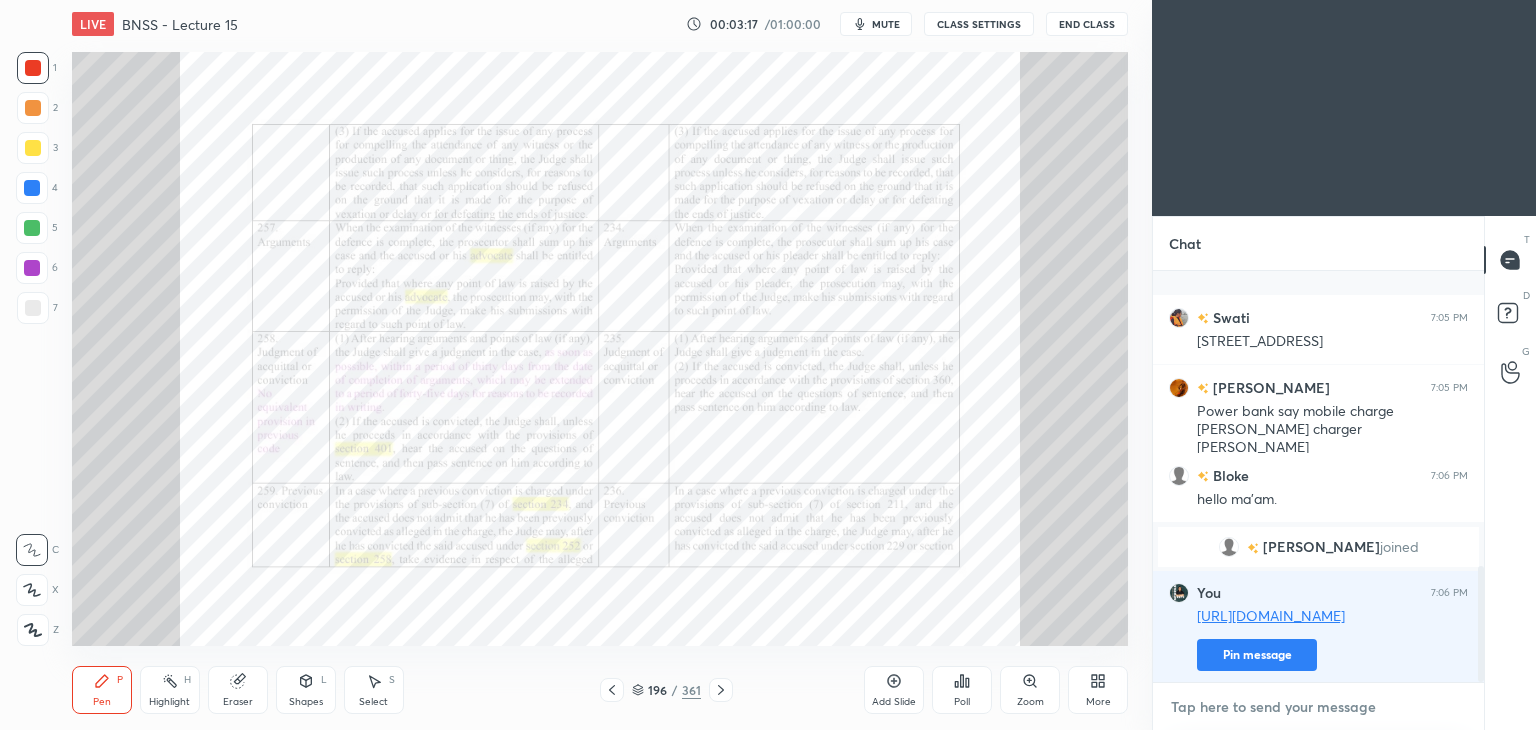 scroll, scrollTop: 1052, scrollLeft: 0, axis: vertical 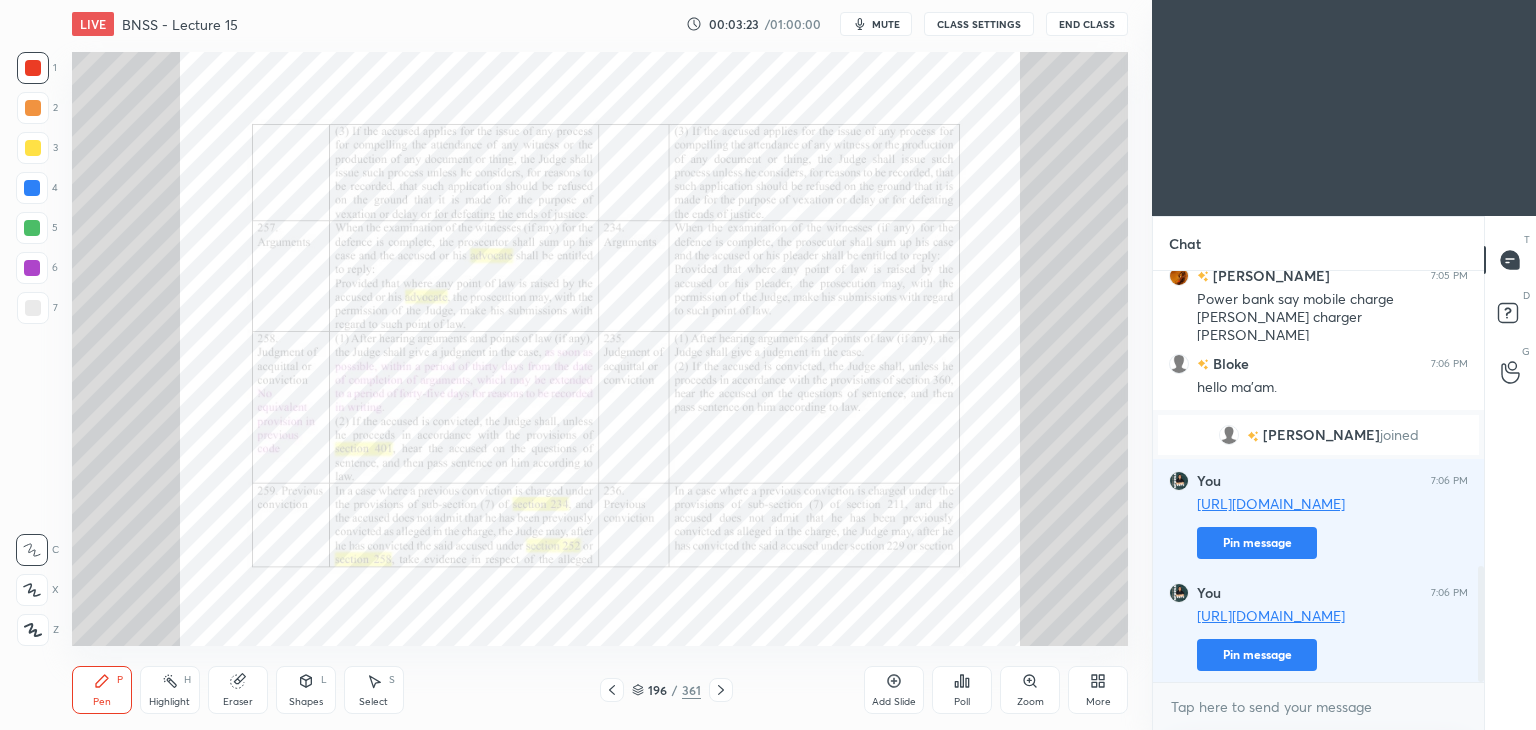 click 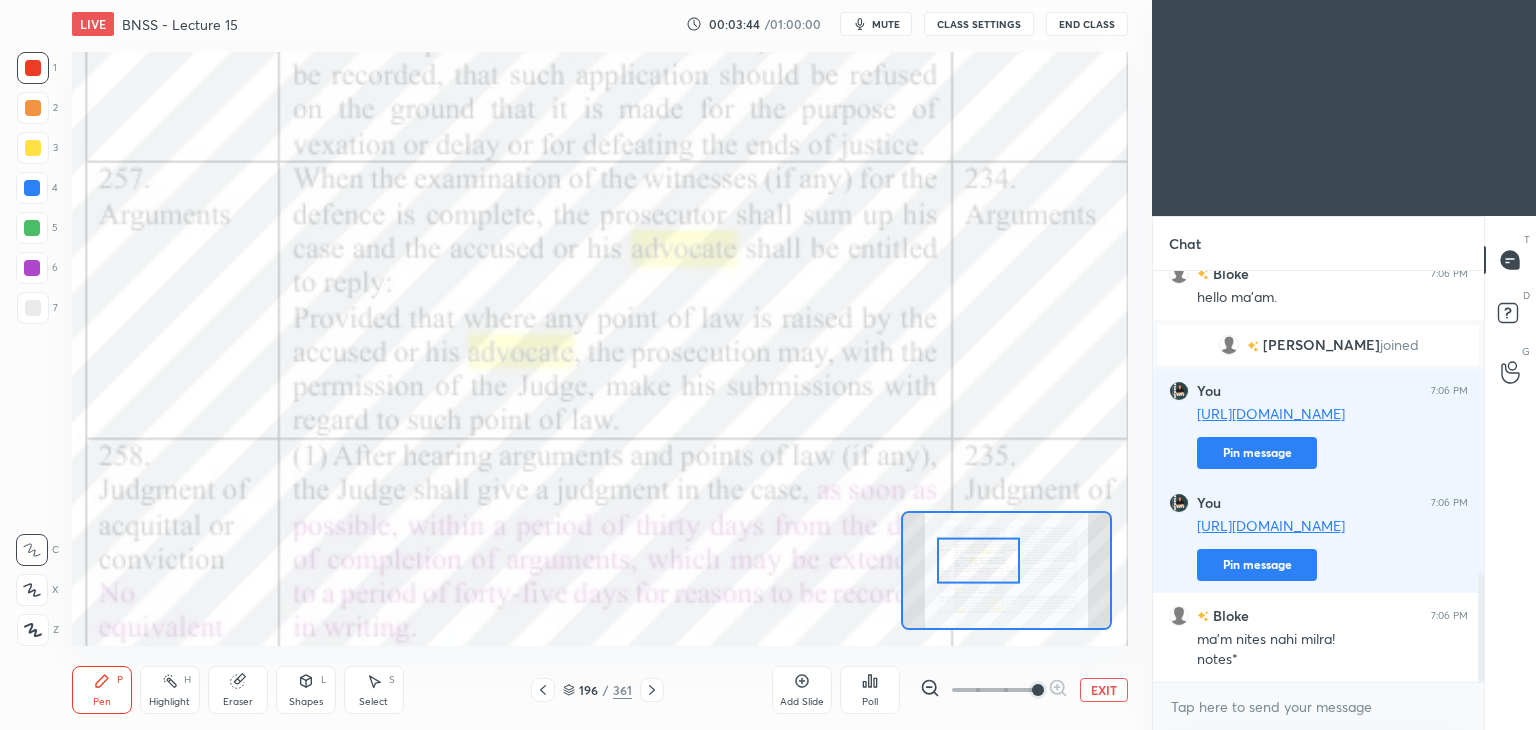 scroll, scrollTop: 1212, scrollLeft: 0, axis: vertical 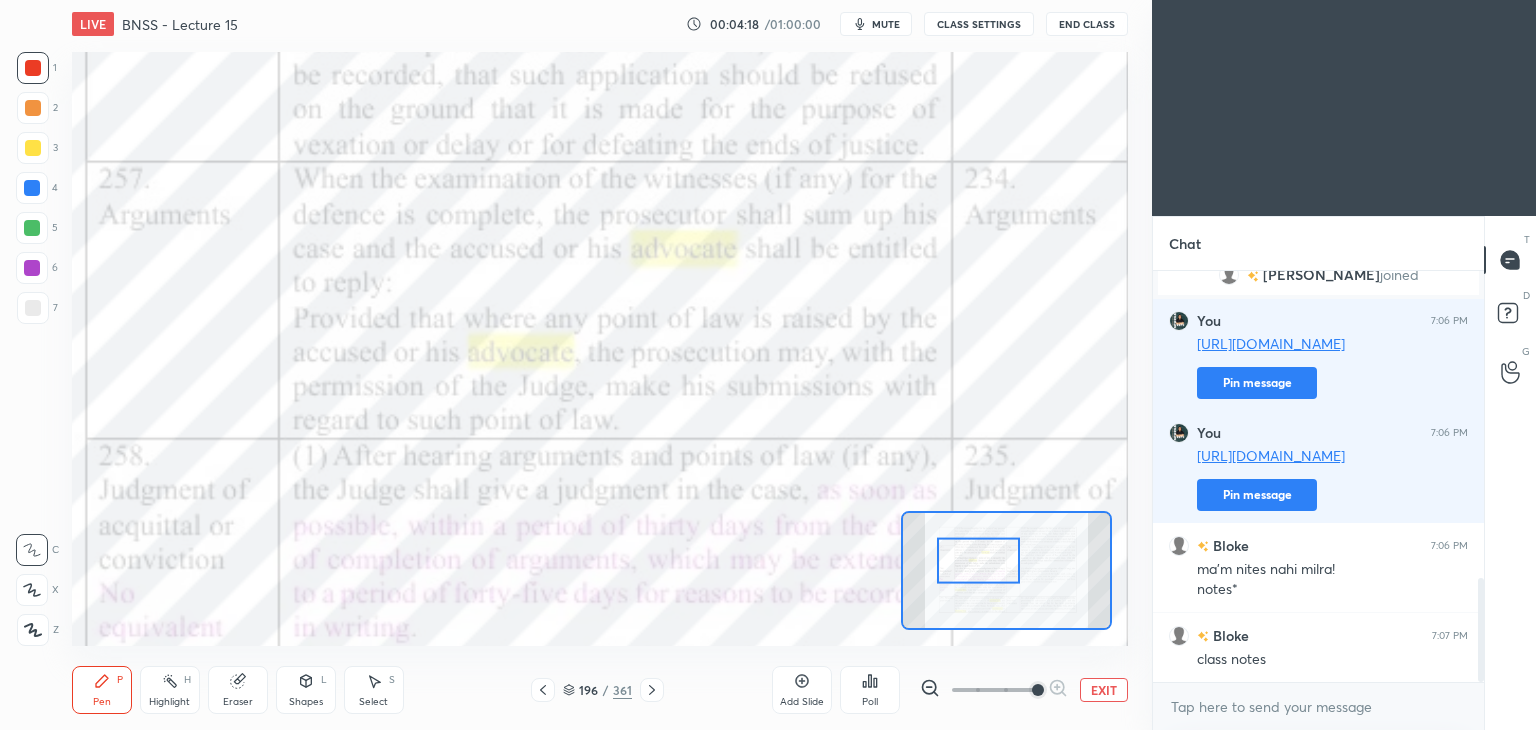 click on "Eraser" at bounding box center [238, 690] 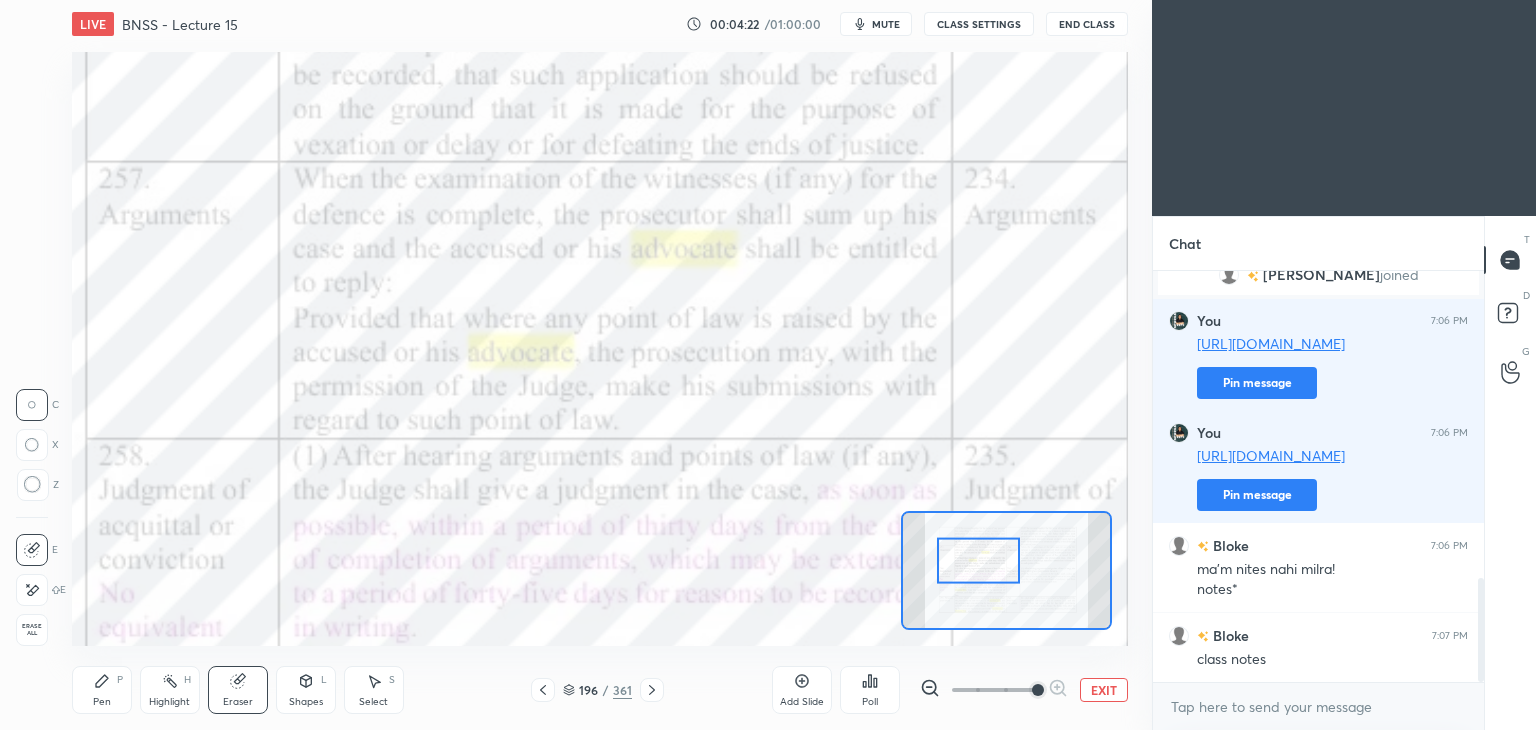 scroll, scrollTop: 1260, scrollLeft: 0, axis: vertical 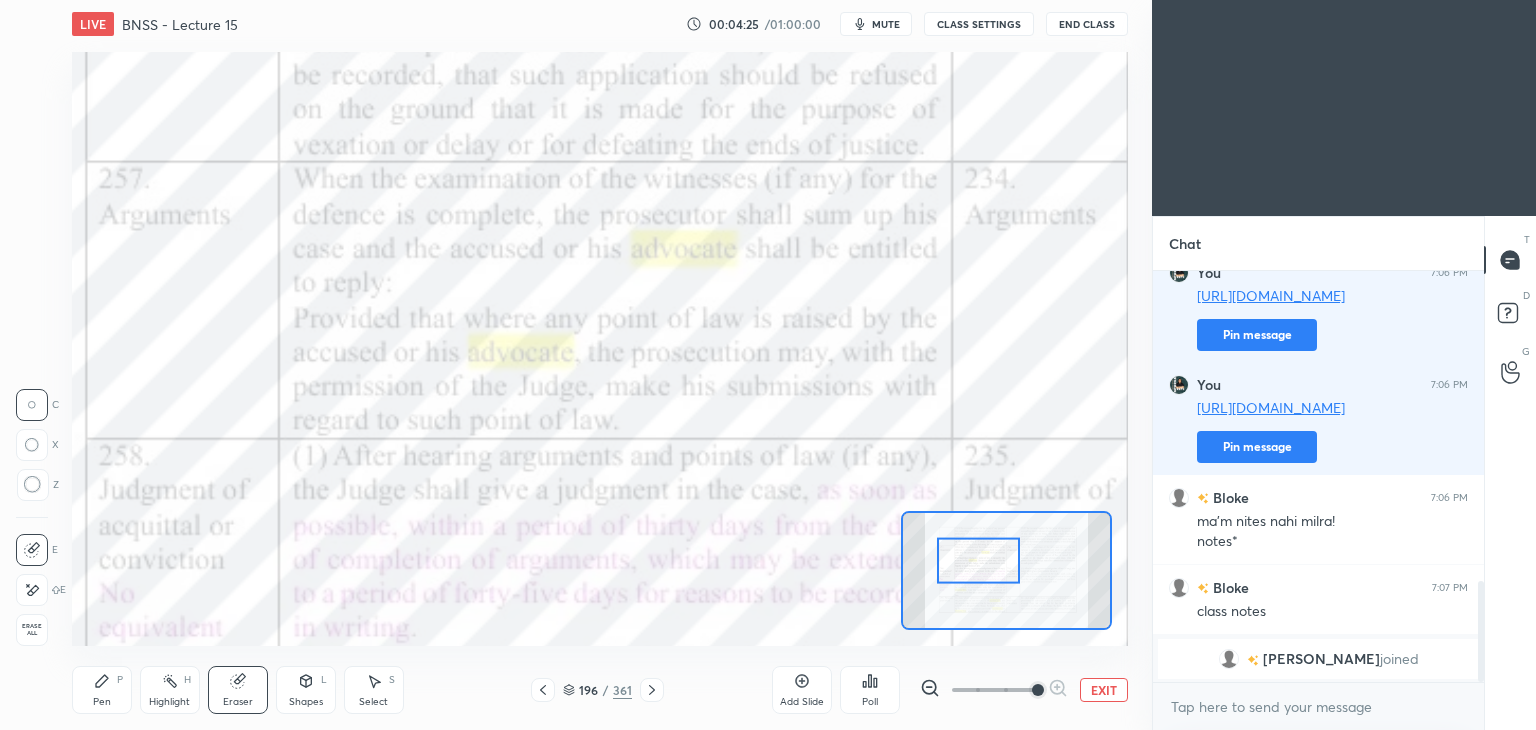 click on "Pen P" at bounding box center [102, 690] 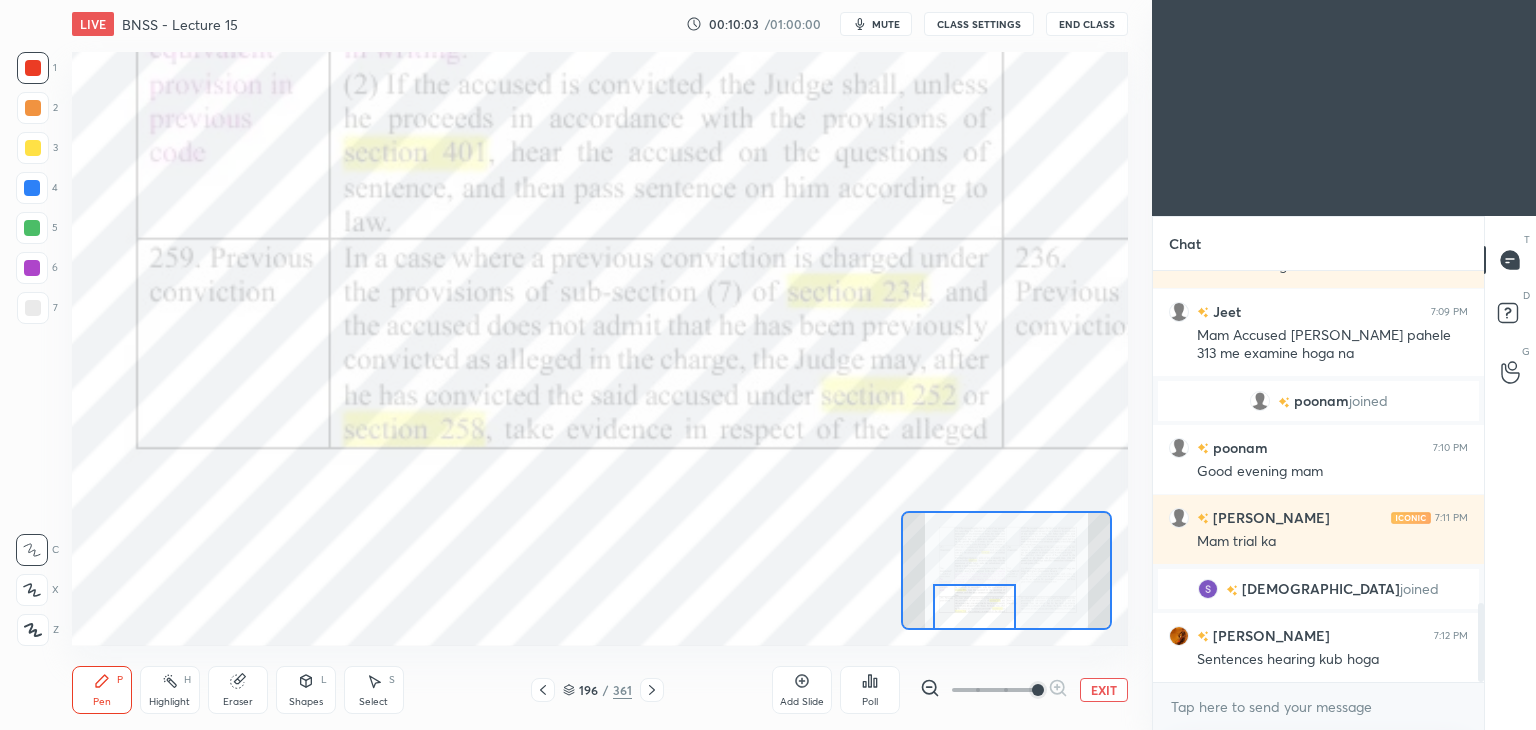 scroll, scrollTop: 1804, scrollLeft: 0, axis: vertical 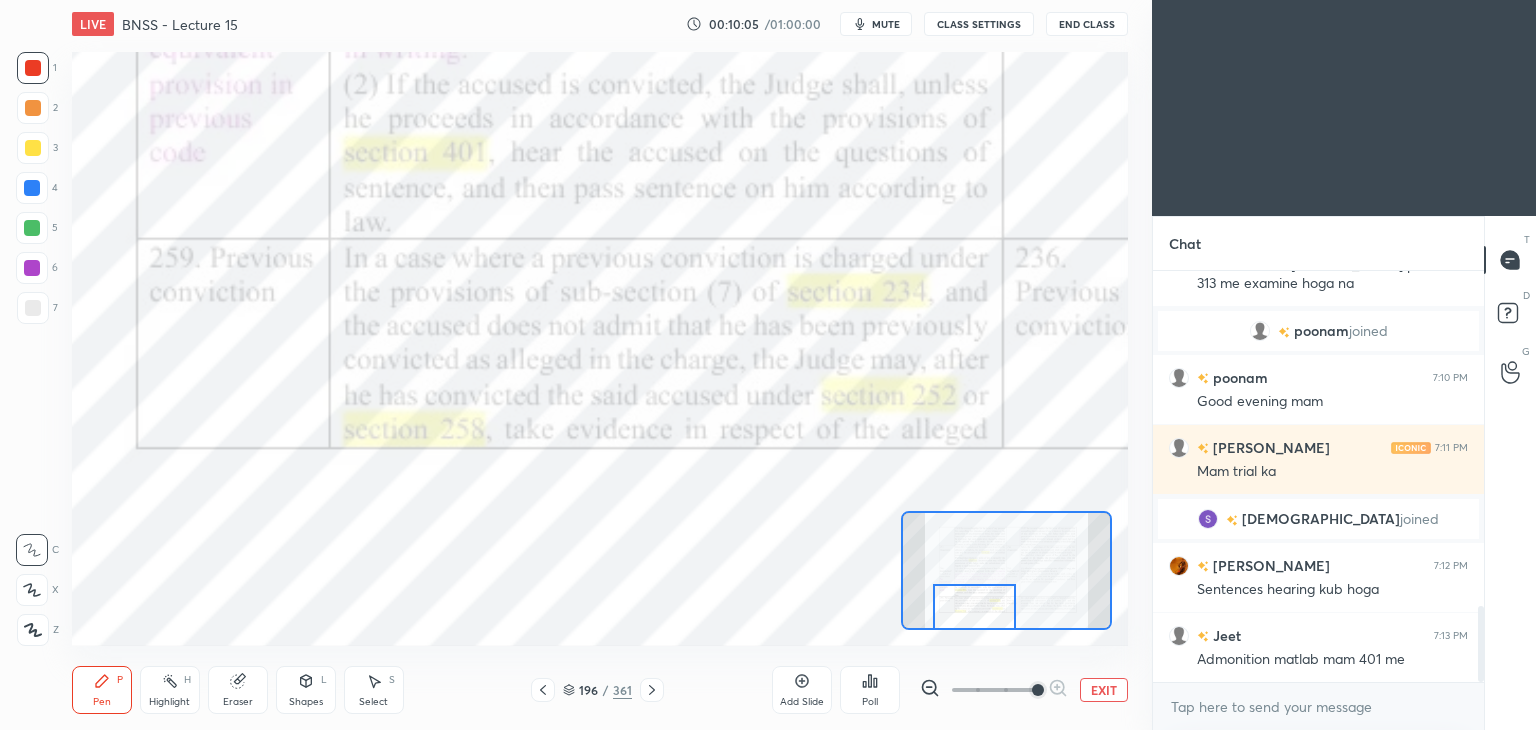 click 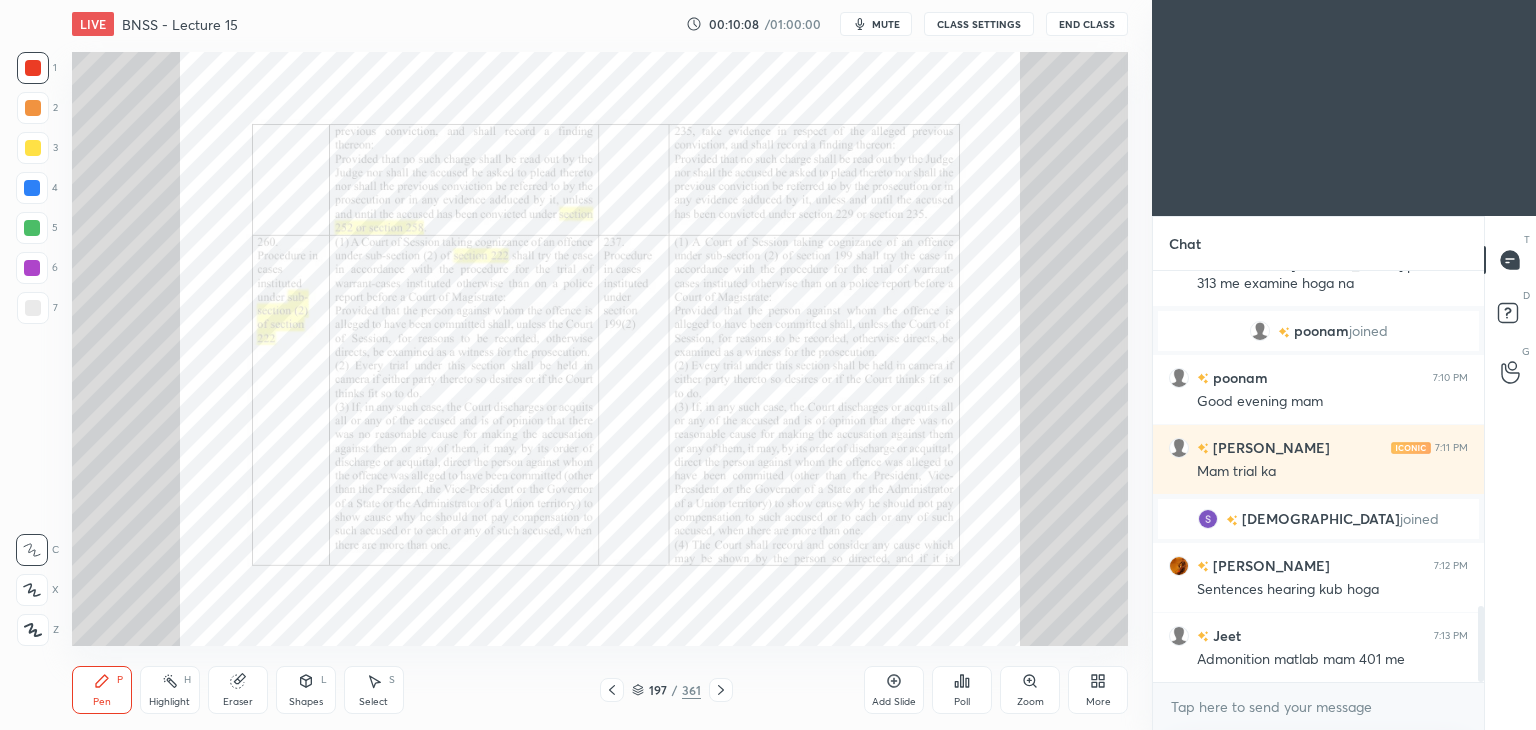 click on "Zoom" at bounding box center [1030, 702] 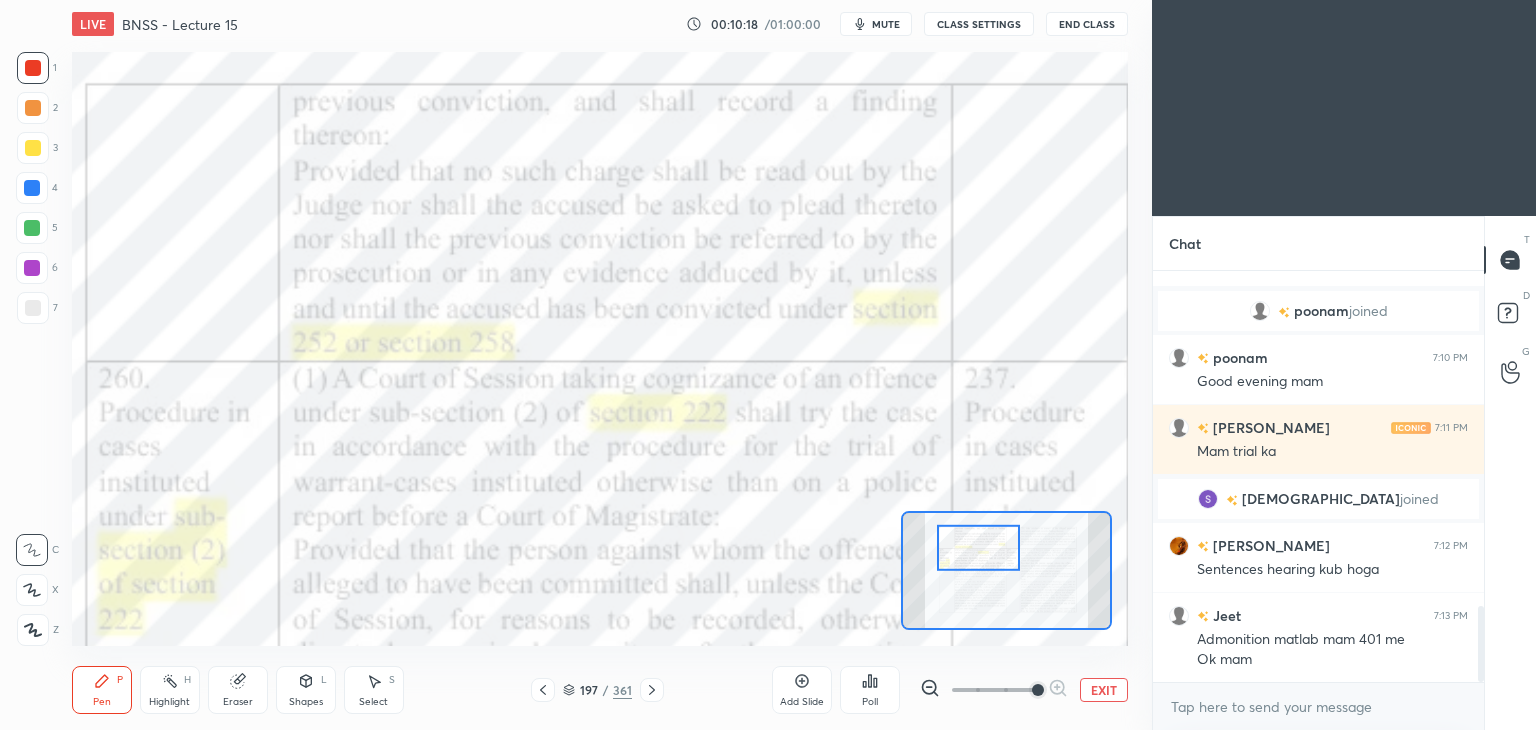 scroll, scrollTop: 1872, scrollLeft: 0, axis: vertical 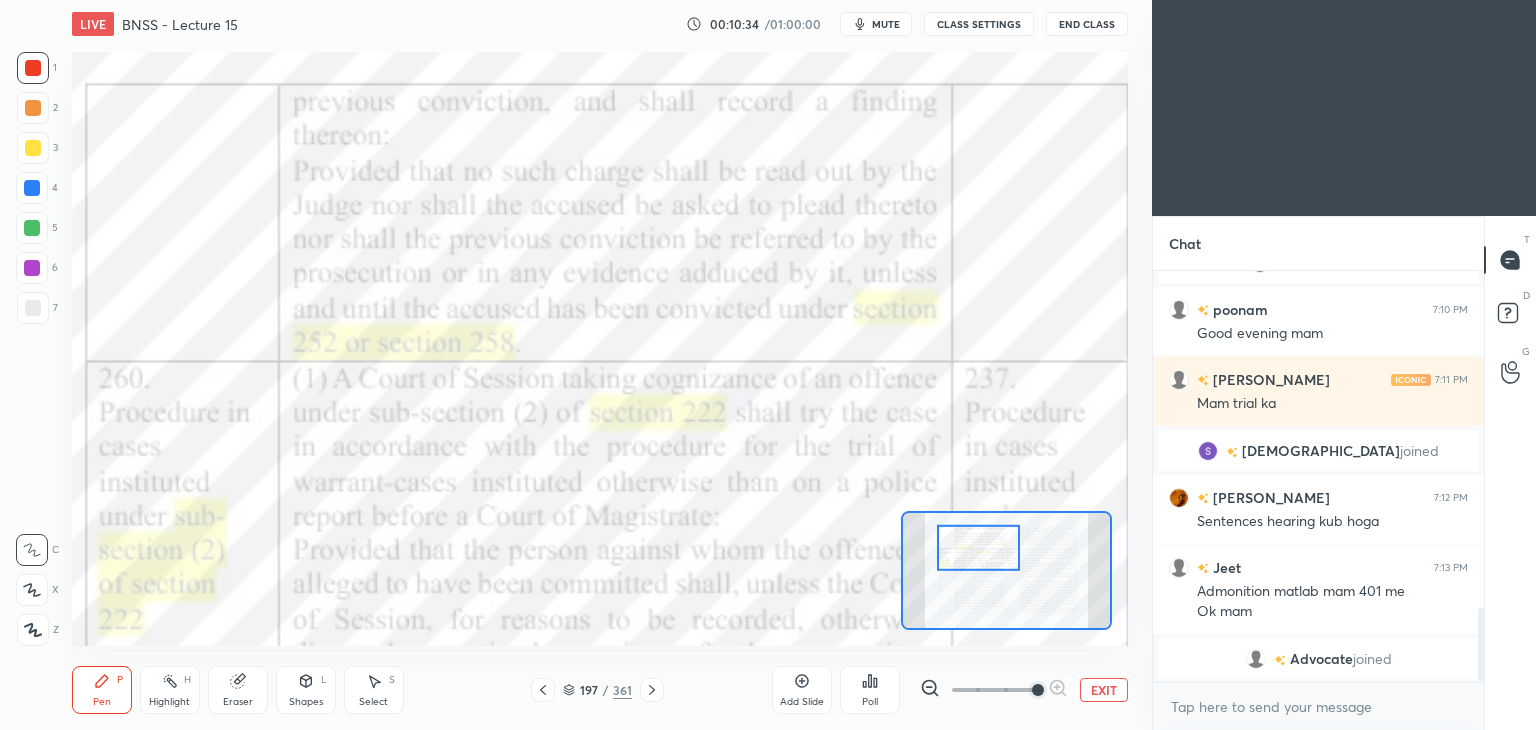 click 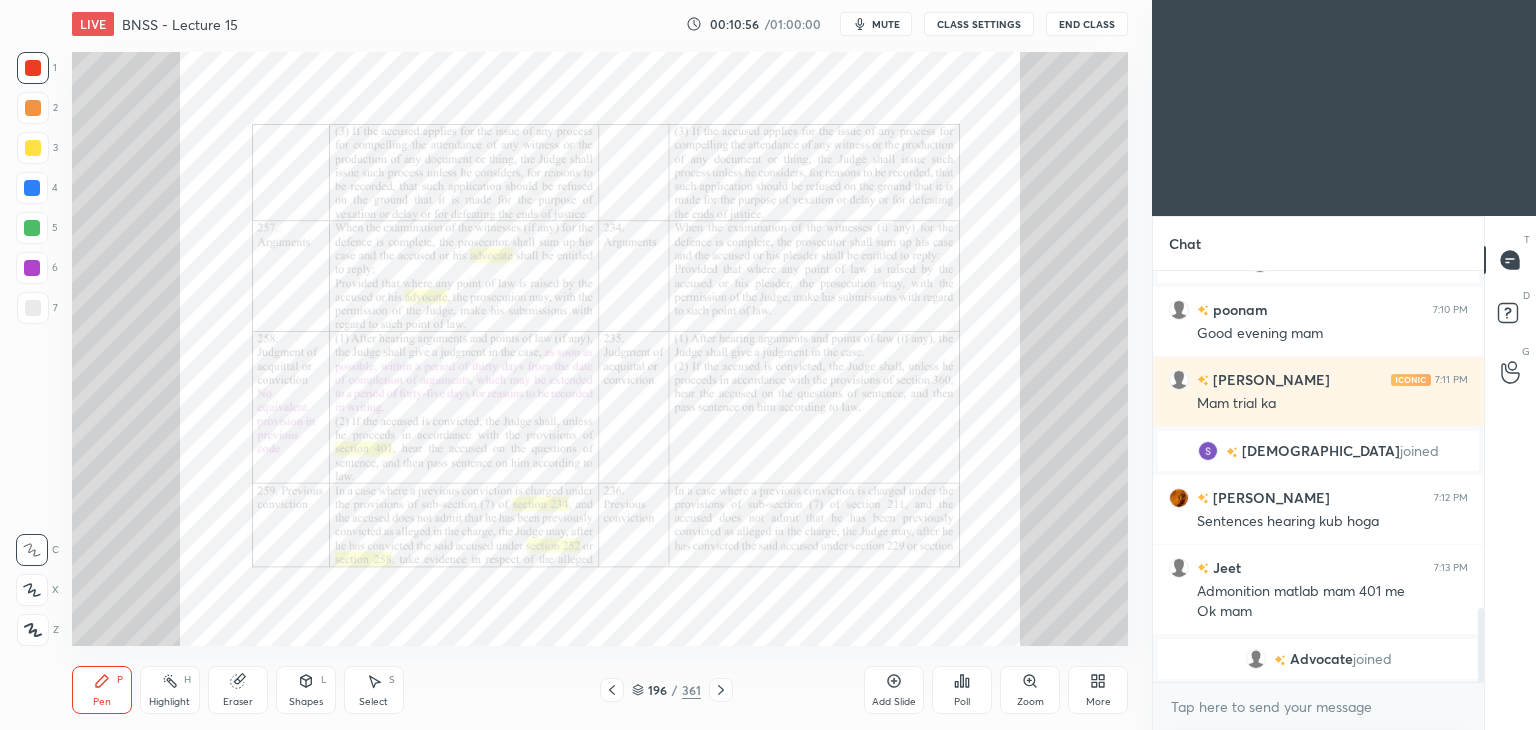click 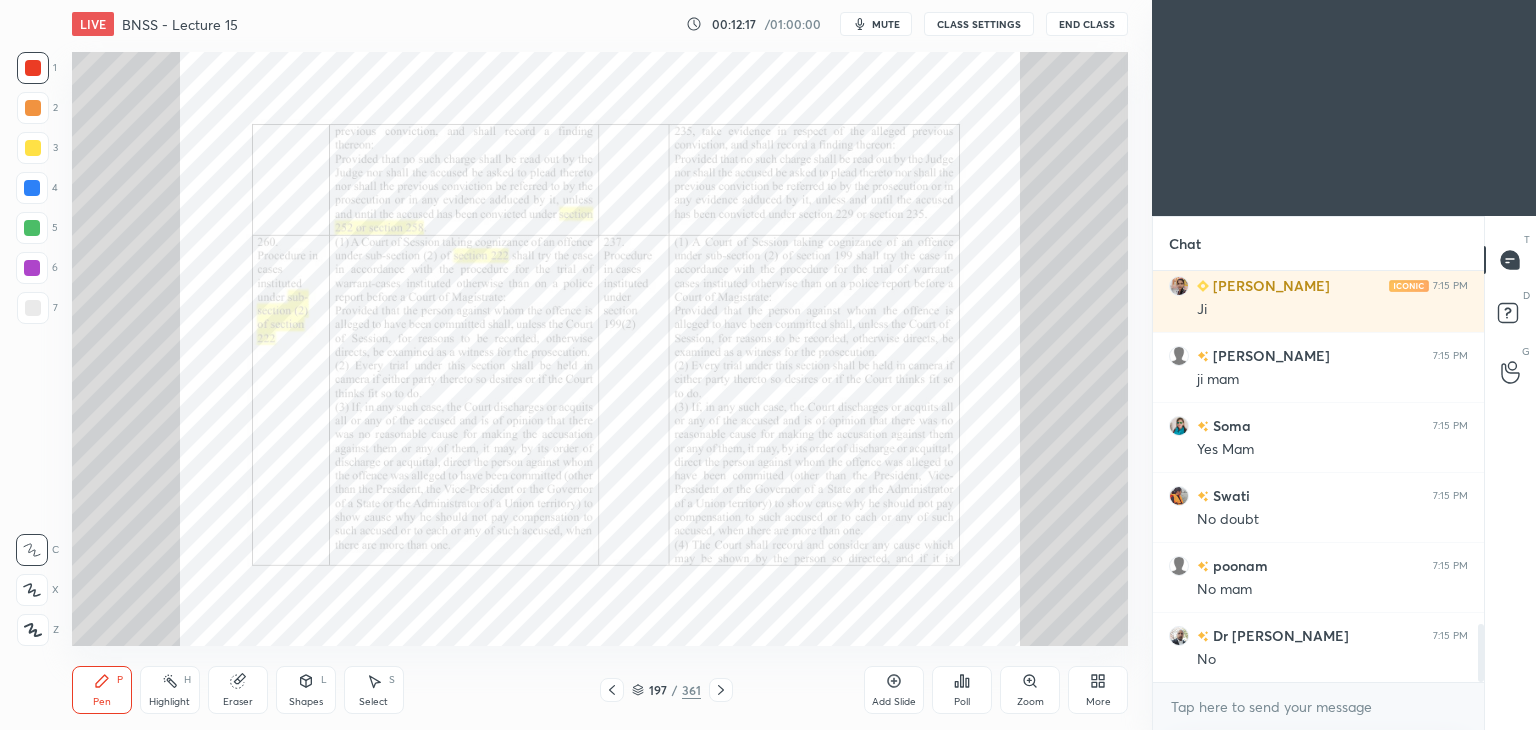 scroll, scrollTop: 2572, scrollLeft: 0, axis: vertical 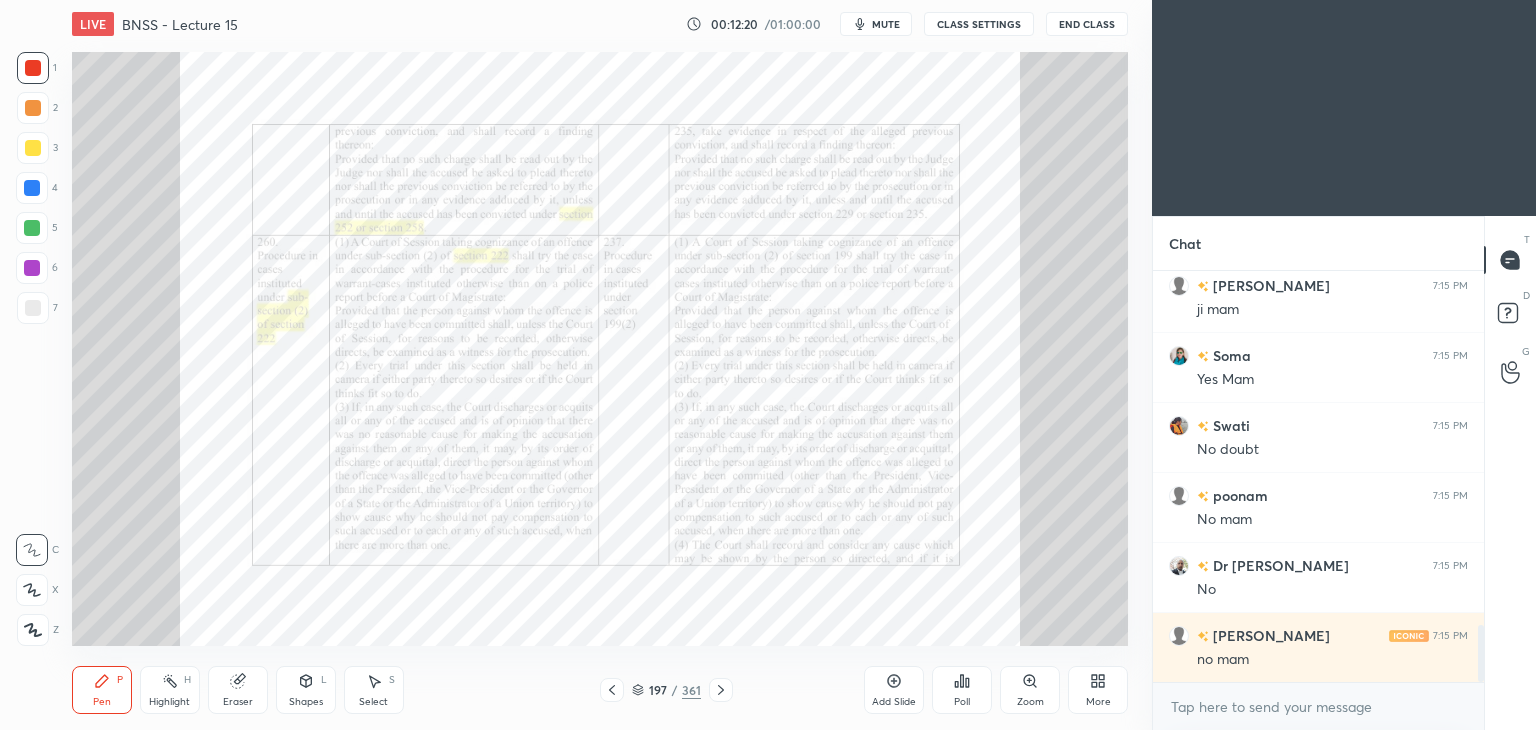 click 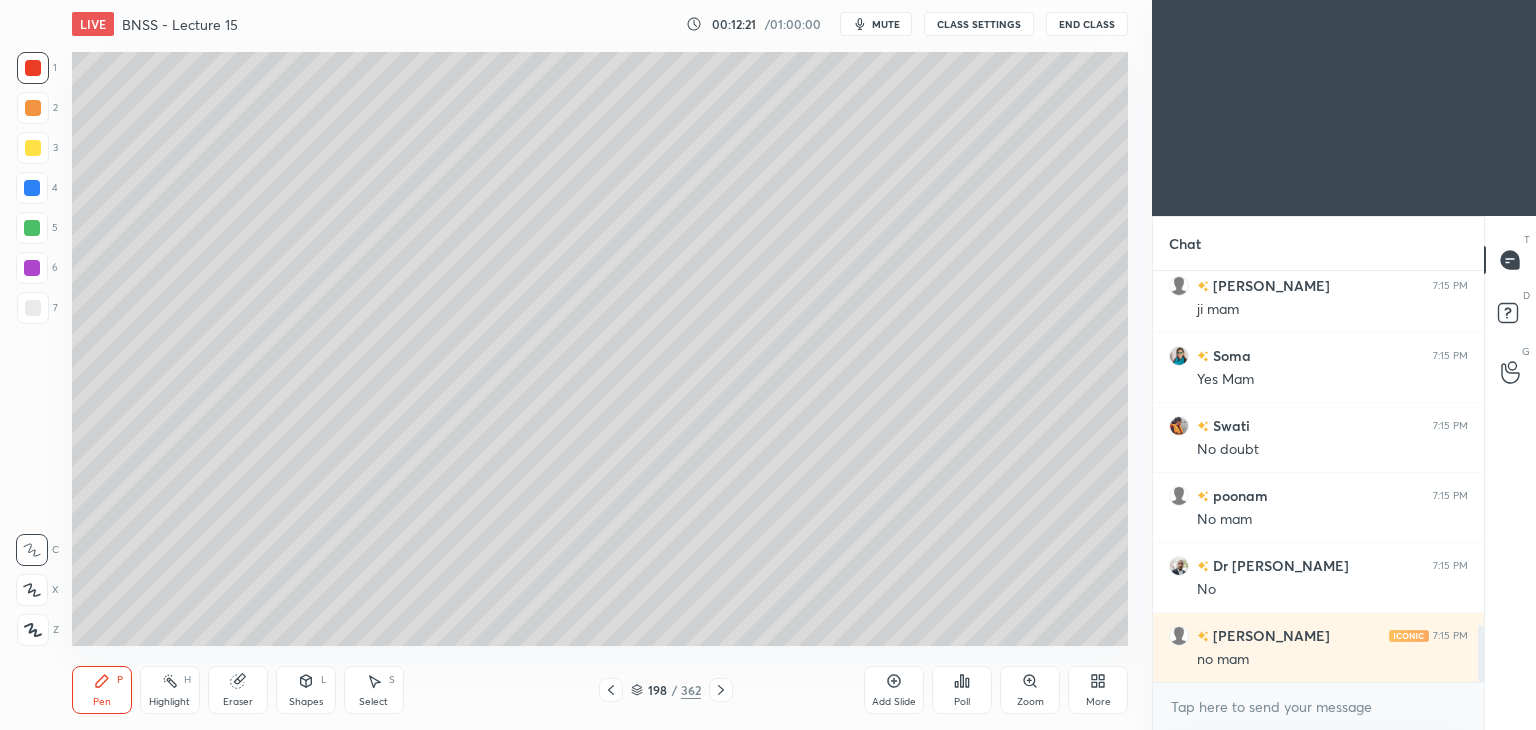 click 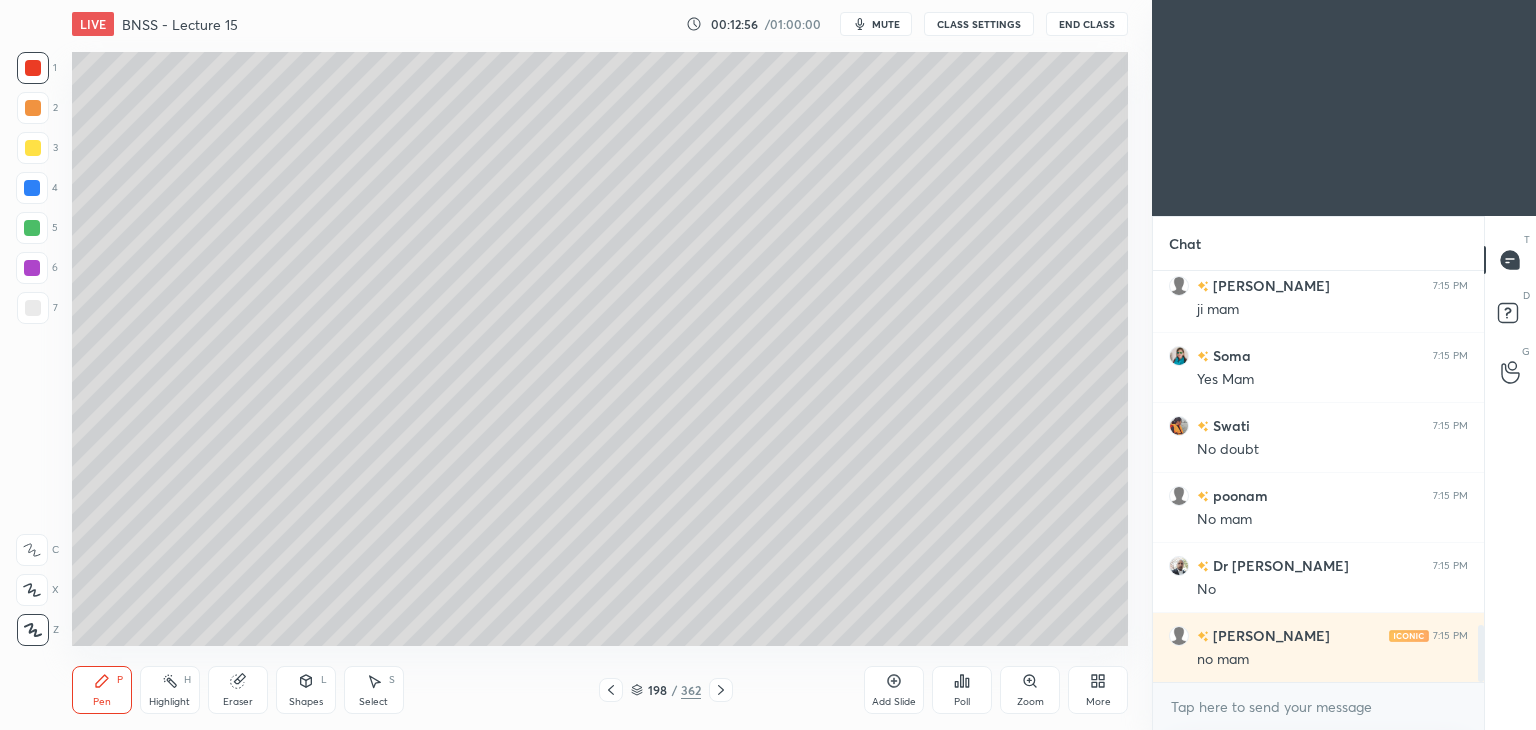 click 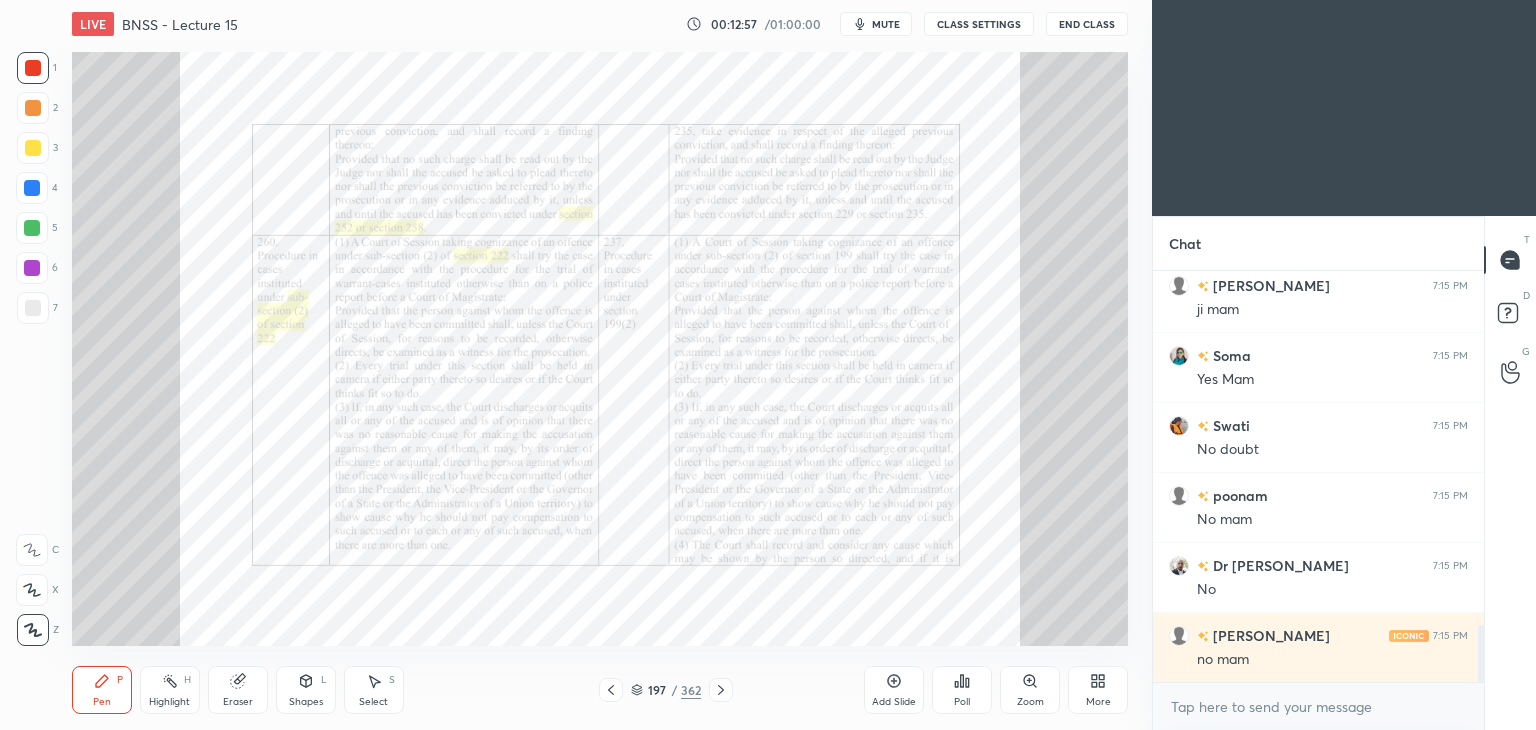 click 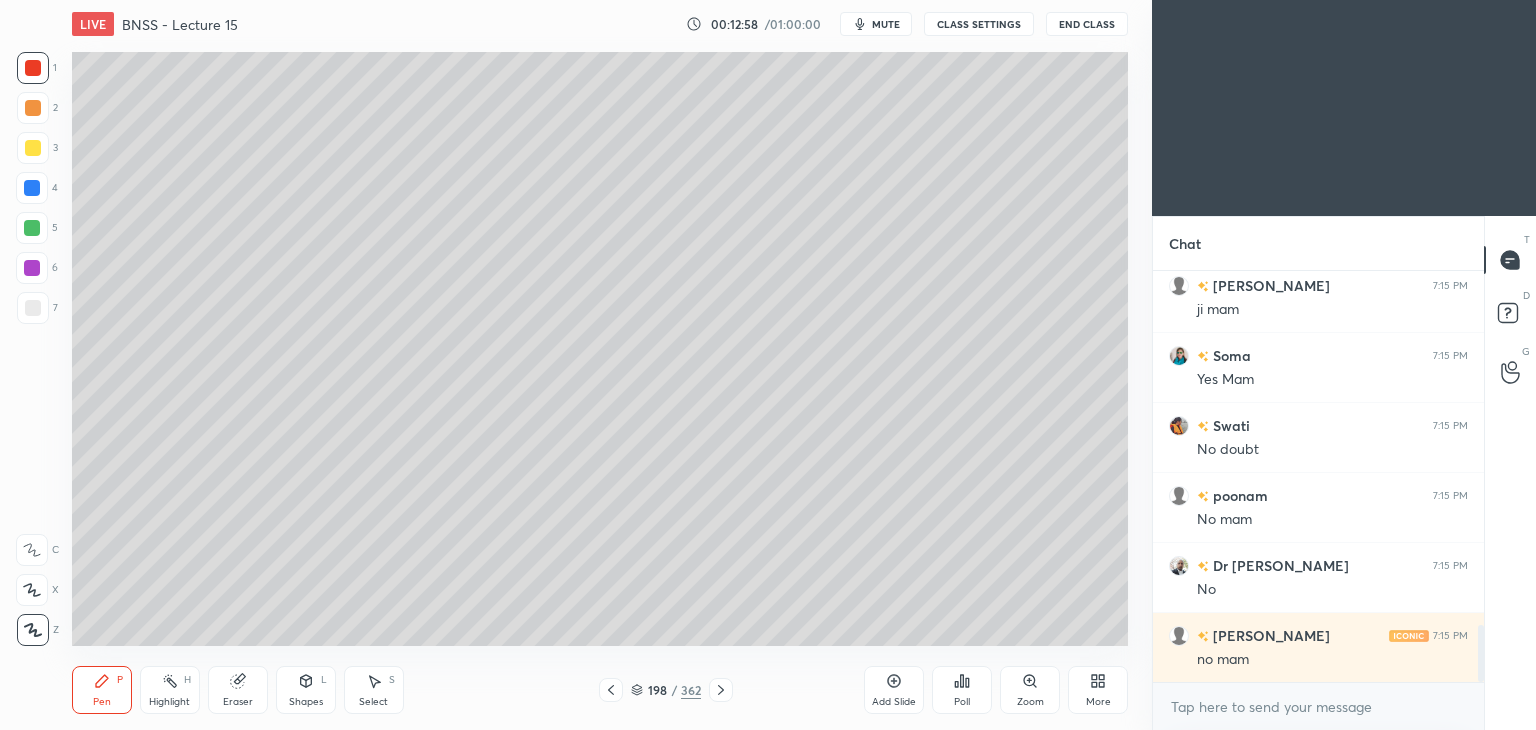 click at bounding box center [721, 690] 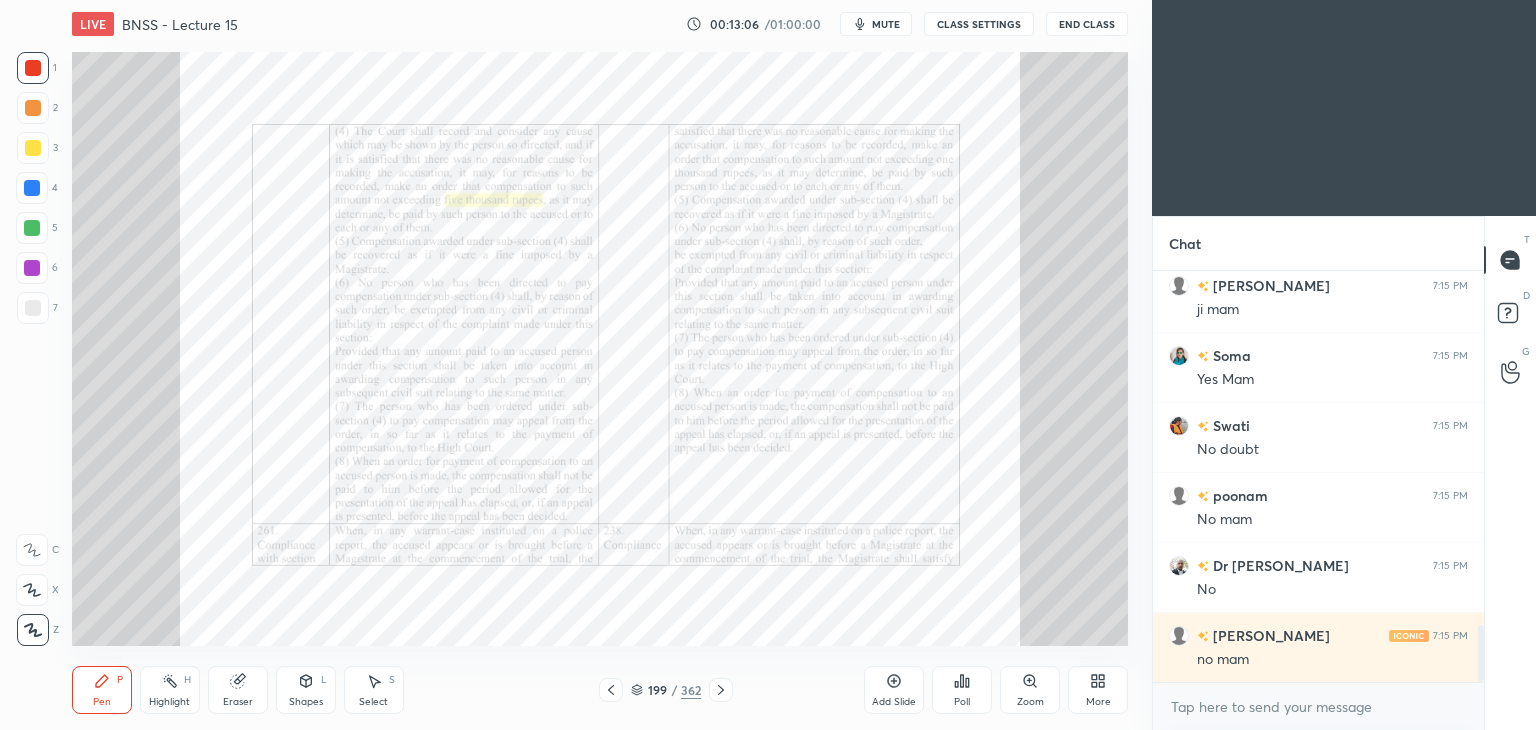 click on "Zoom" at bounding box center (1030, 690) 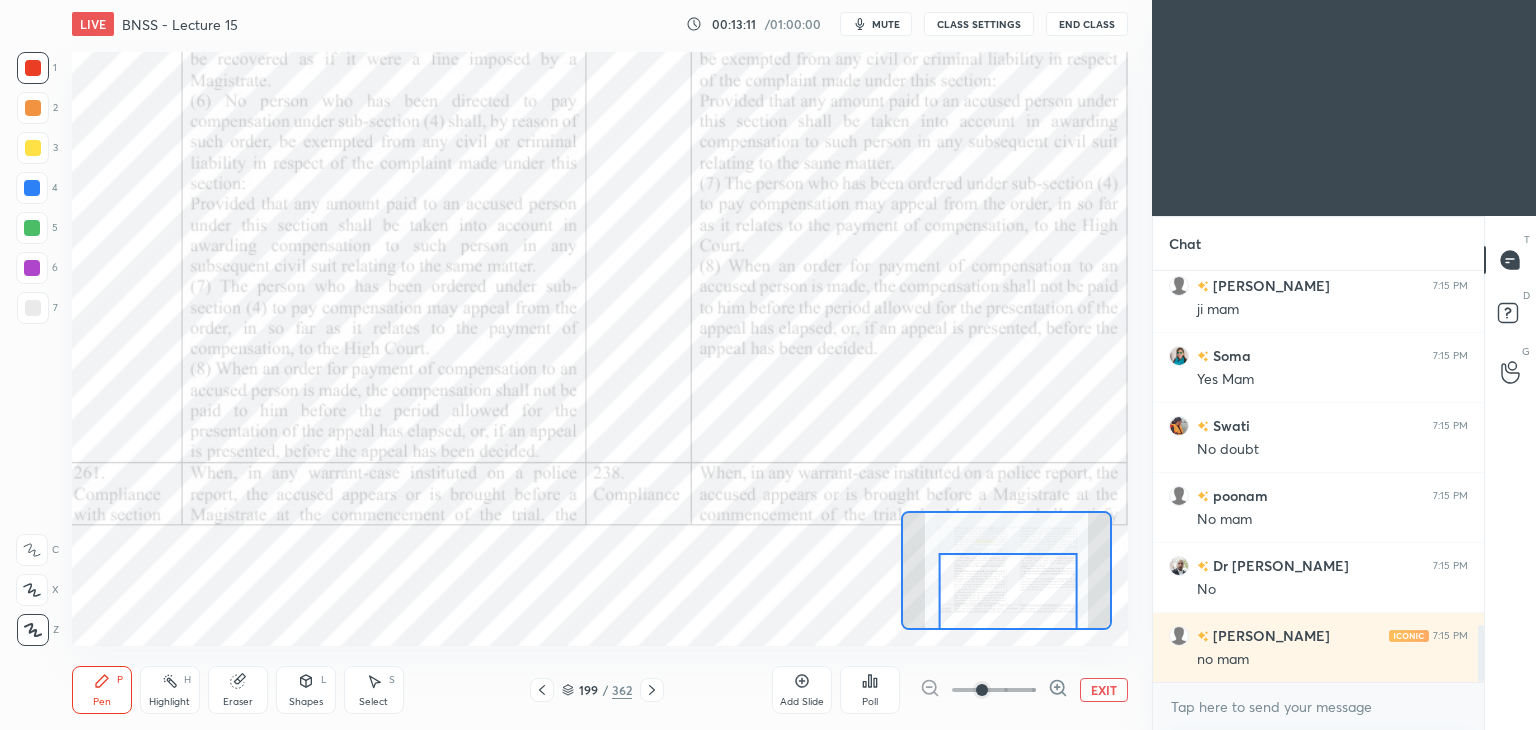 click 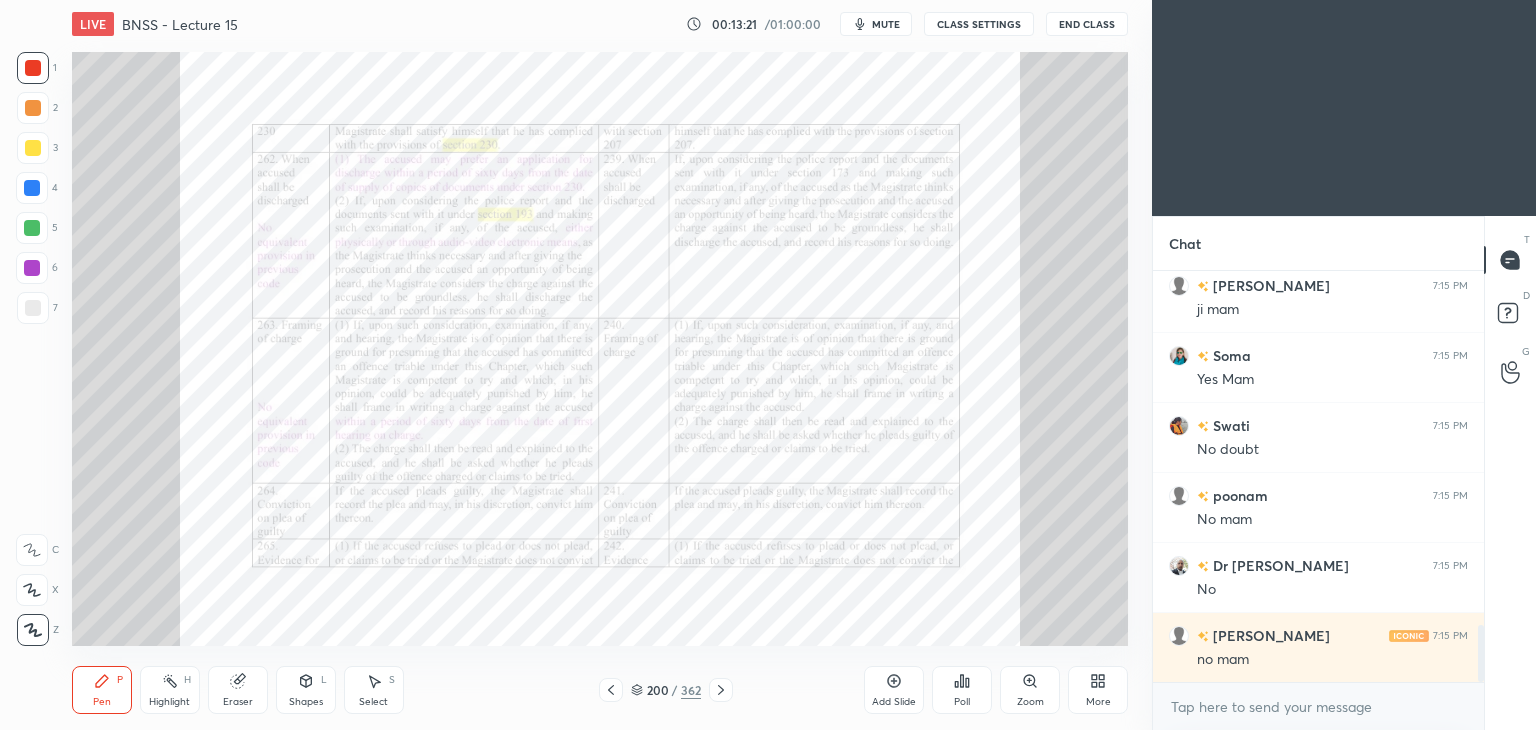click on "Zoom" at bounding box center (1030, 690) 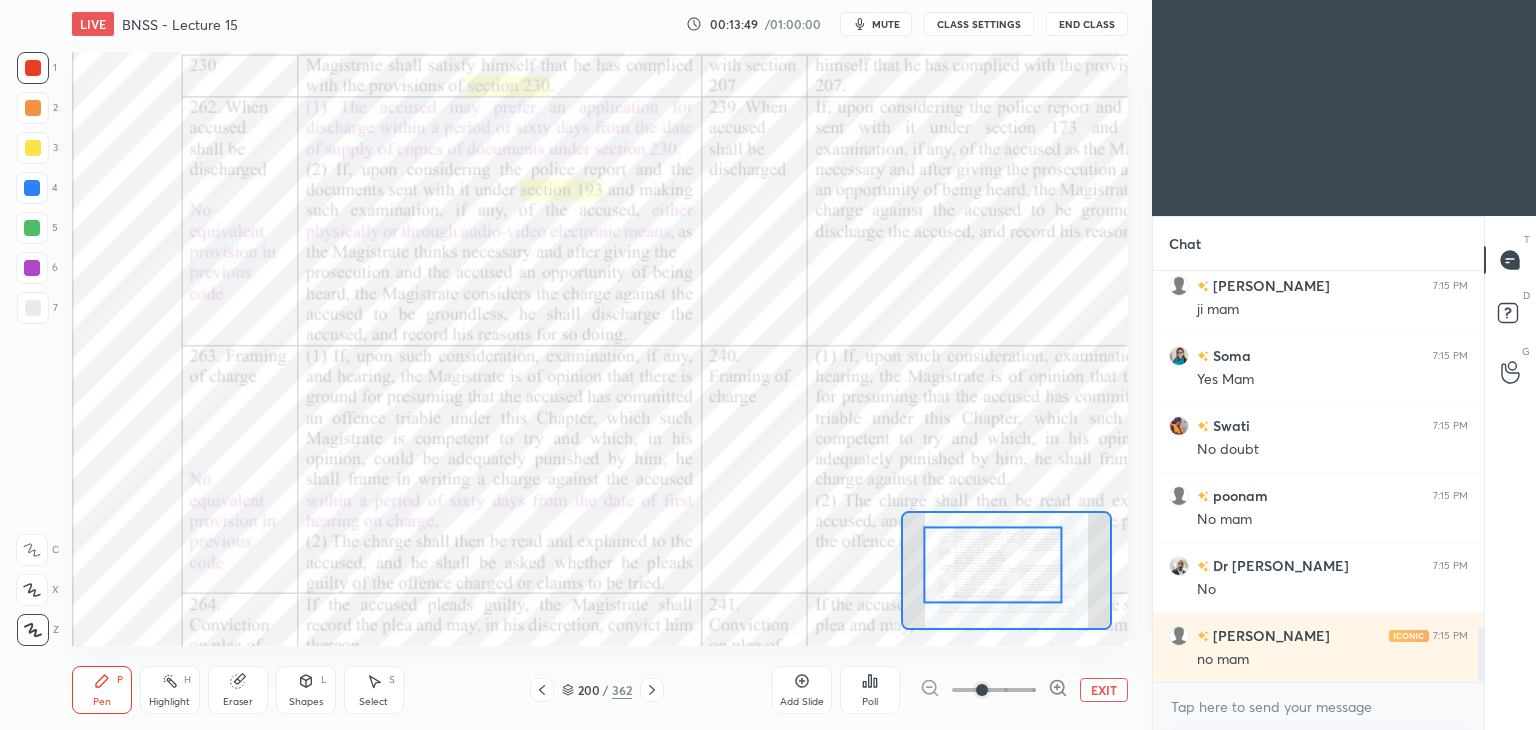 scroll, scrollTop: 2660, scrollLeft: 0, axis: vertical 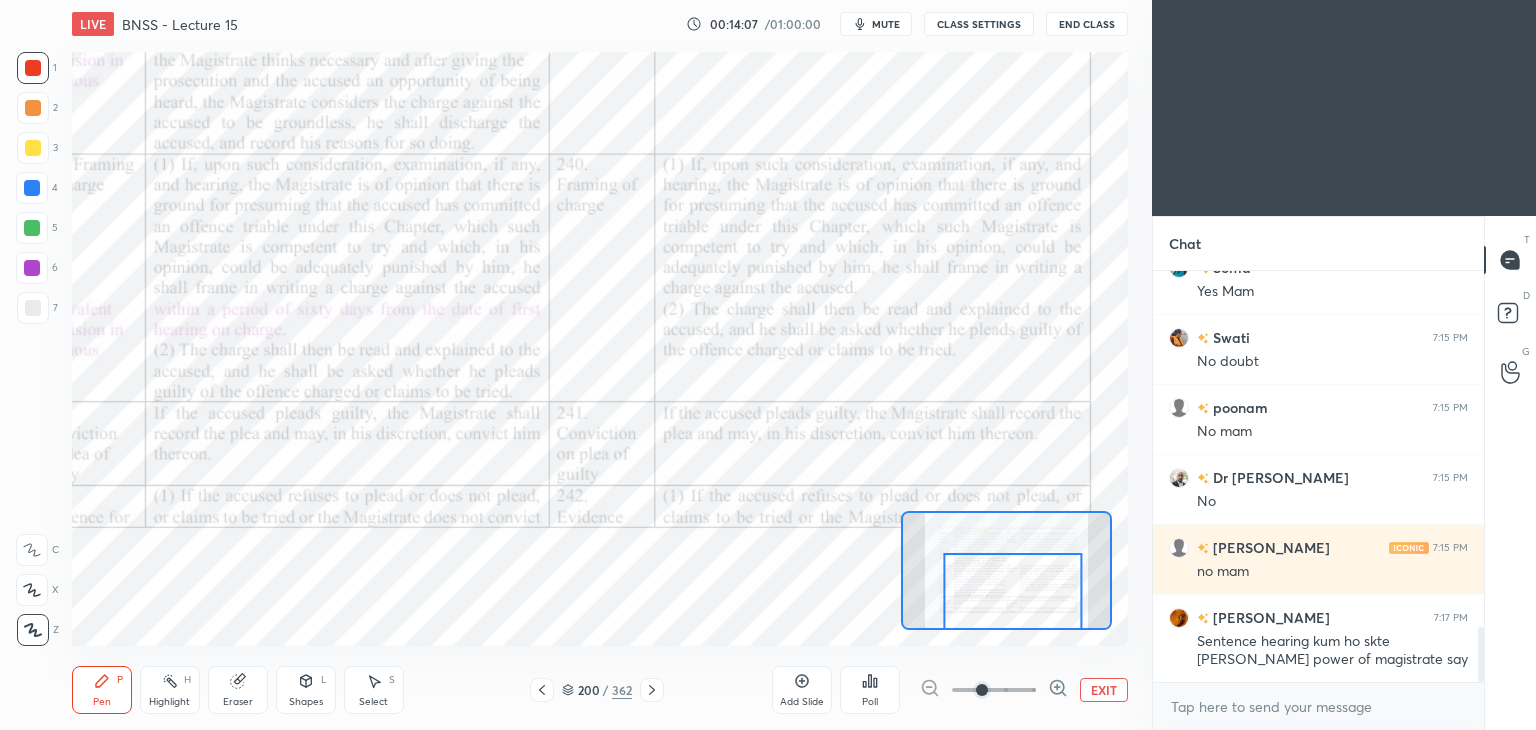 click on "Pen P Highlight H Eraser Shapes L Select S 200 / 362 Add Slide Poll EXIT" at bounding box center (600, 690) 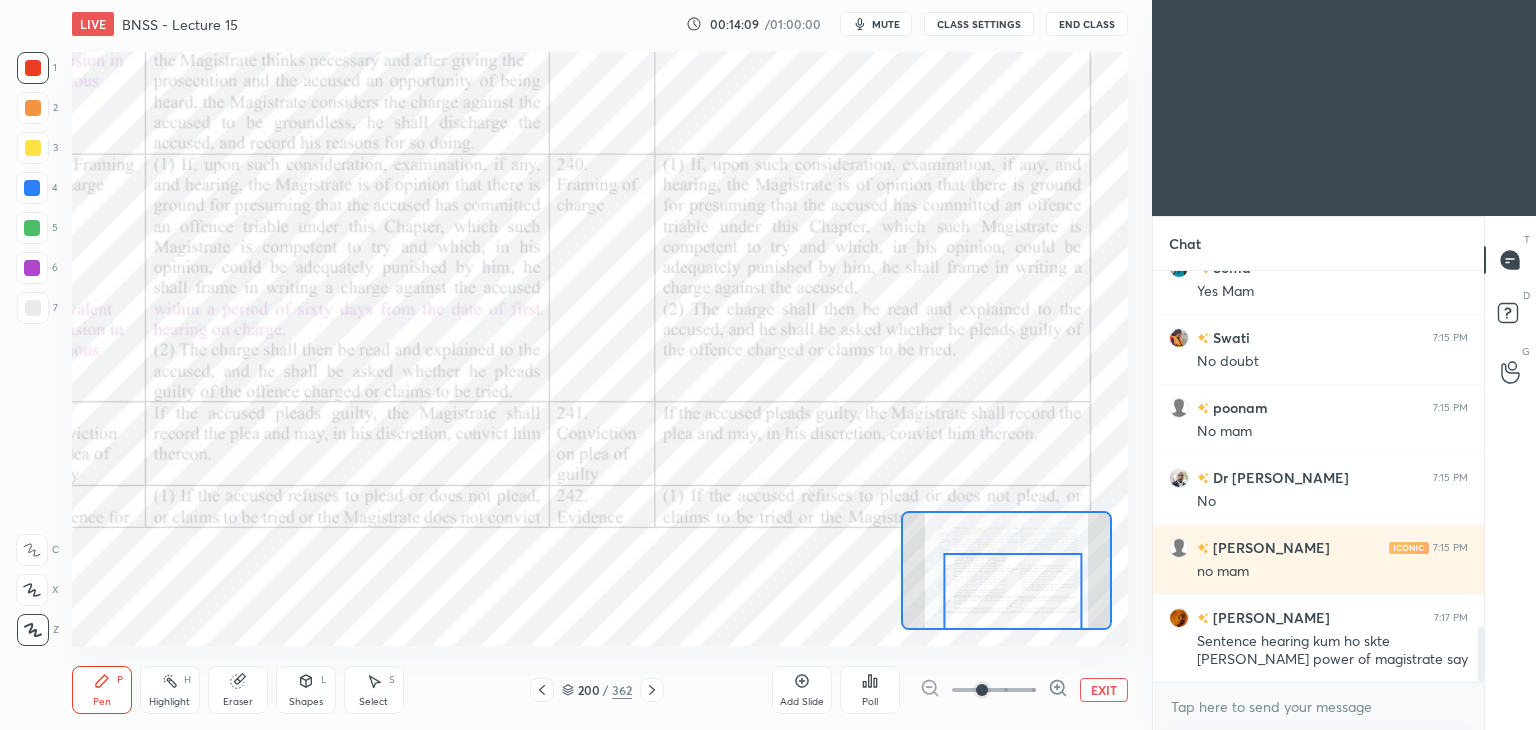 click 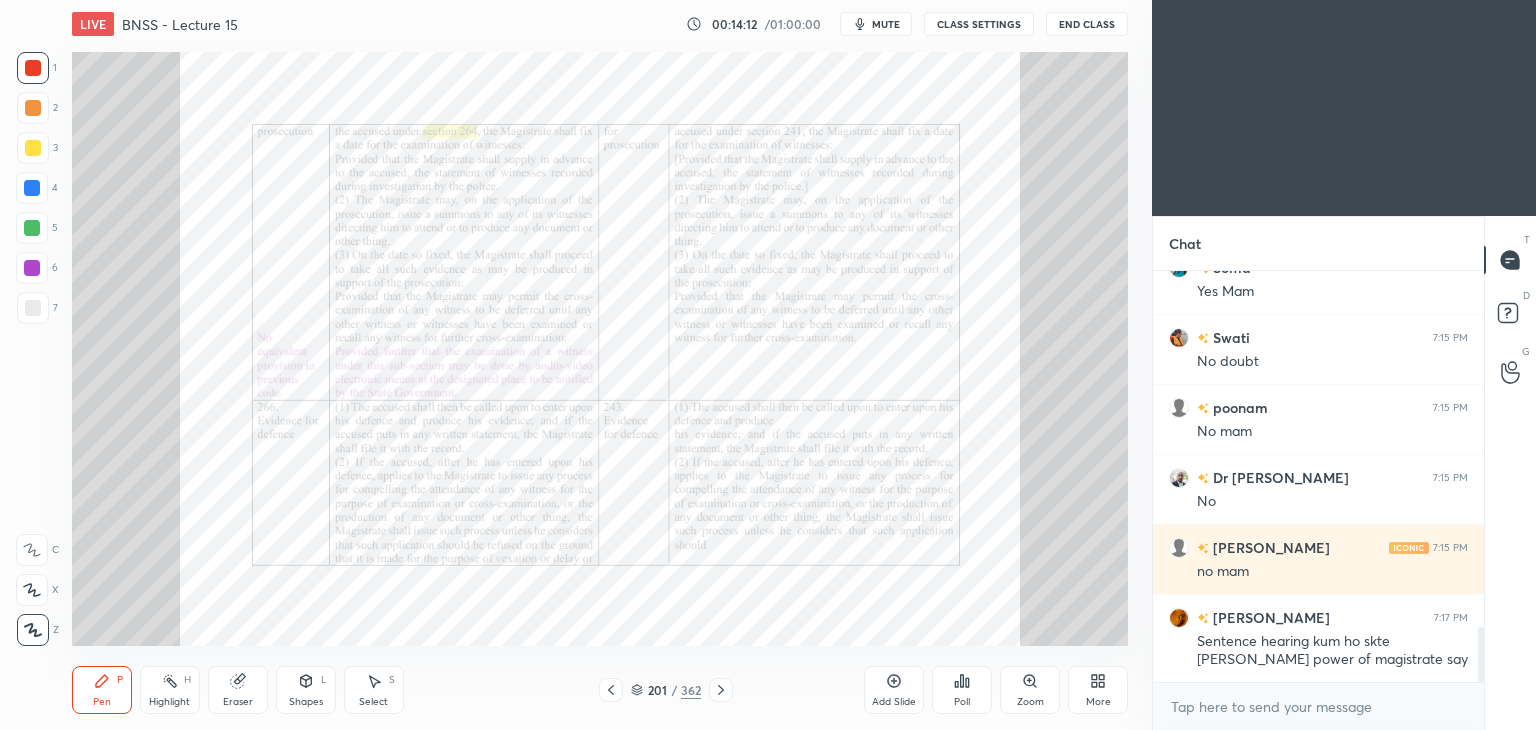 click 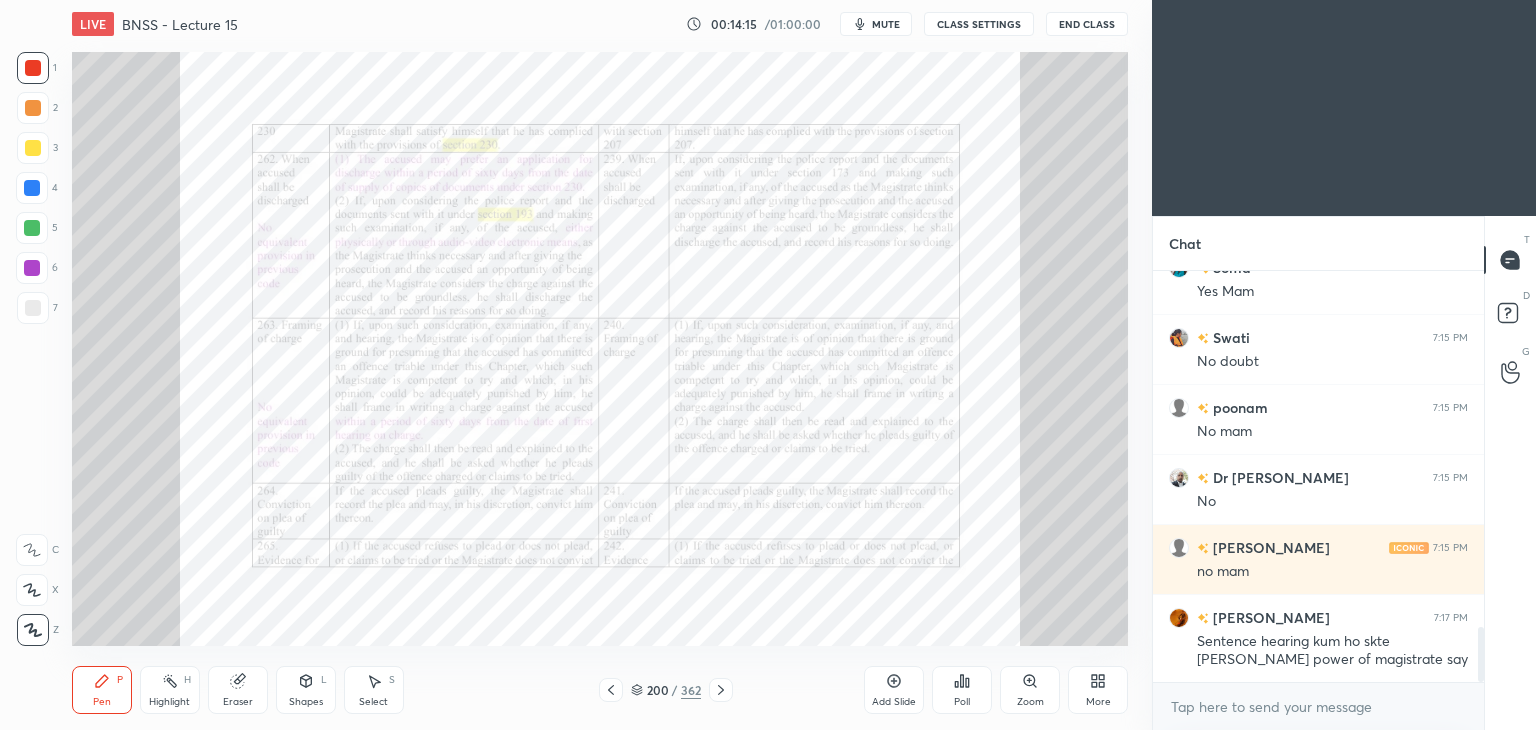click 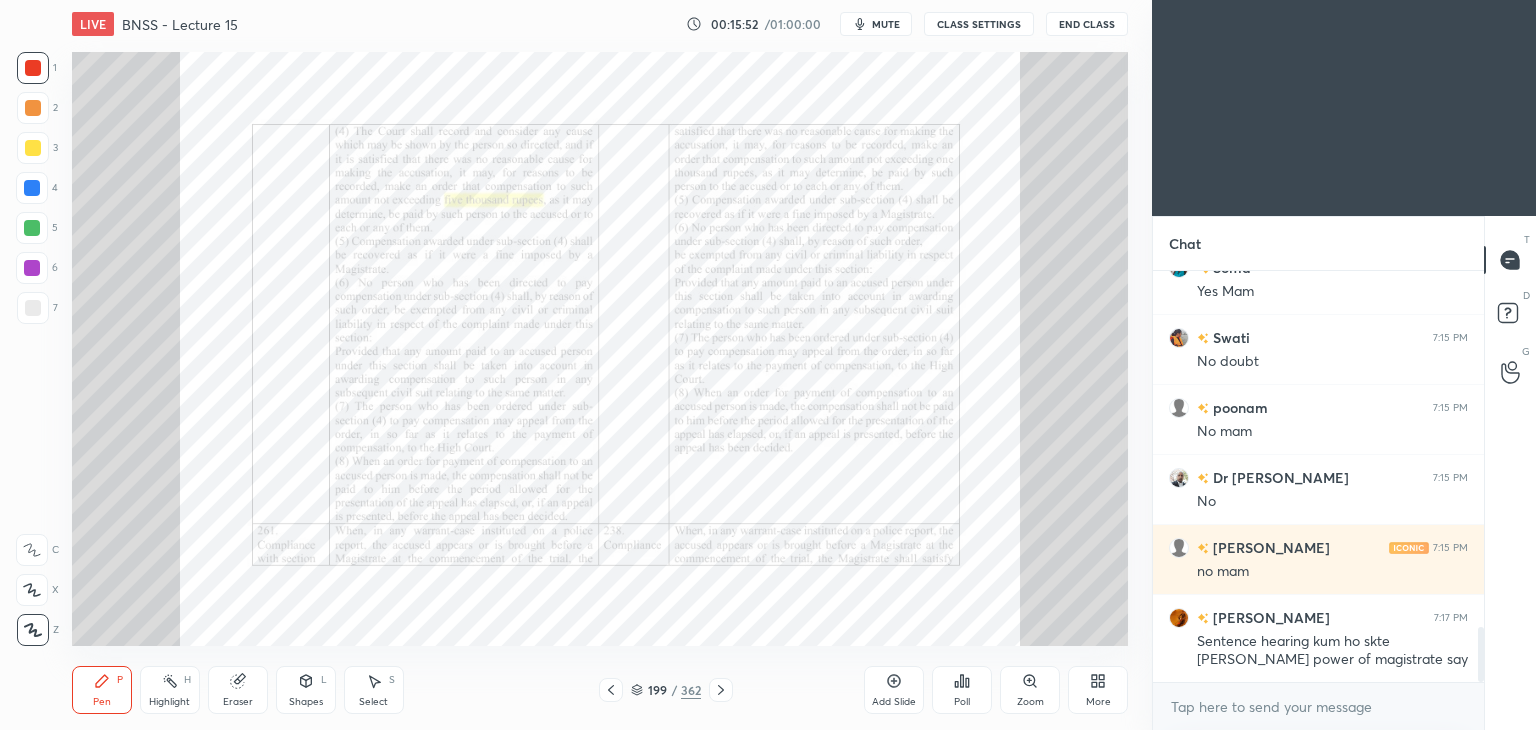 click 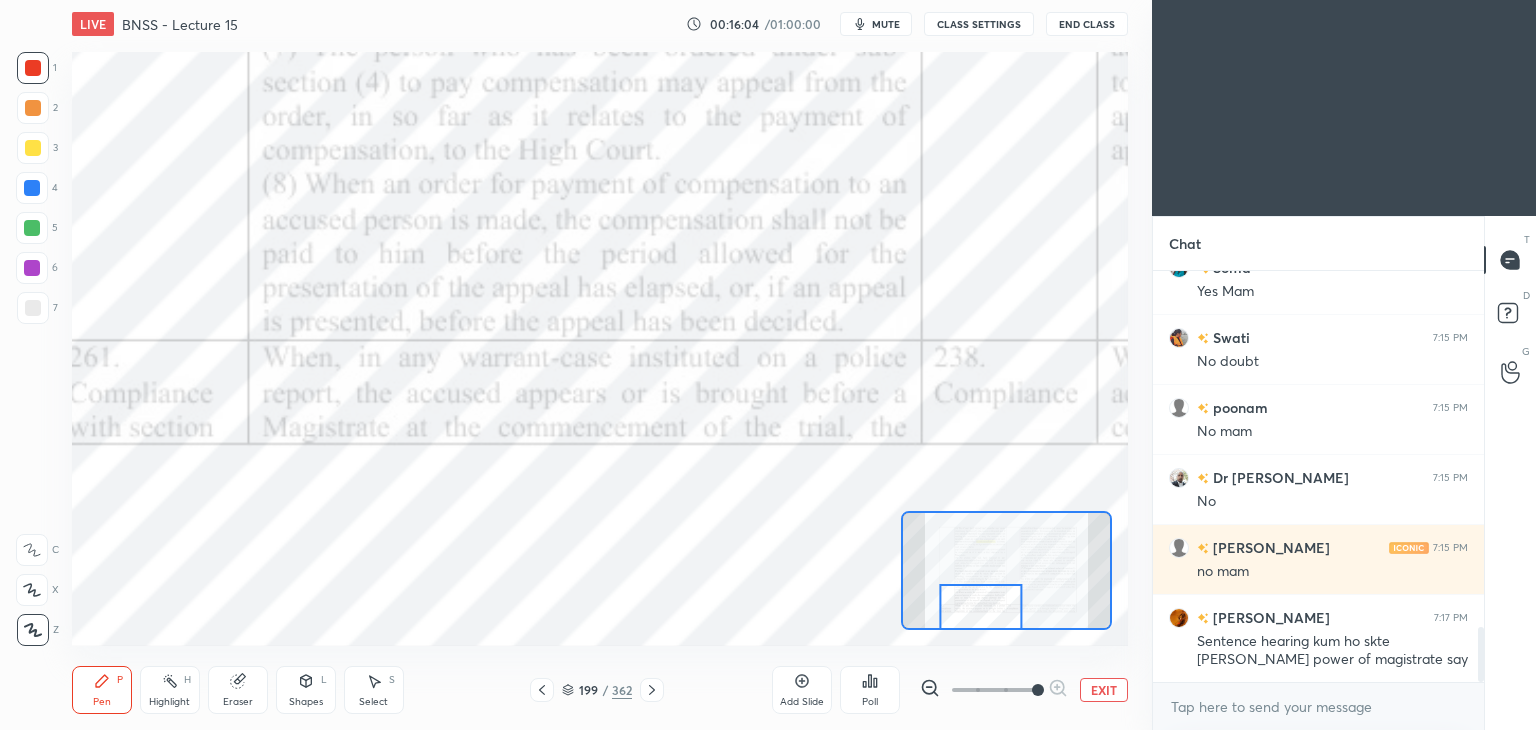 click 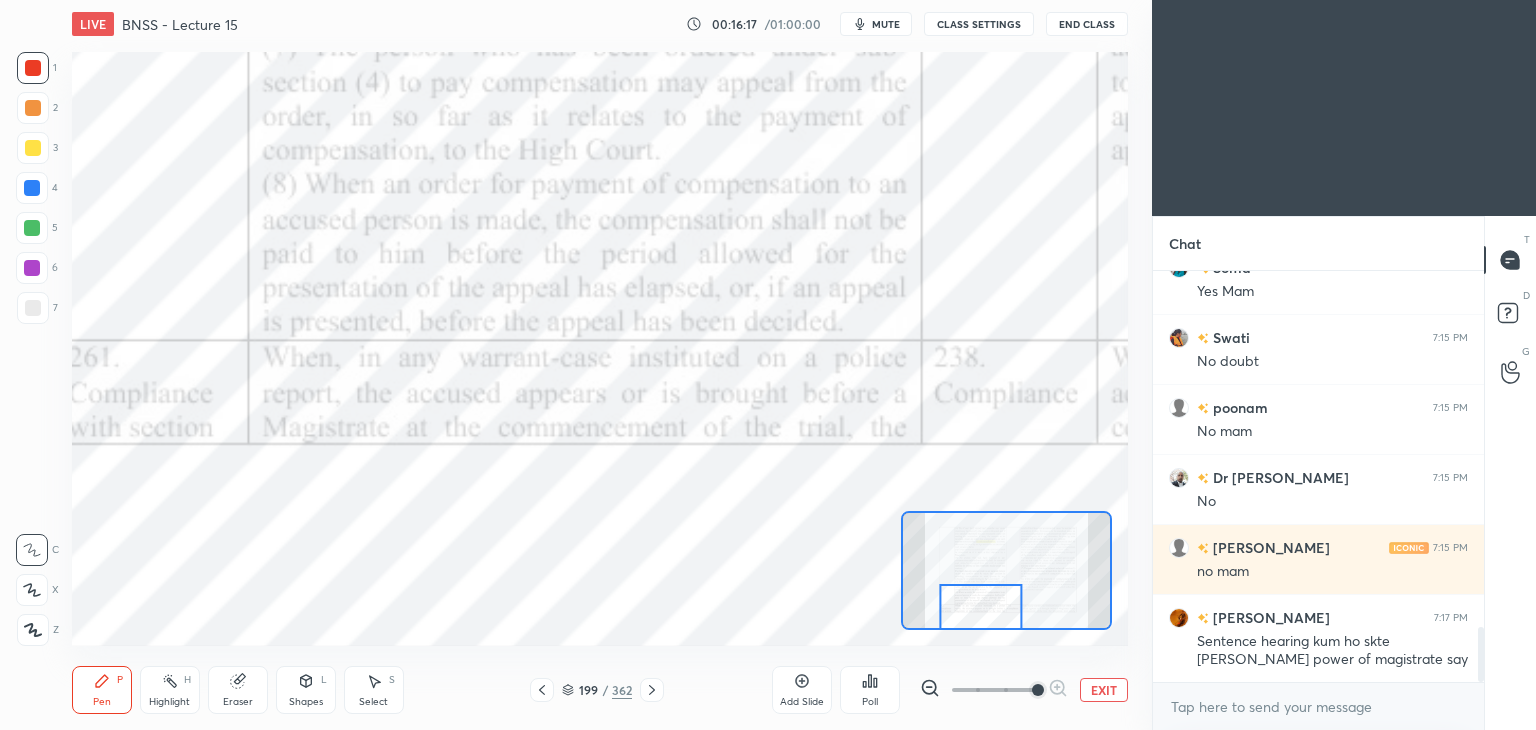 click 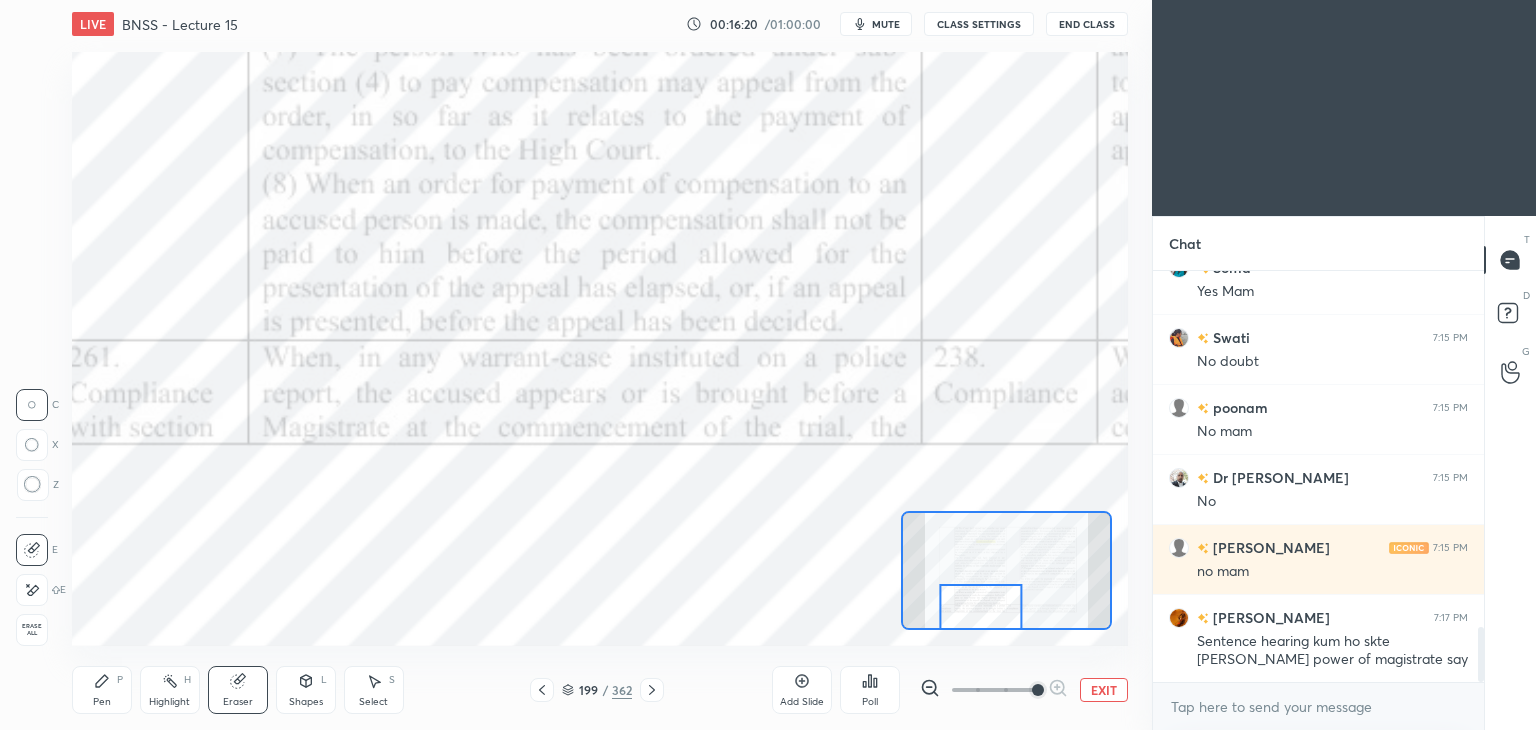 click on "P" at bounding box center (120, 680) 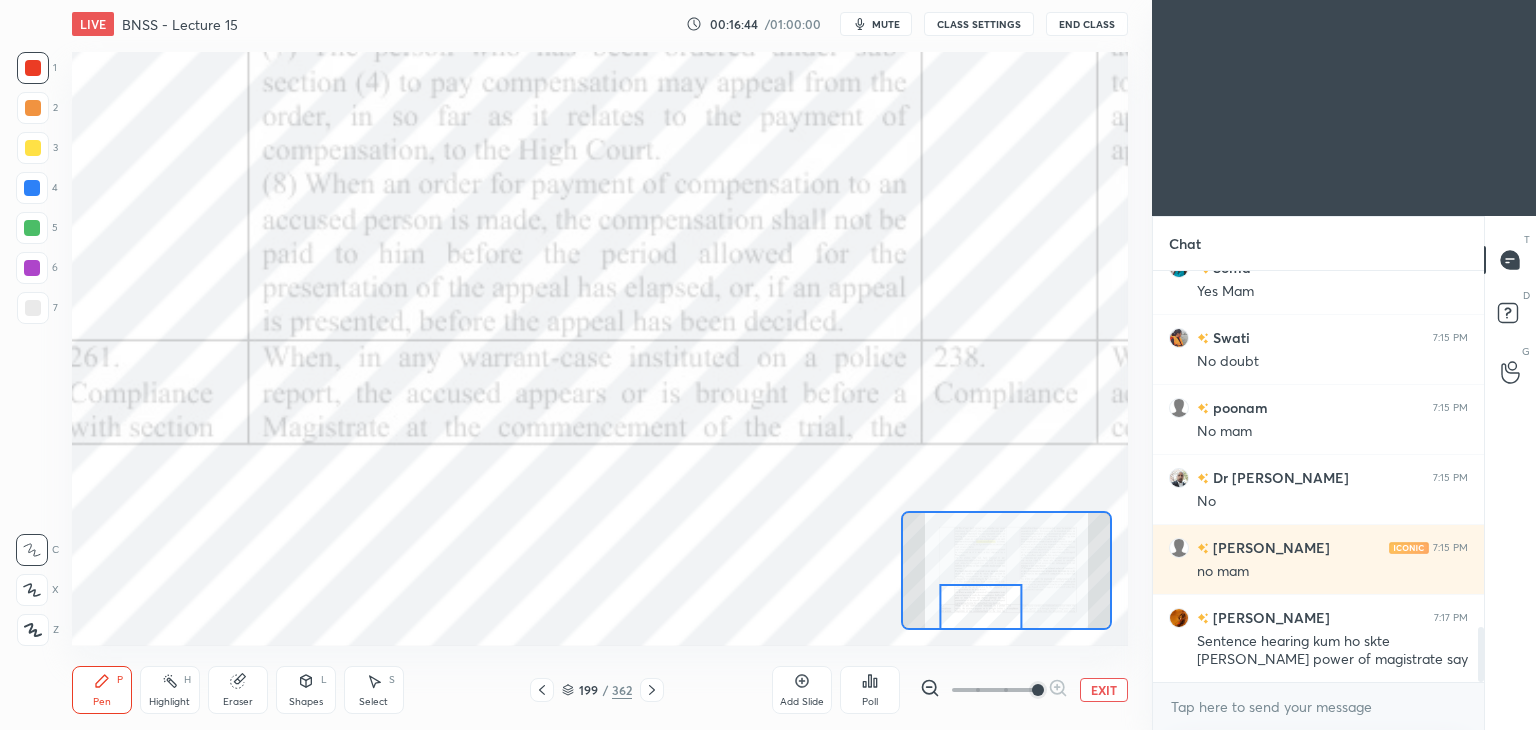 click at bounding box center (652, 690) 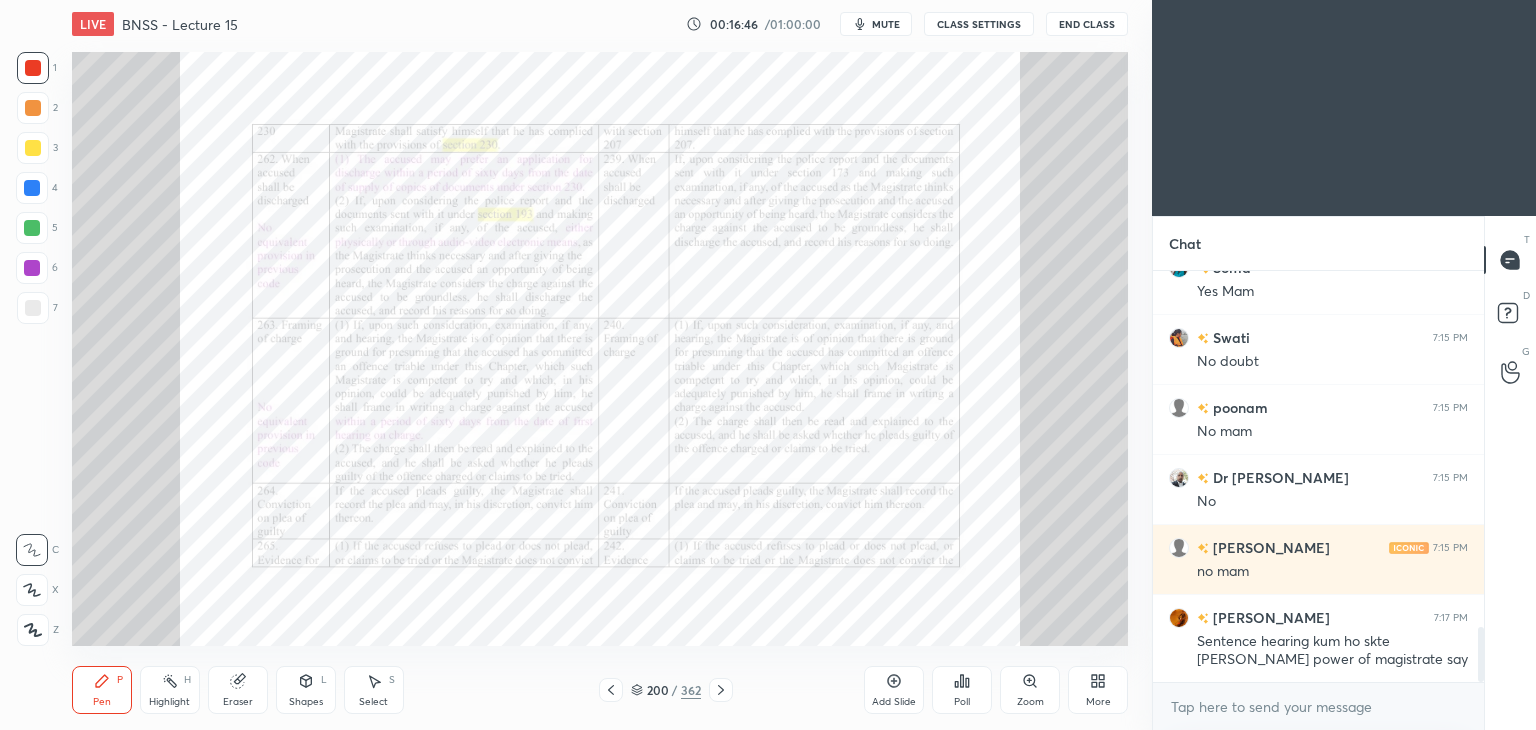 click on "Zoom" at bounding box center (1030, 690) 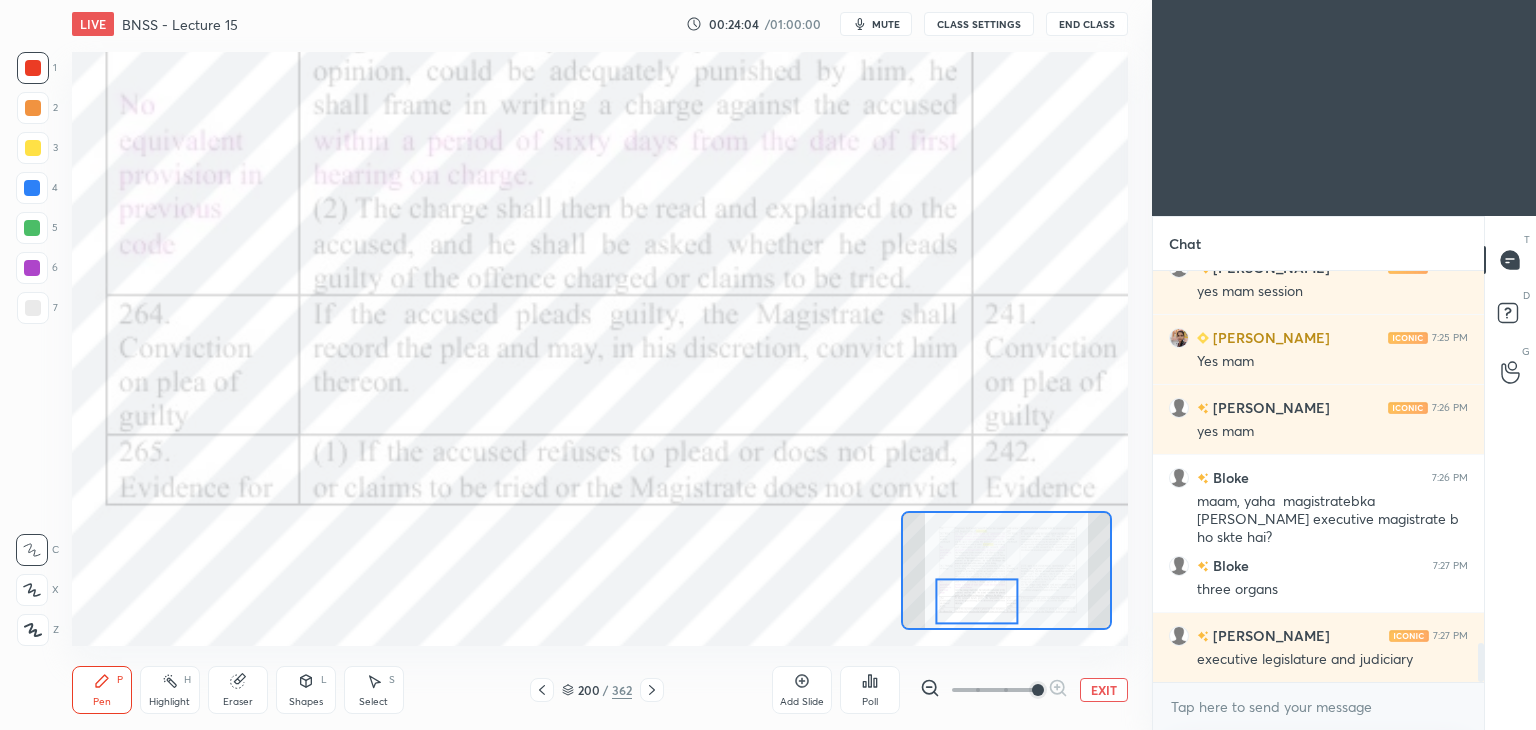 scroll, scrollTop: 4046, scrollLeft: 0, axis: vertical 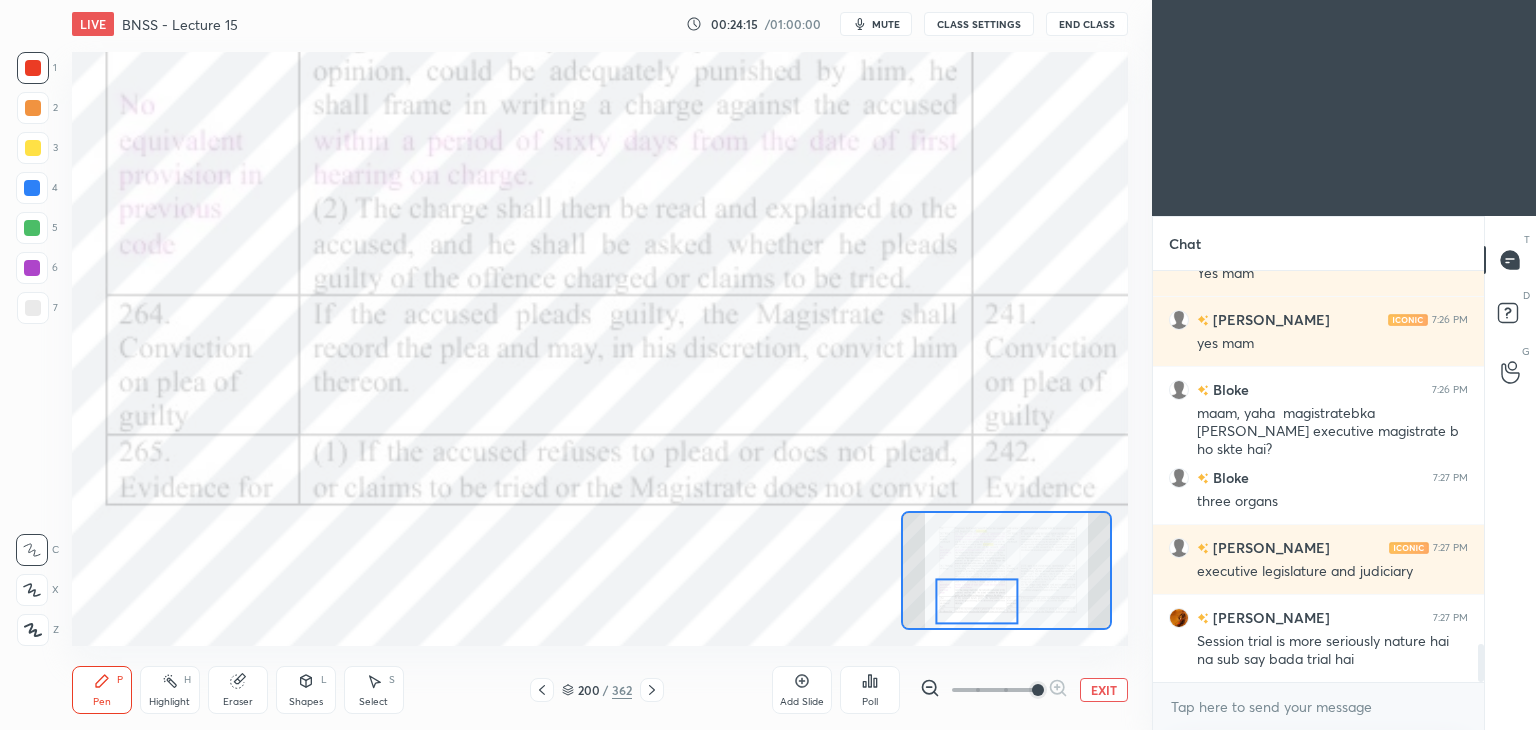 click at bounding box center [652, 690] 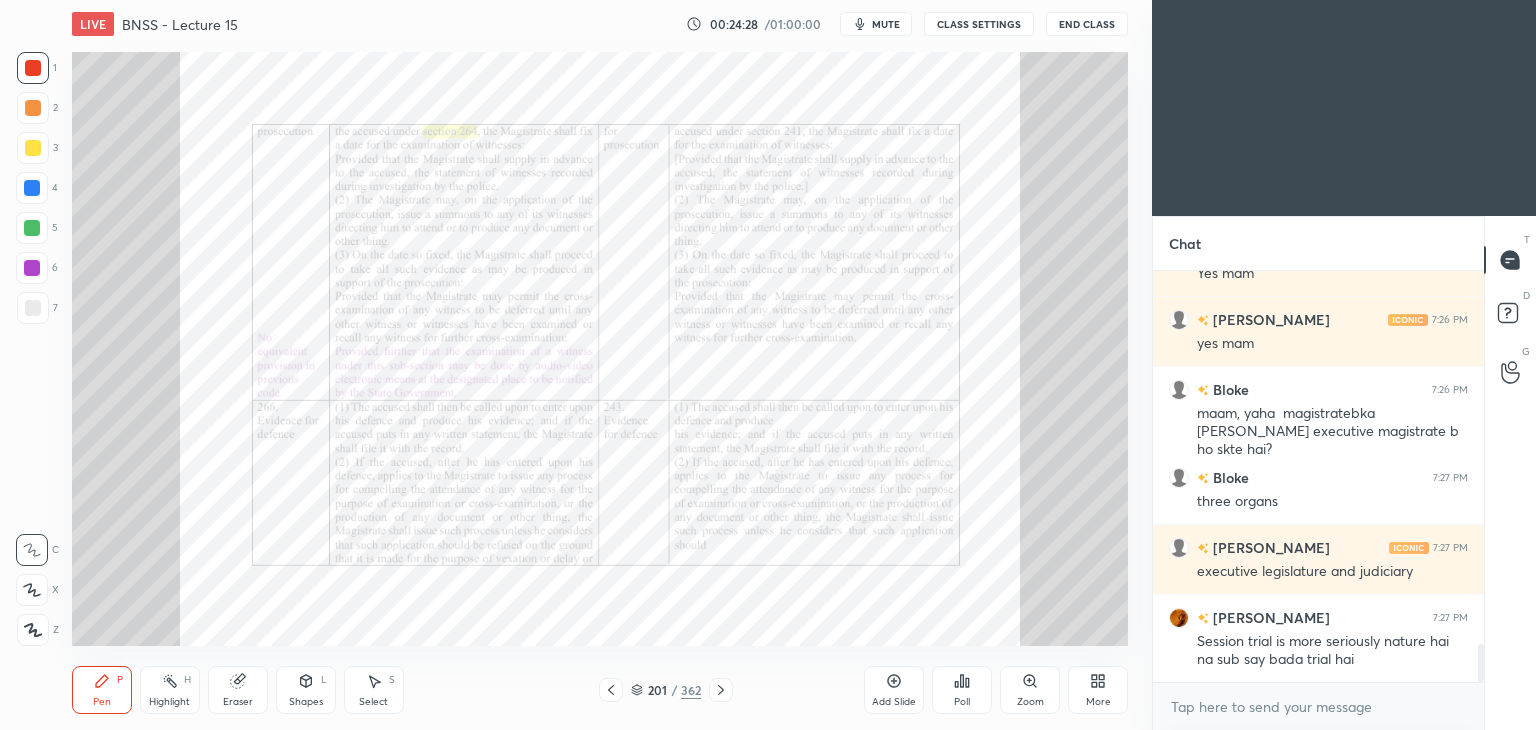 click on "Pen P Highlight H Eraser Shapes L Select S 201 / 362 Add Slide Poll Zoom More" at bounding box center (600, 690) 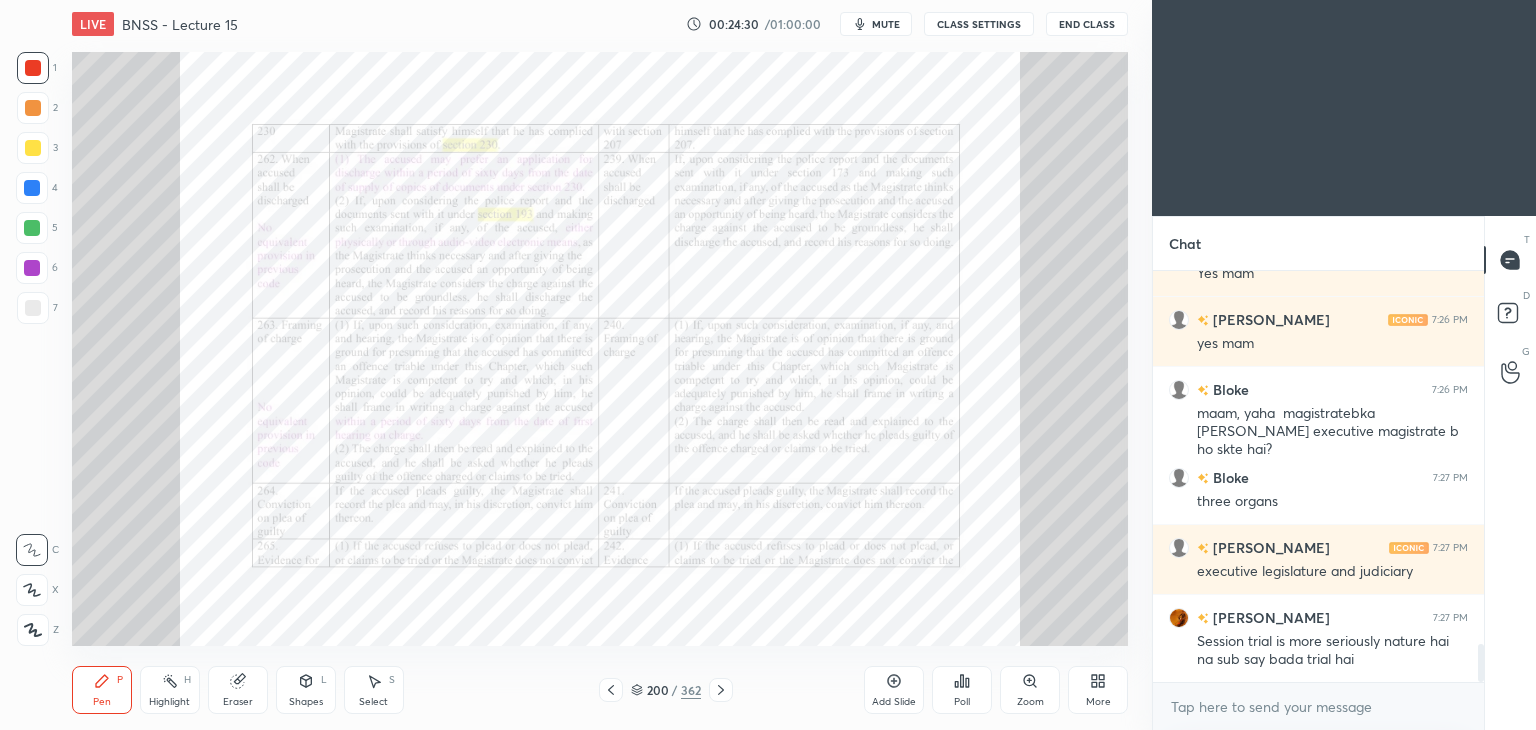 click 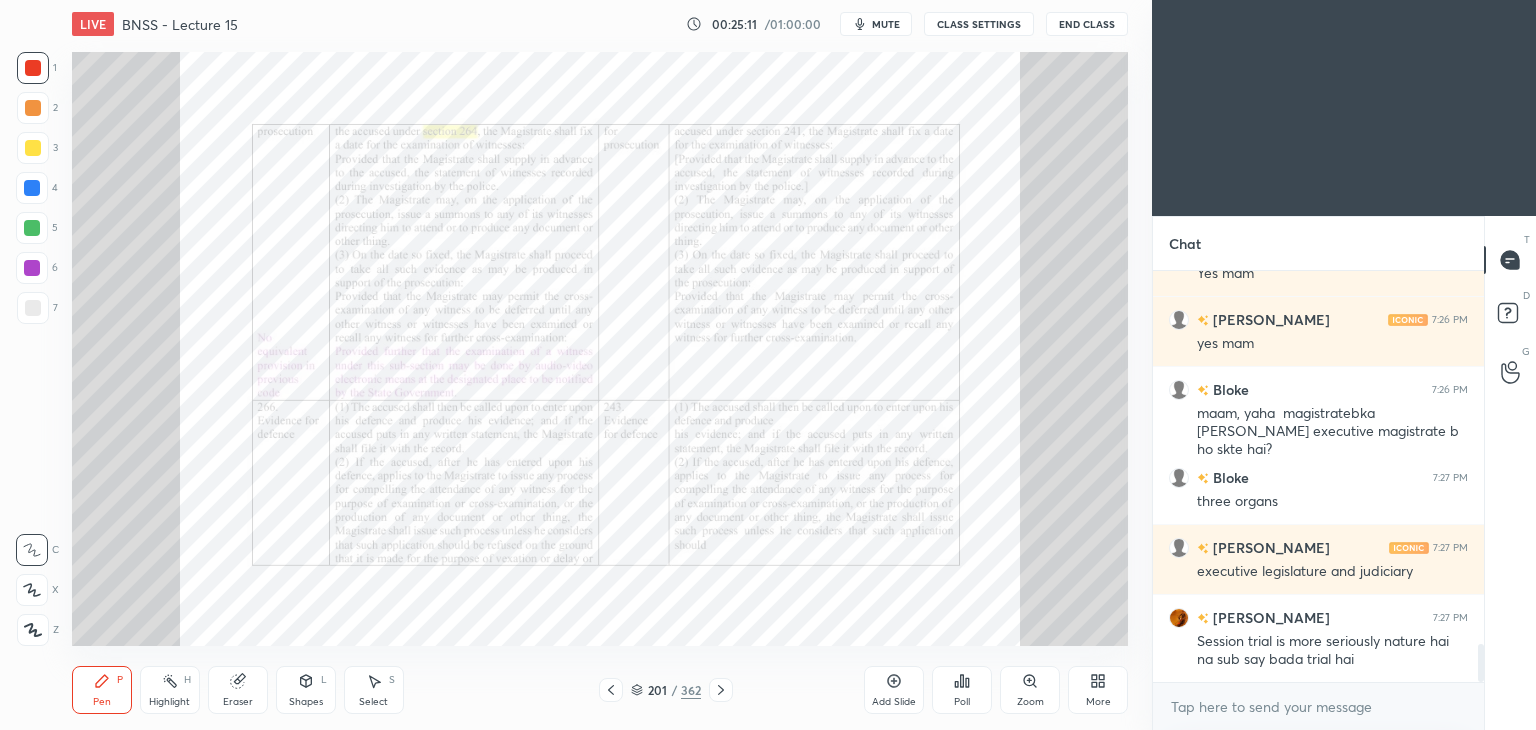 click 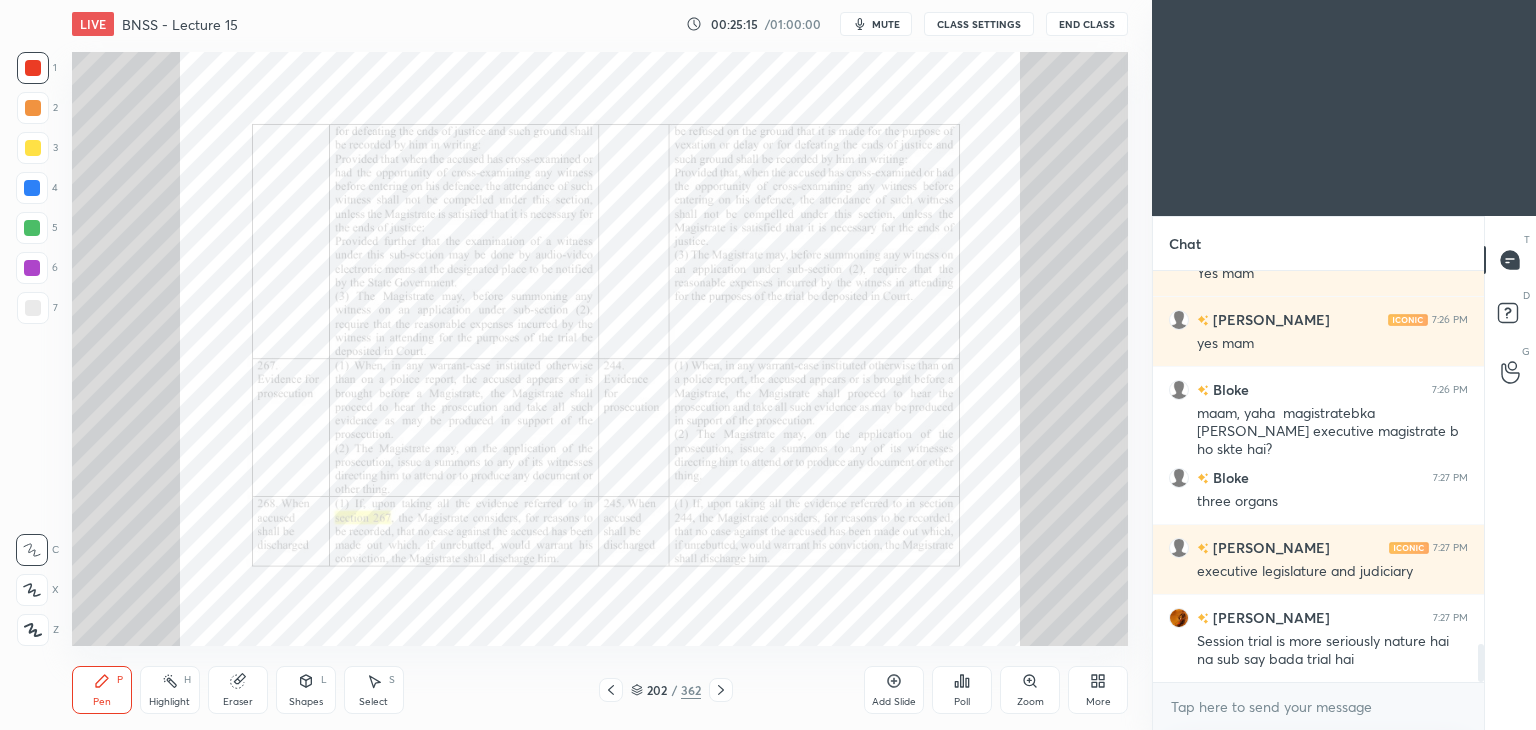 click 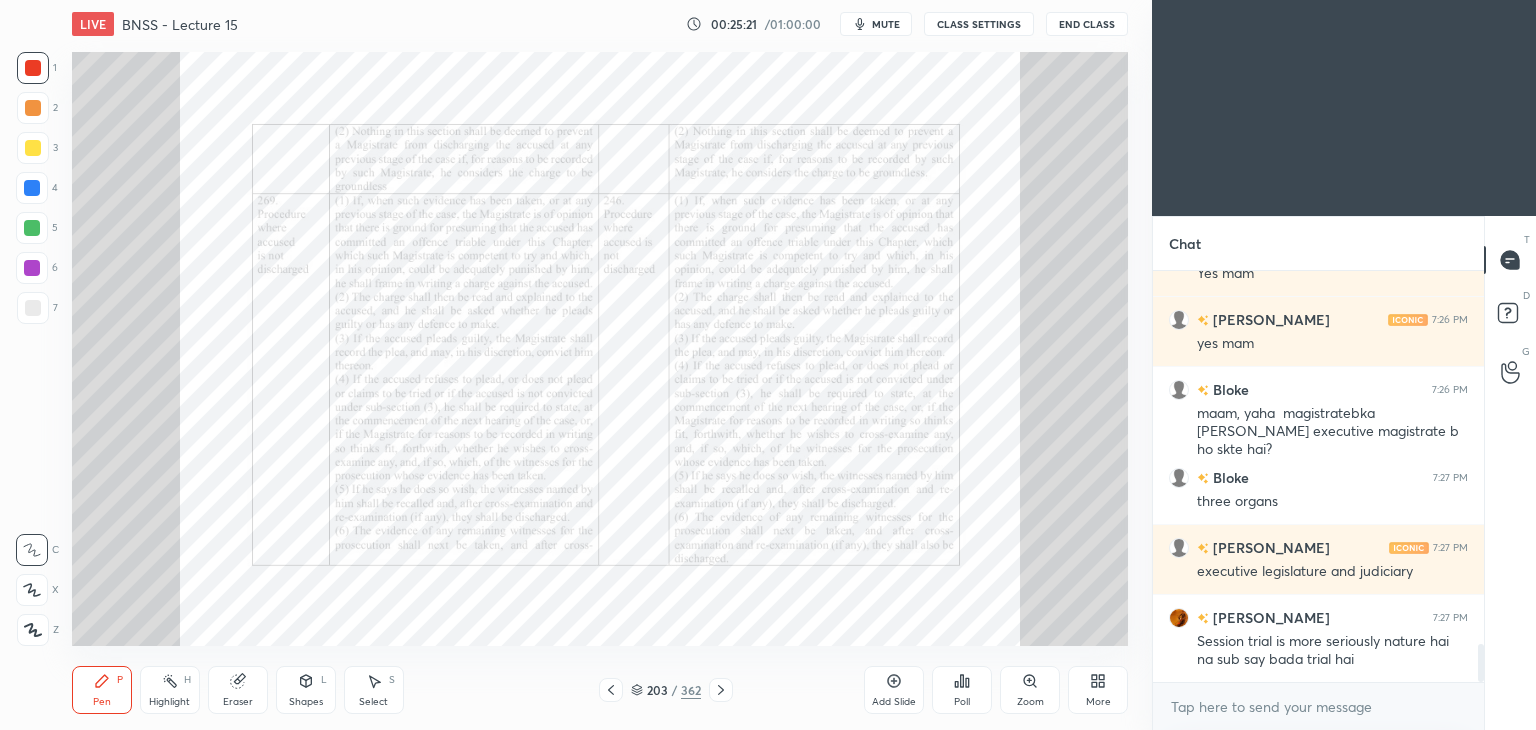 click 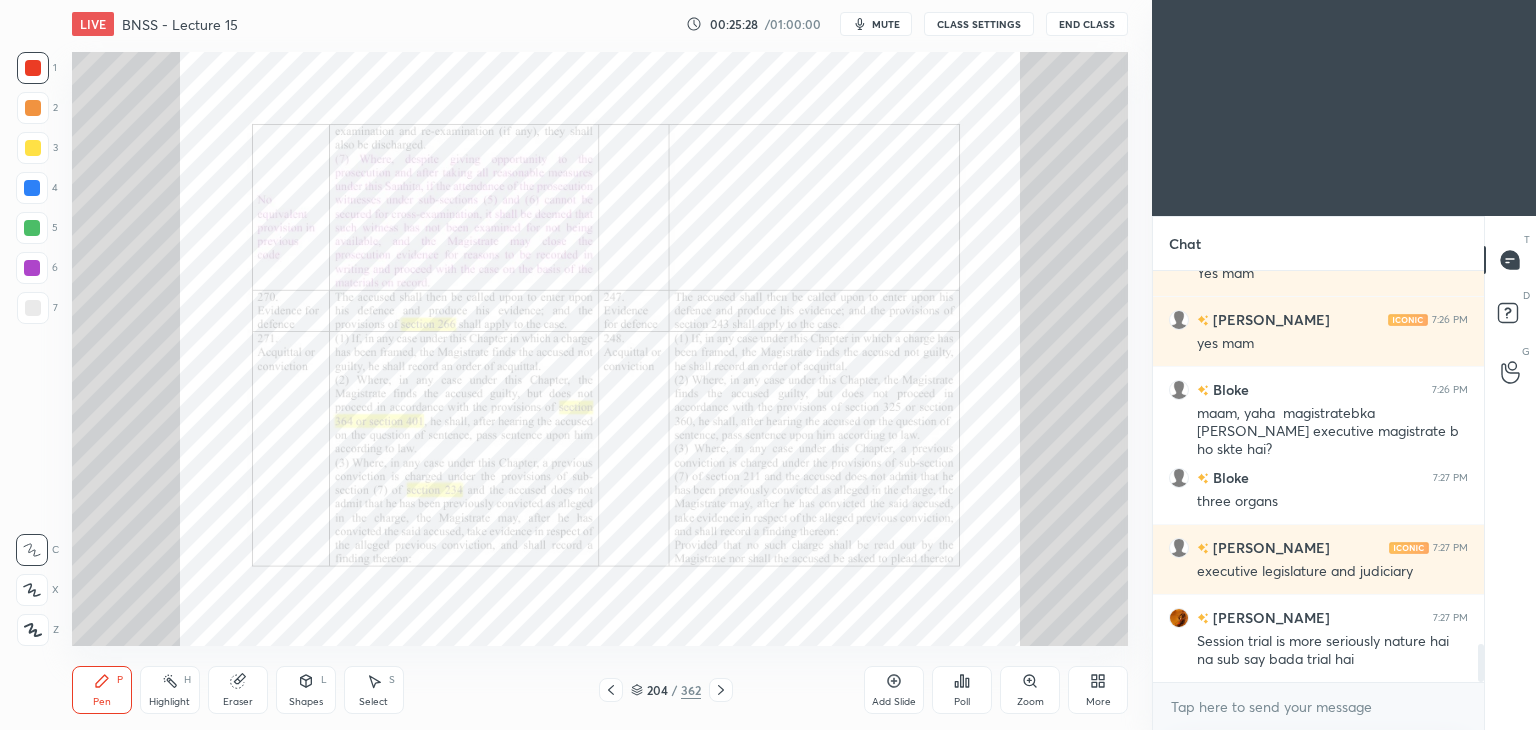 click 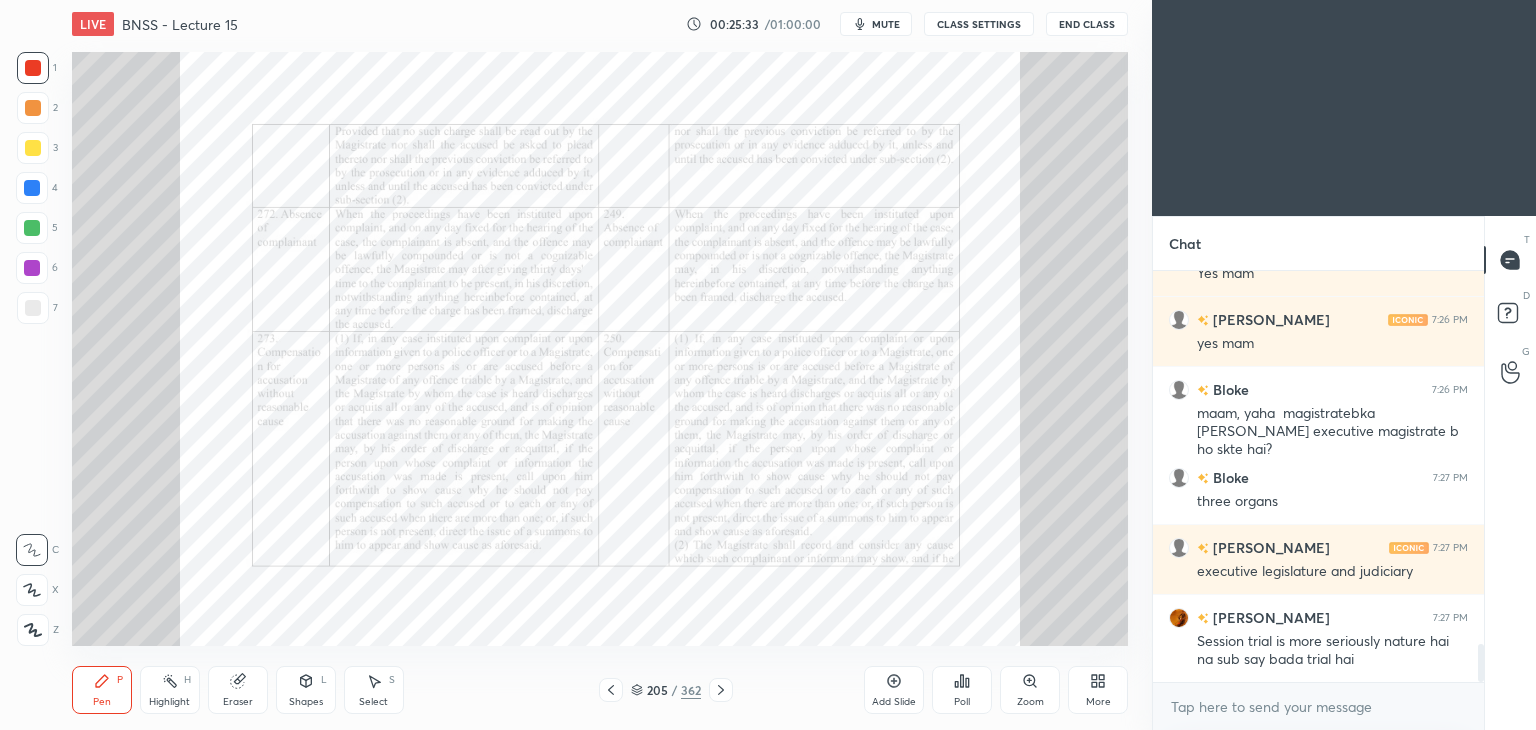 click 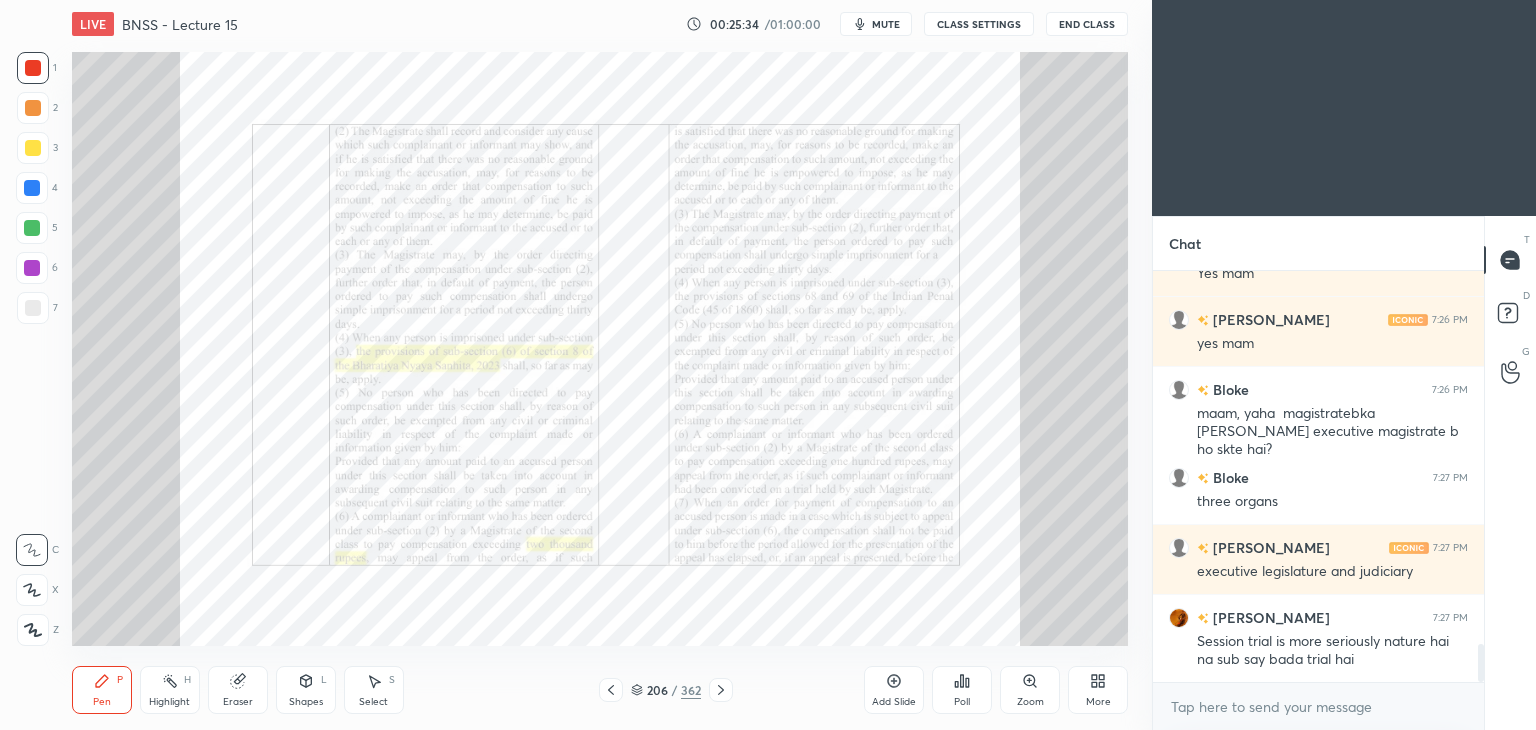 click 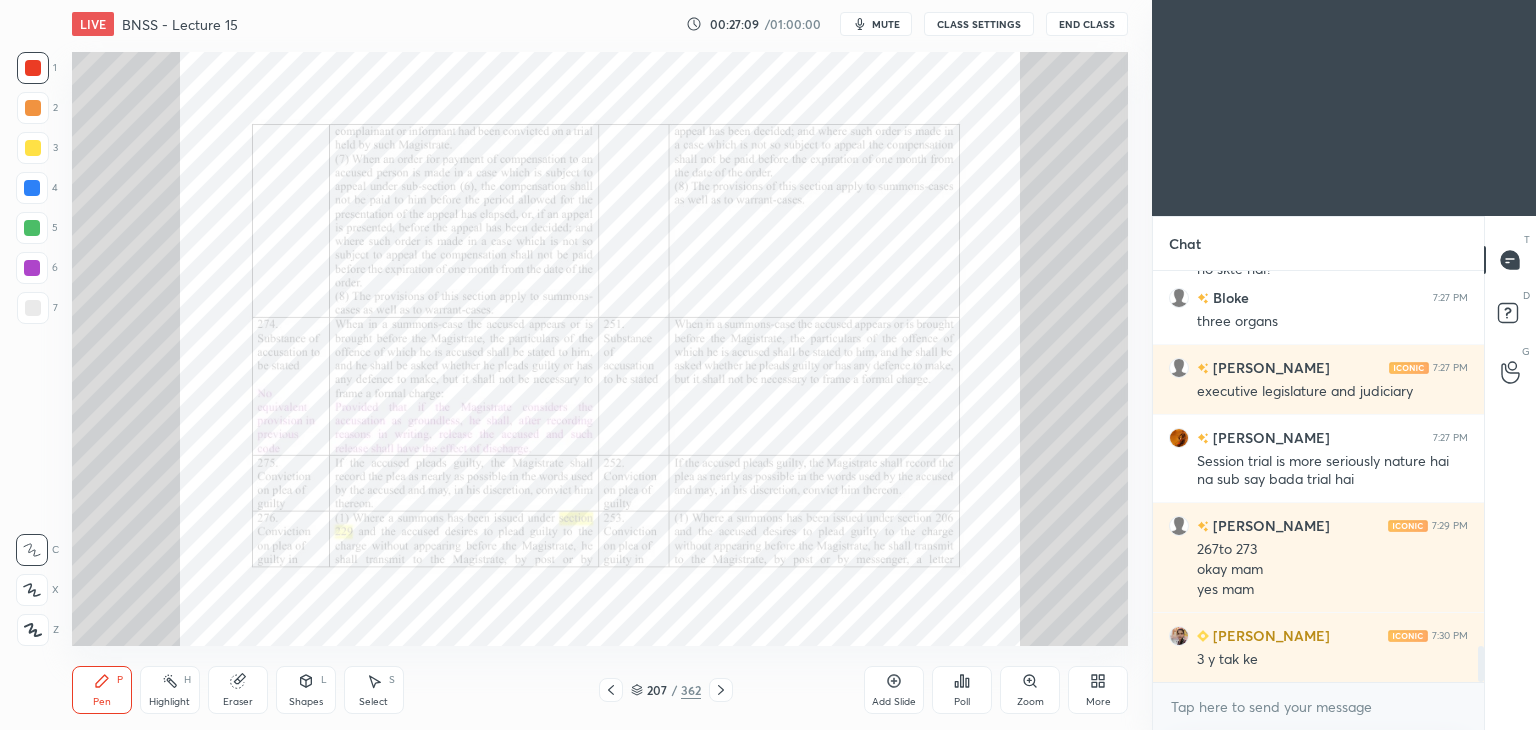 scroll, scrollTop: 4296, scrollLeft: 0, axis: vertical 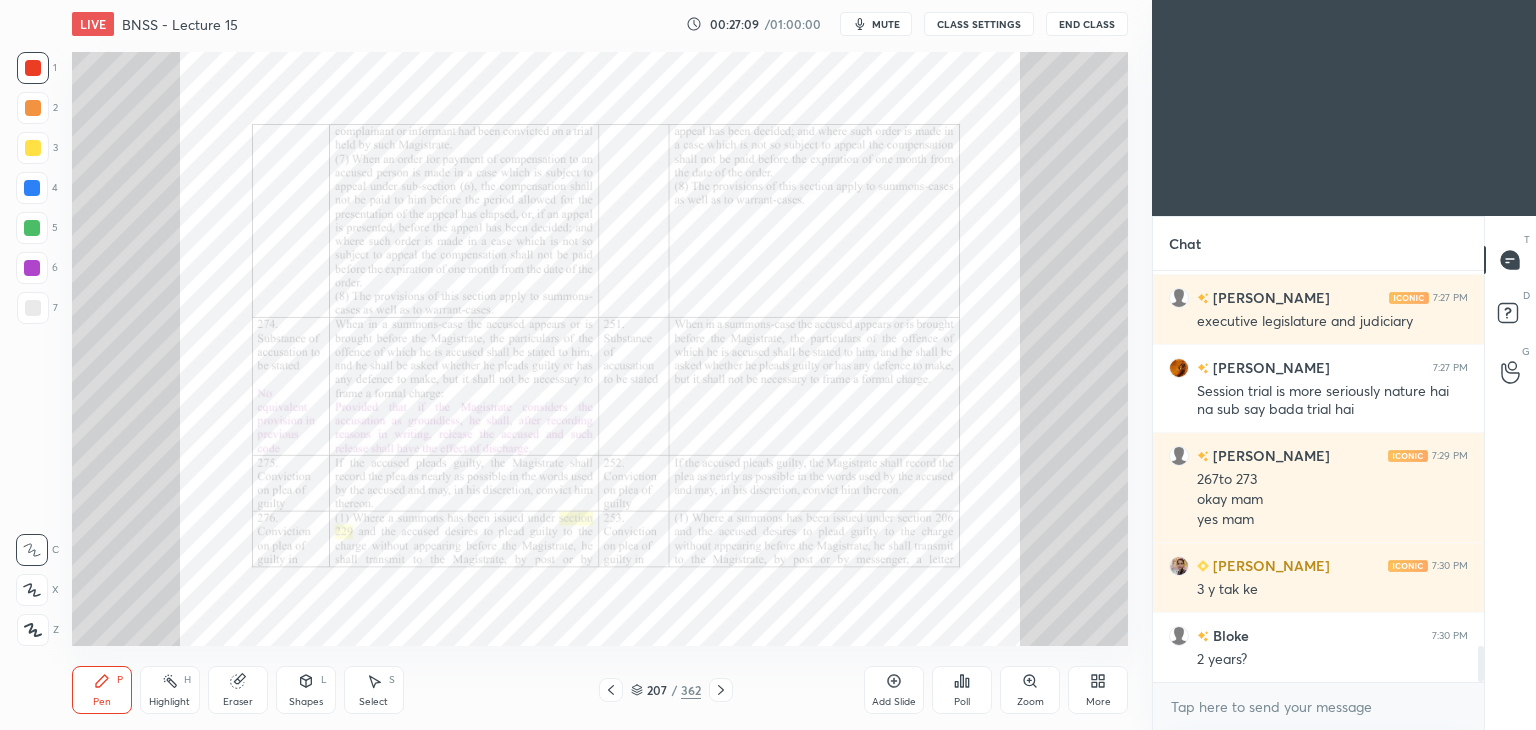 click 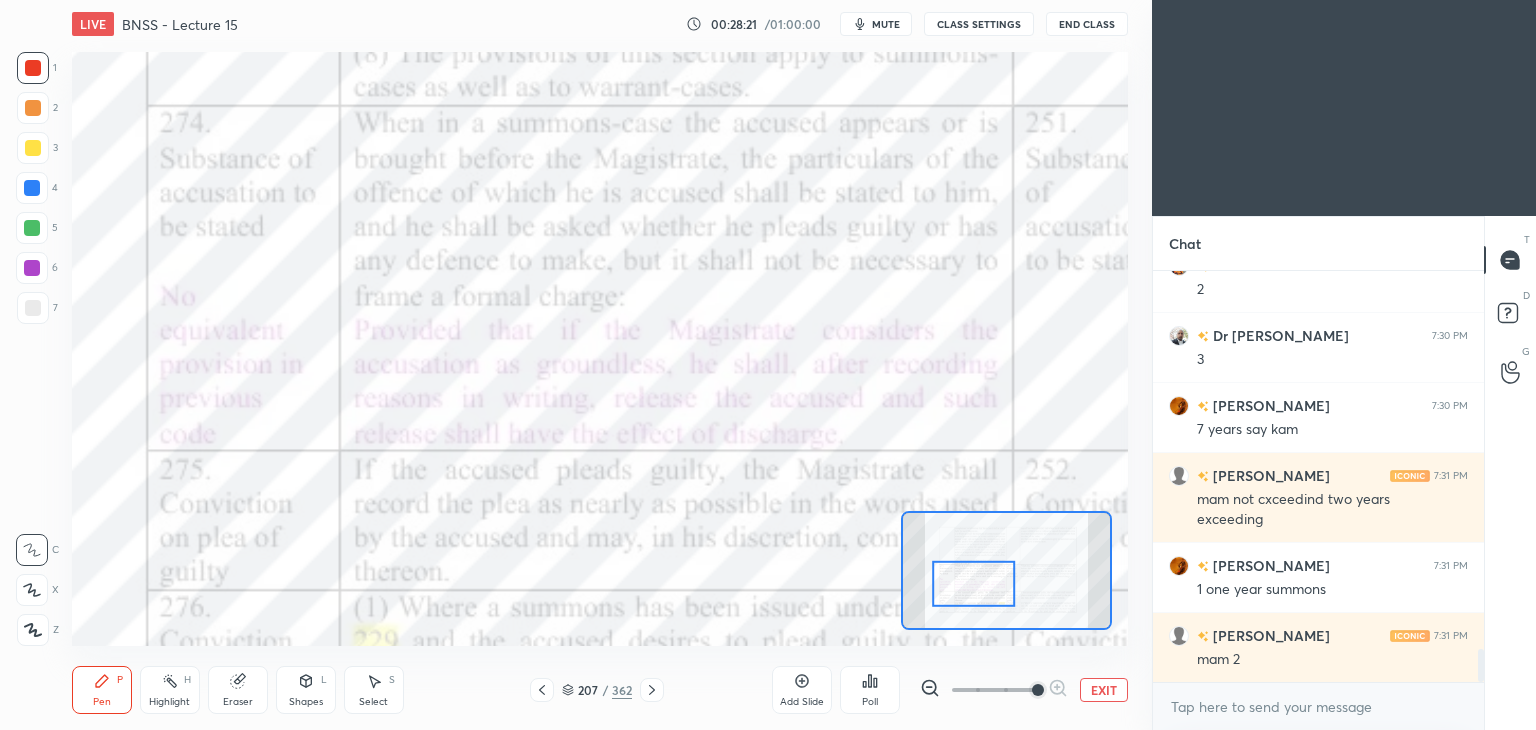 scroll, scrollTop: 4806, scrollLeft: 0, axis: vertical 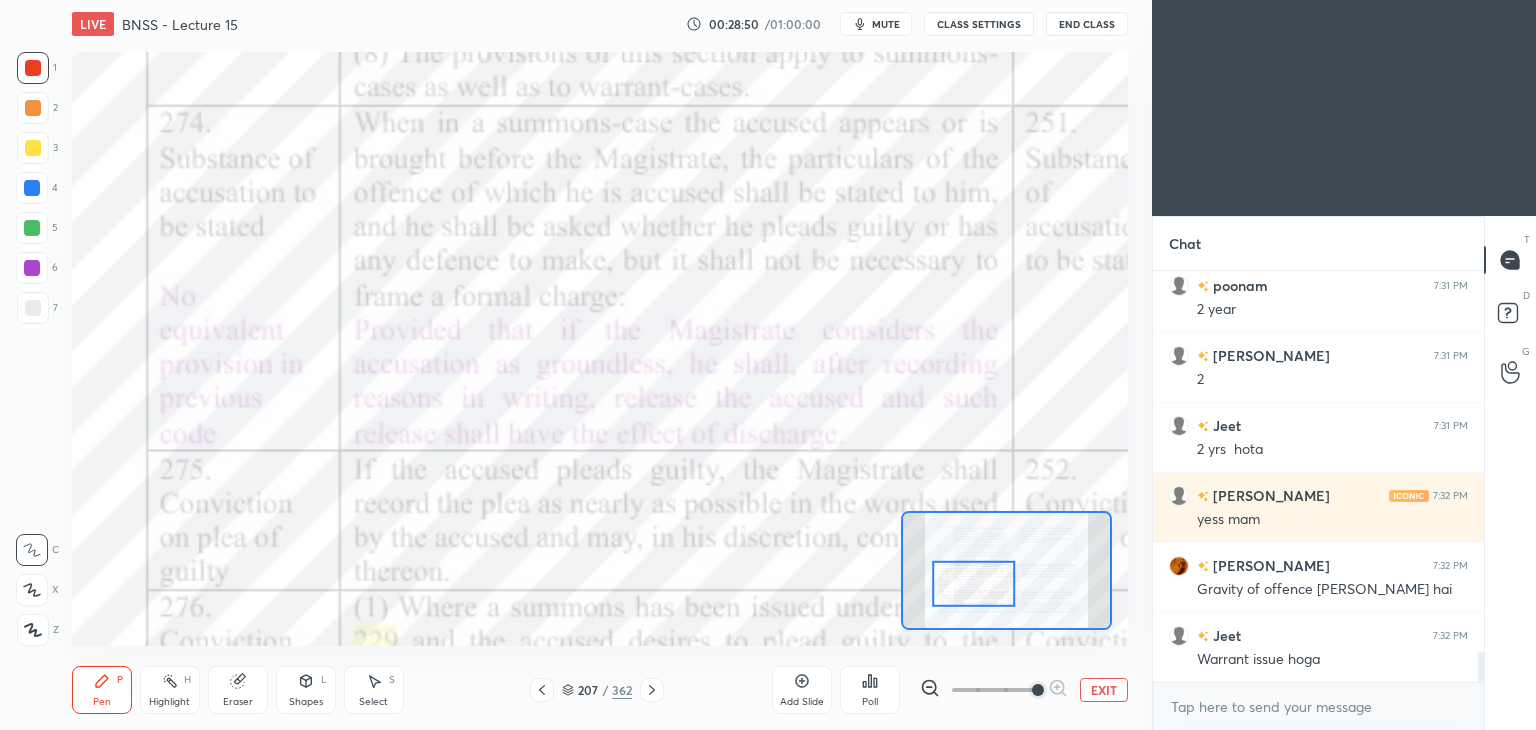 click on "Add Slide" at bounding box center (802, 702) 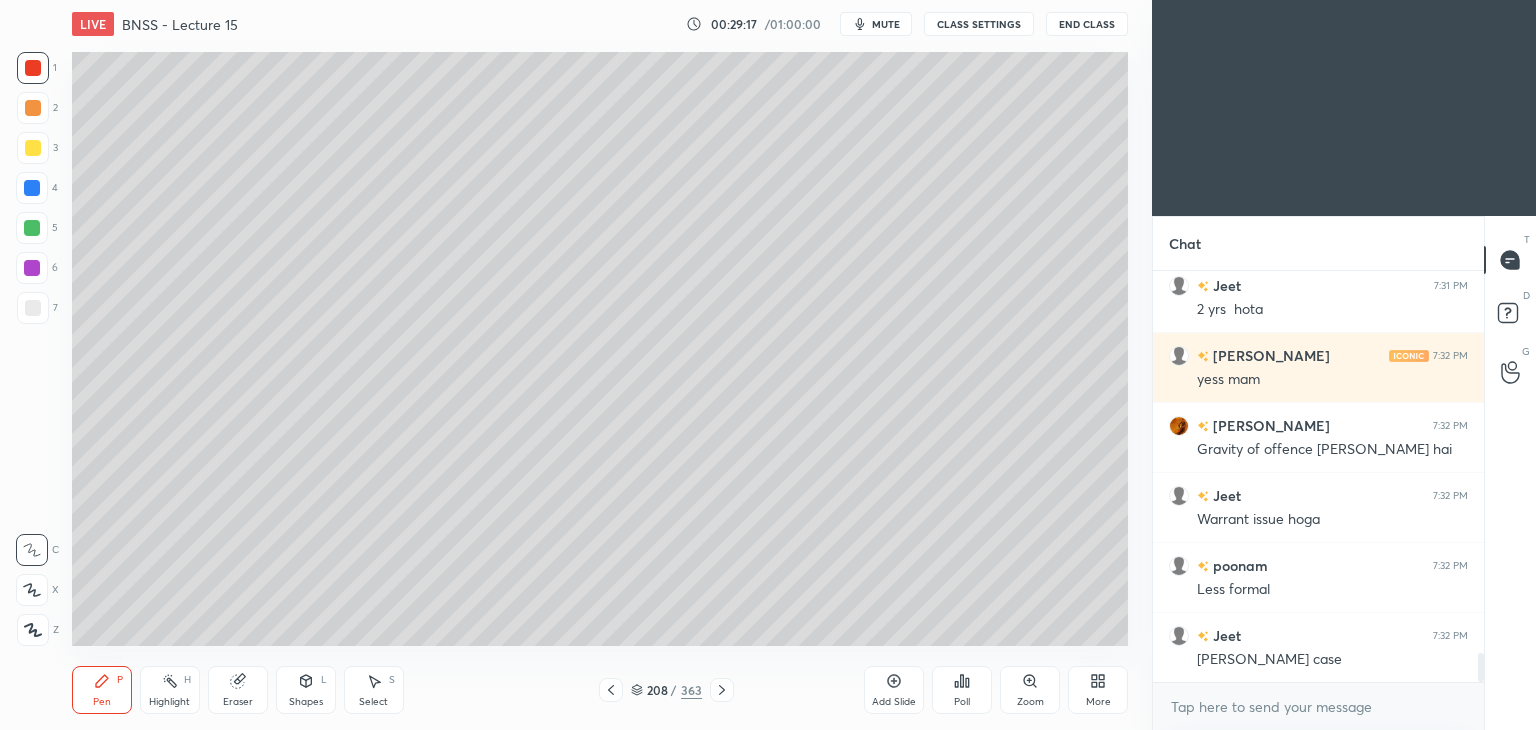 scroll, scrollTop: 5366, scrollLeft: 0, axis: vertical 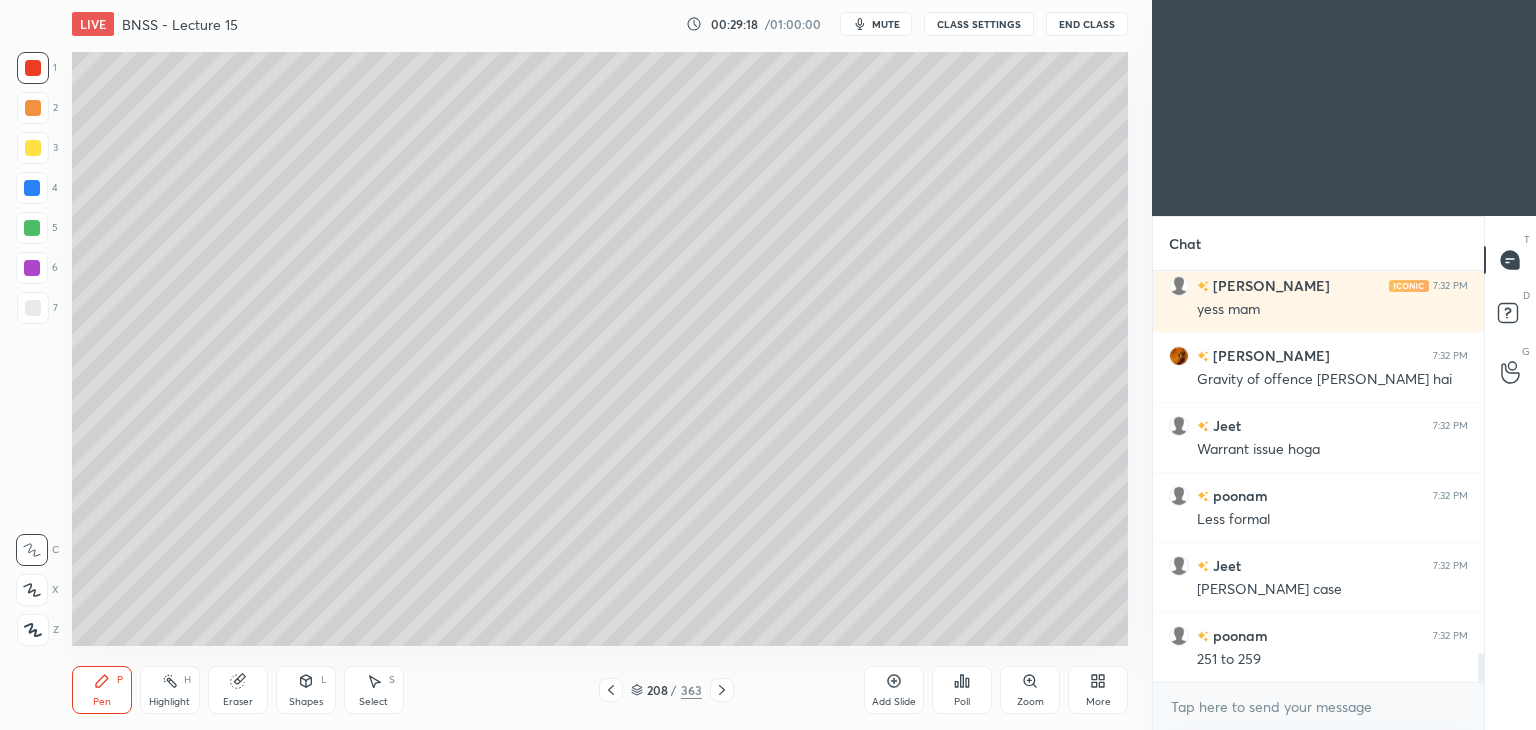 click on "Add Slide" at bounding box center (894, 702) 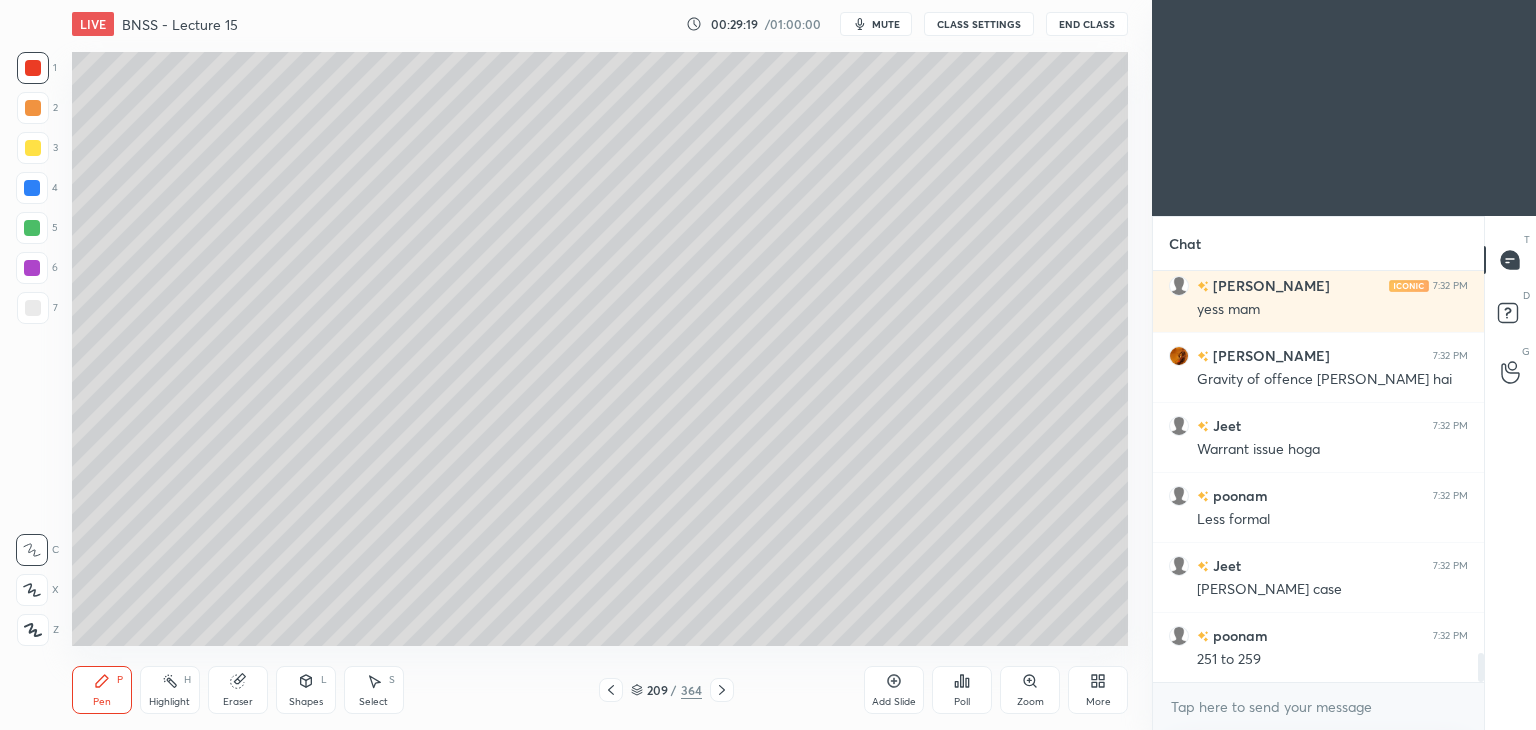 click at bounding box center (33, 308) 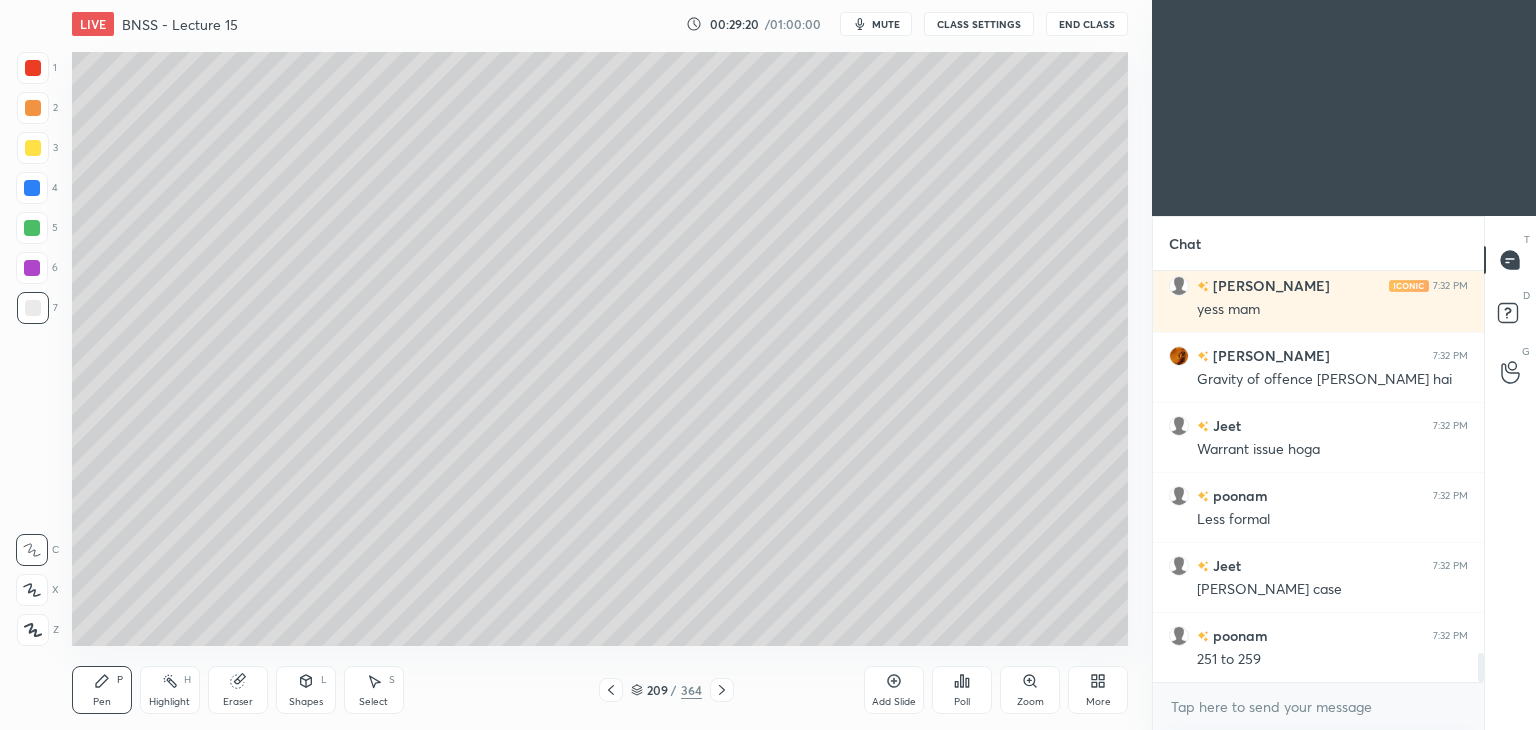 click 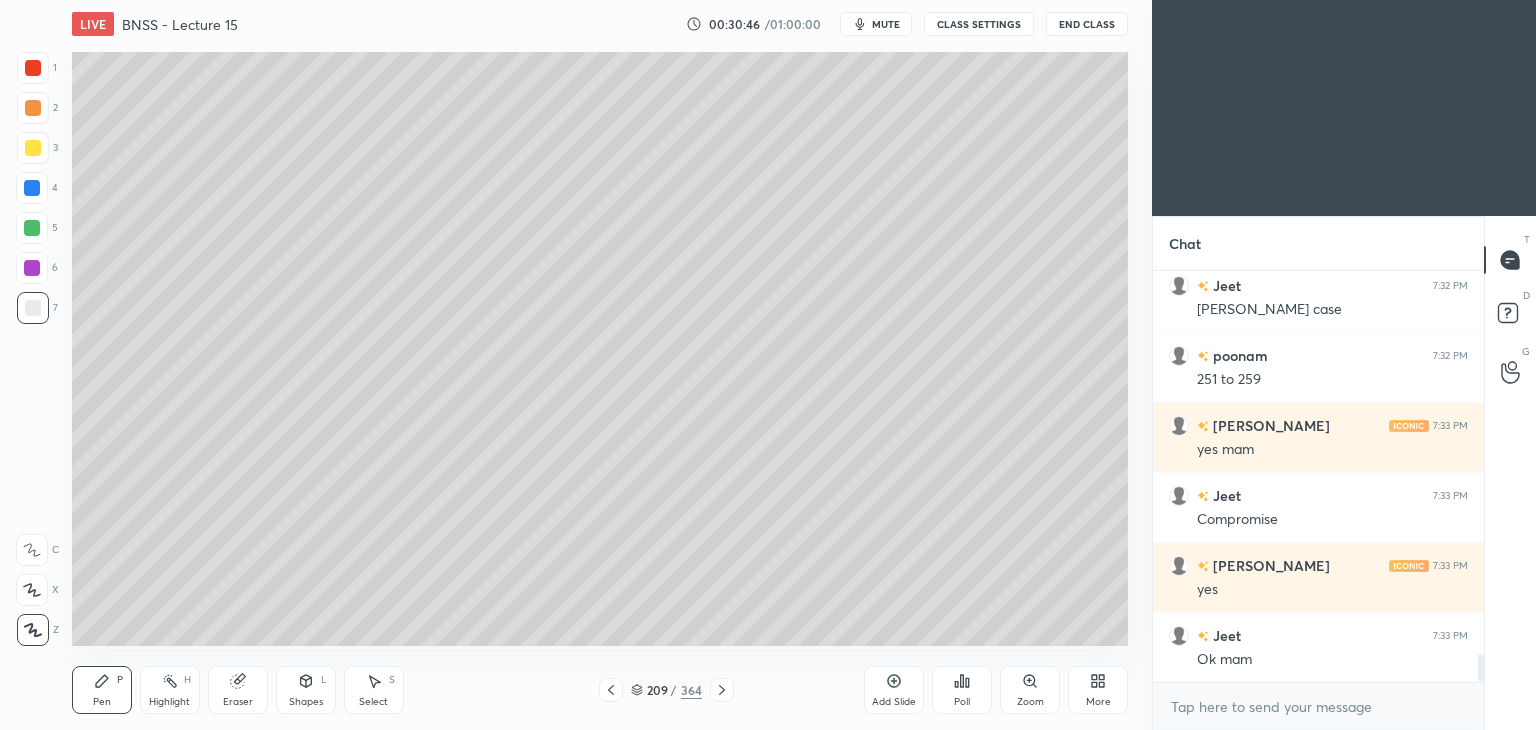 scroll, scrollTop: 5716, scrollLeft: 0, axis: vertical 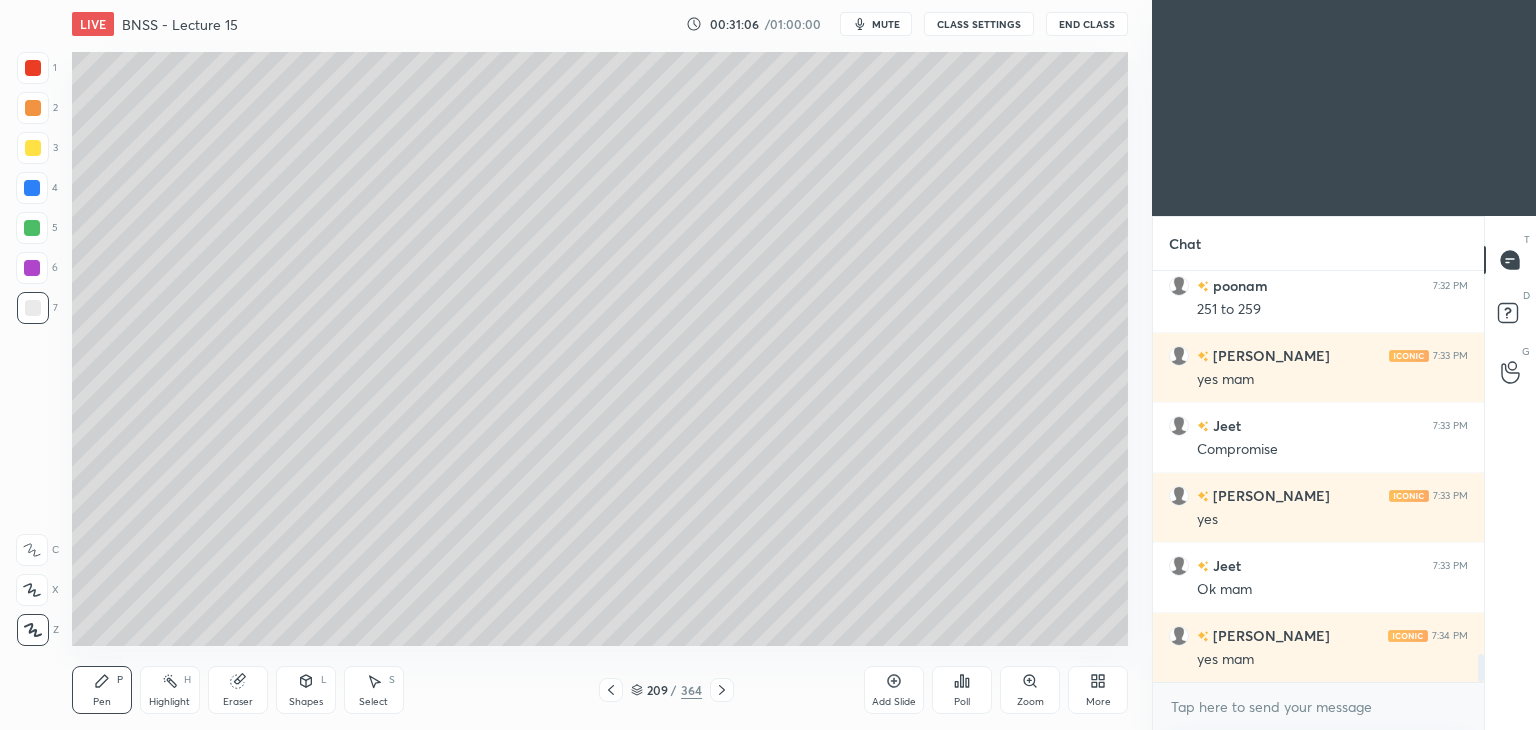 click 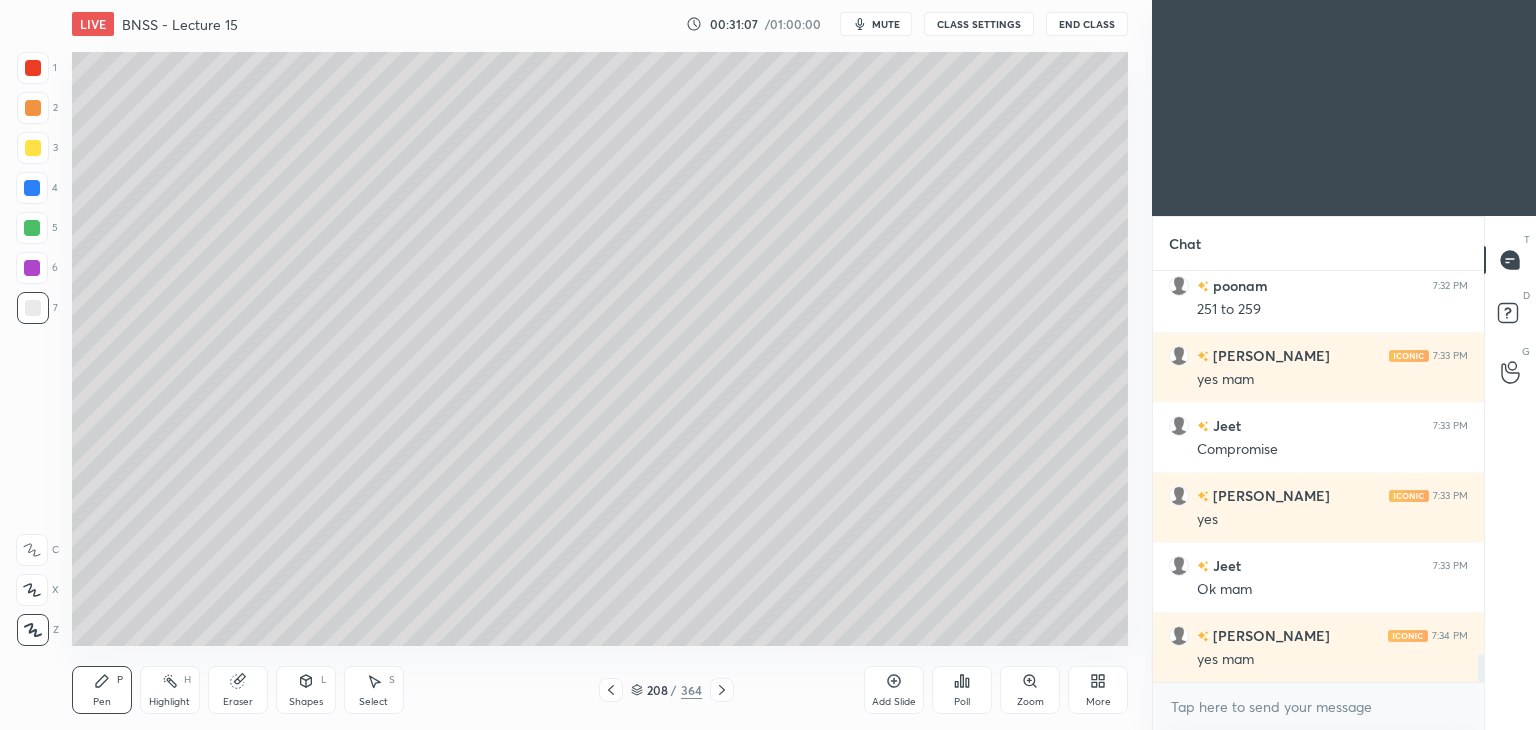 click 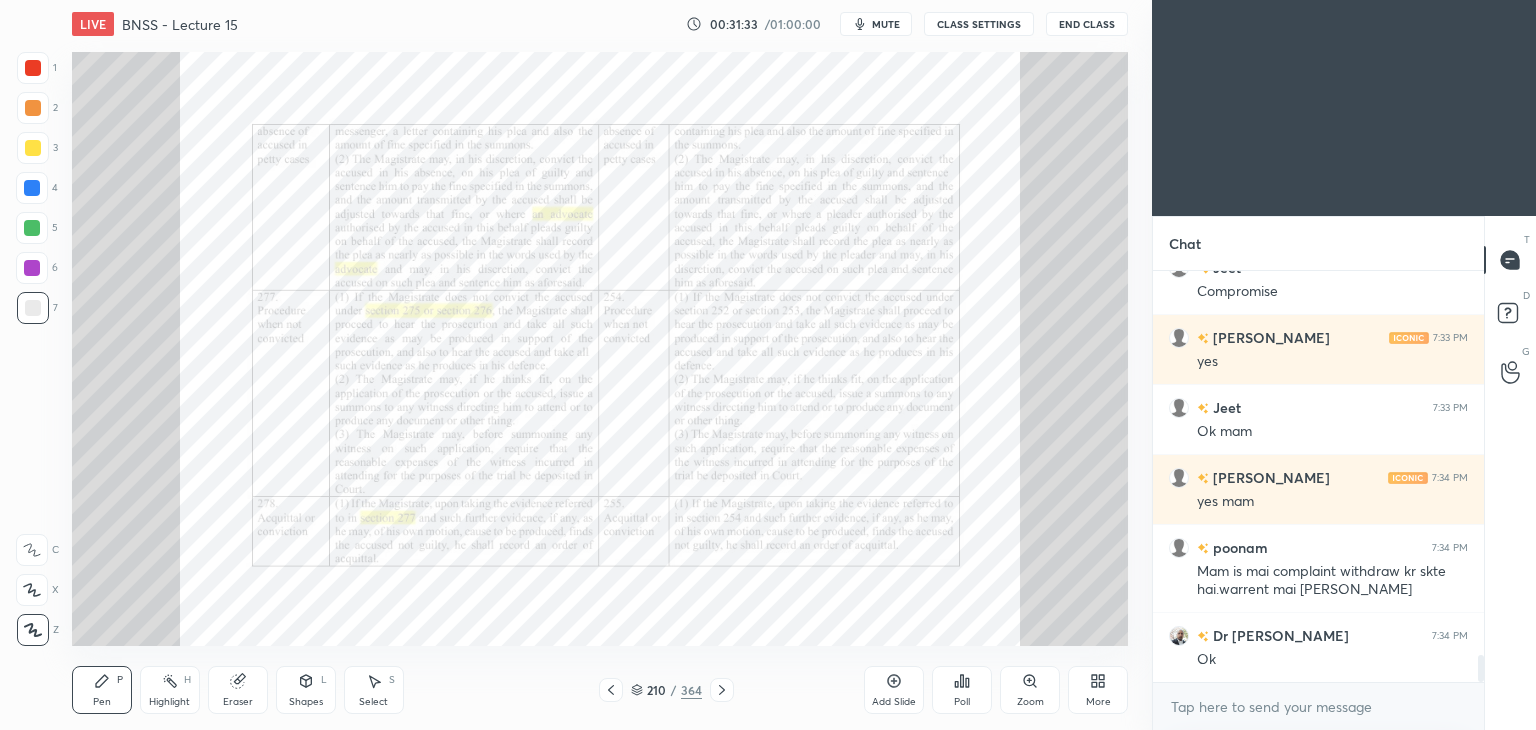 scroll, scrollTop: 5944, scrollLeft: 0, axis: vertical 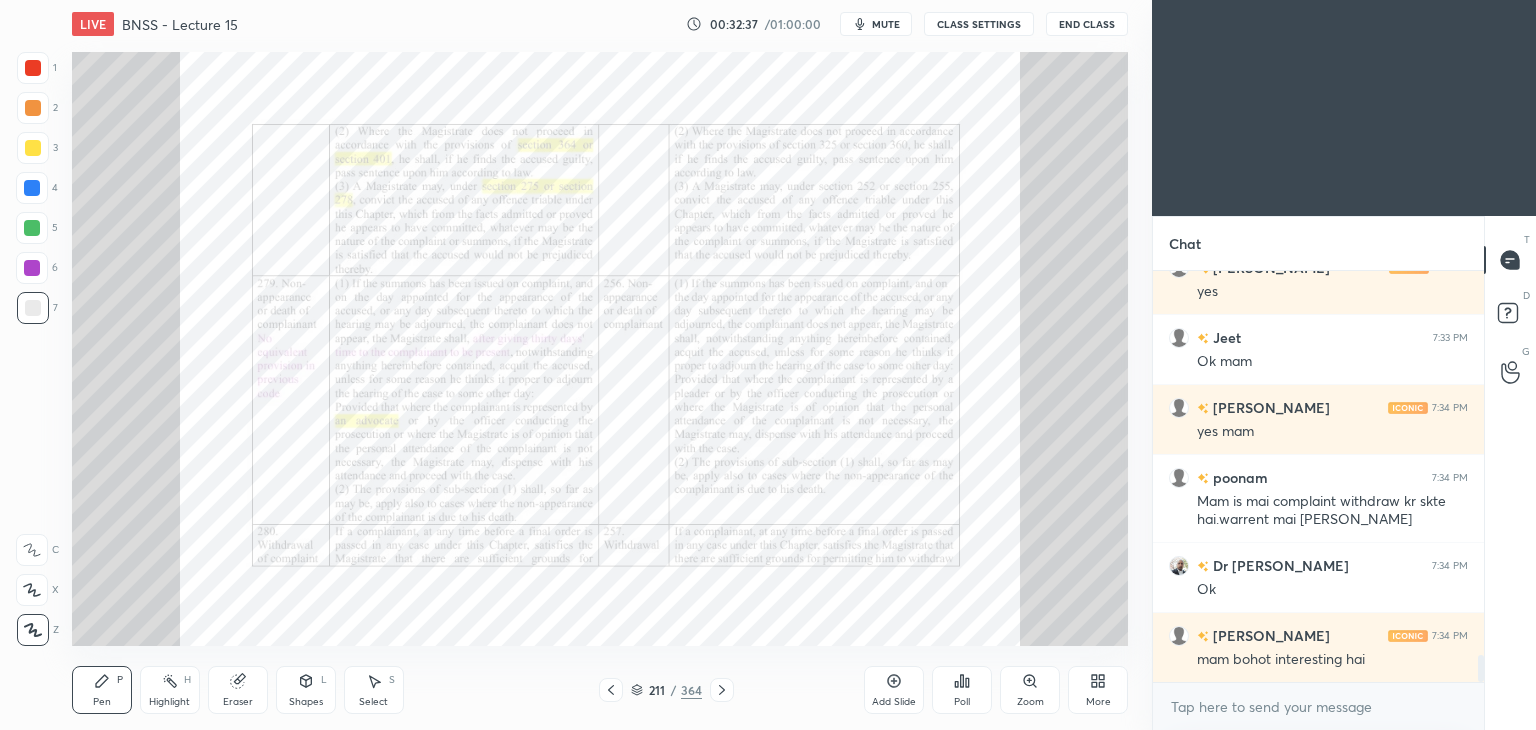 click 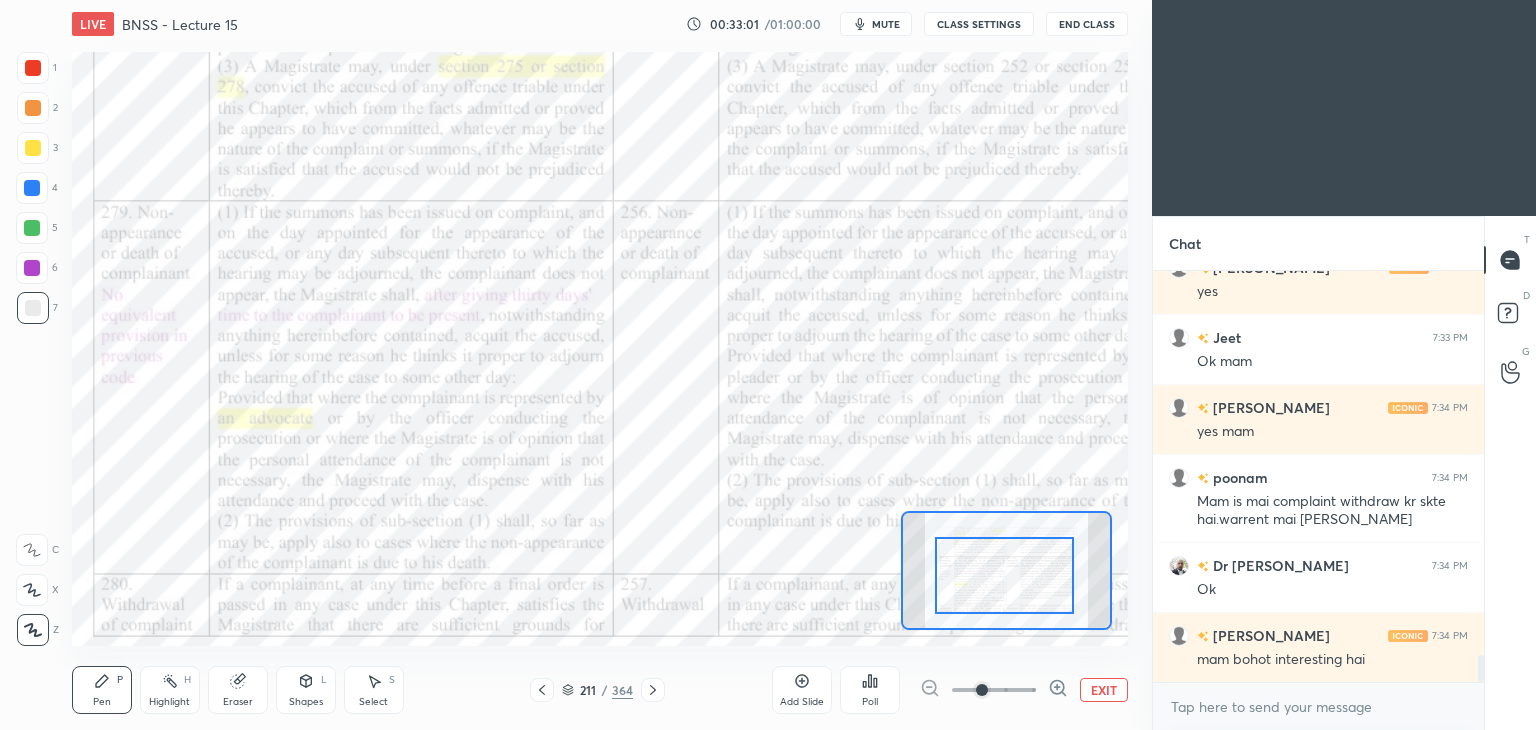 click 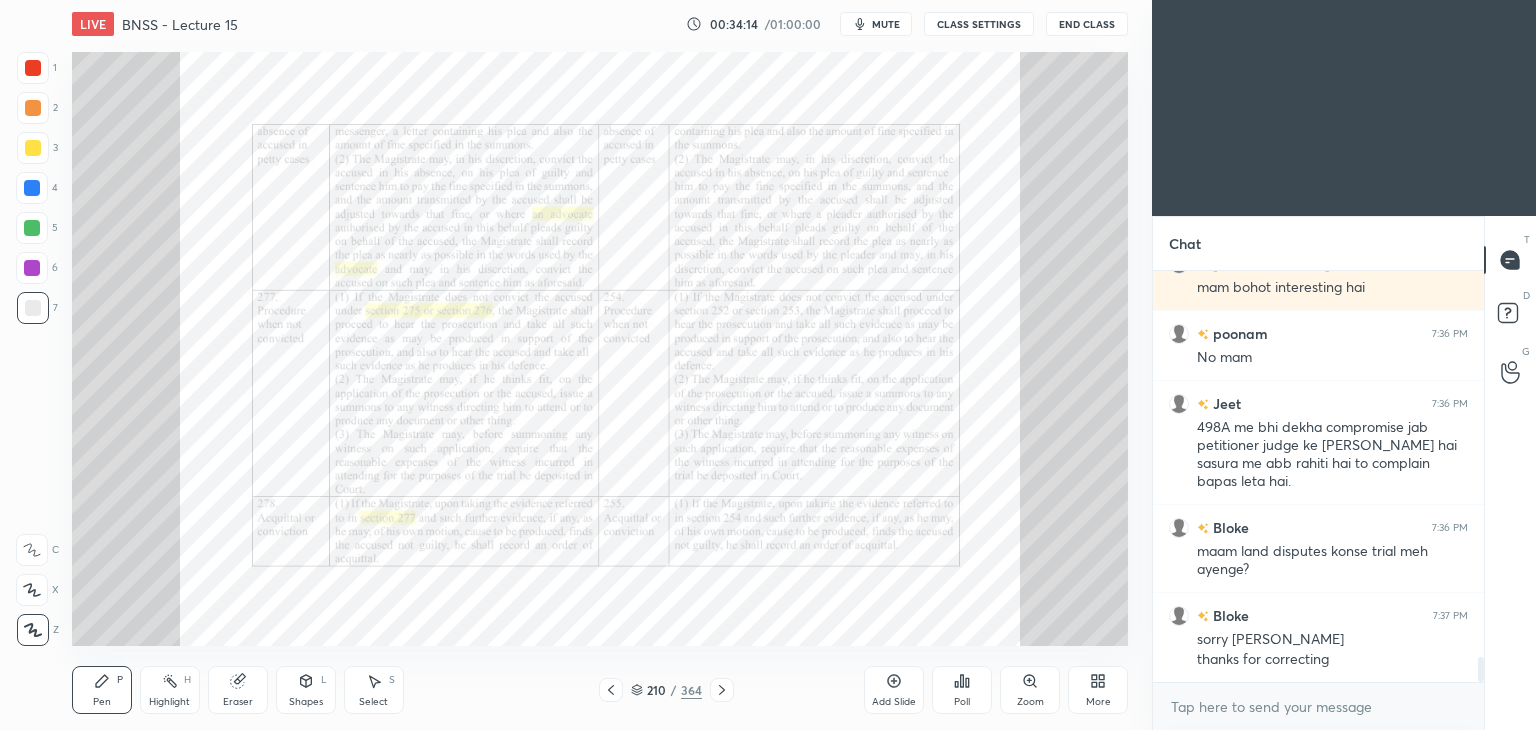 scroll, scrollTop: 6386, scrollLeft: 0, axis: vertical 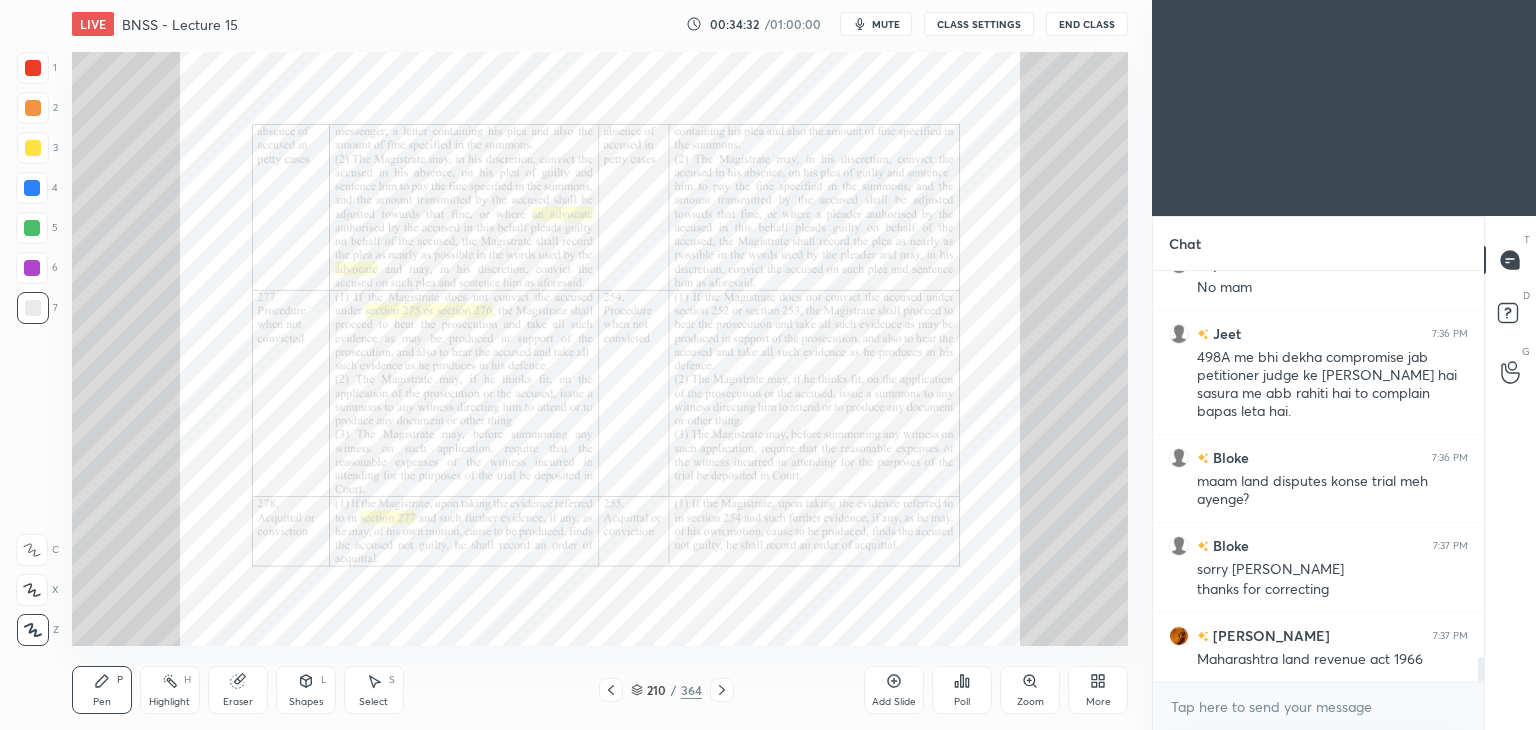 click 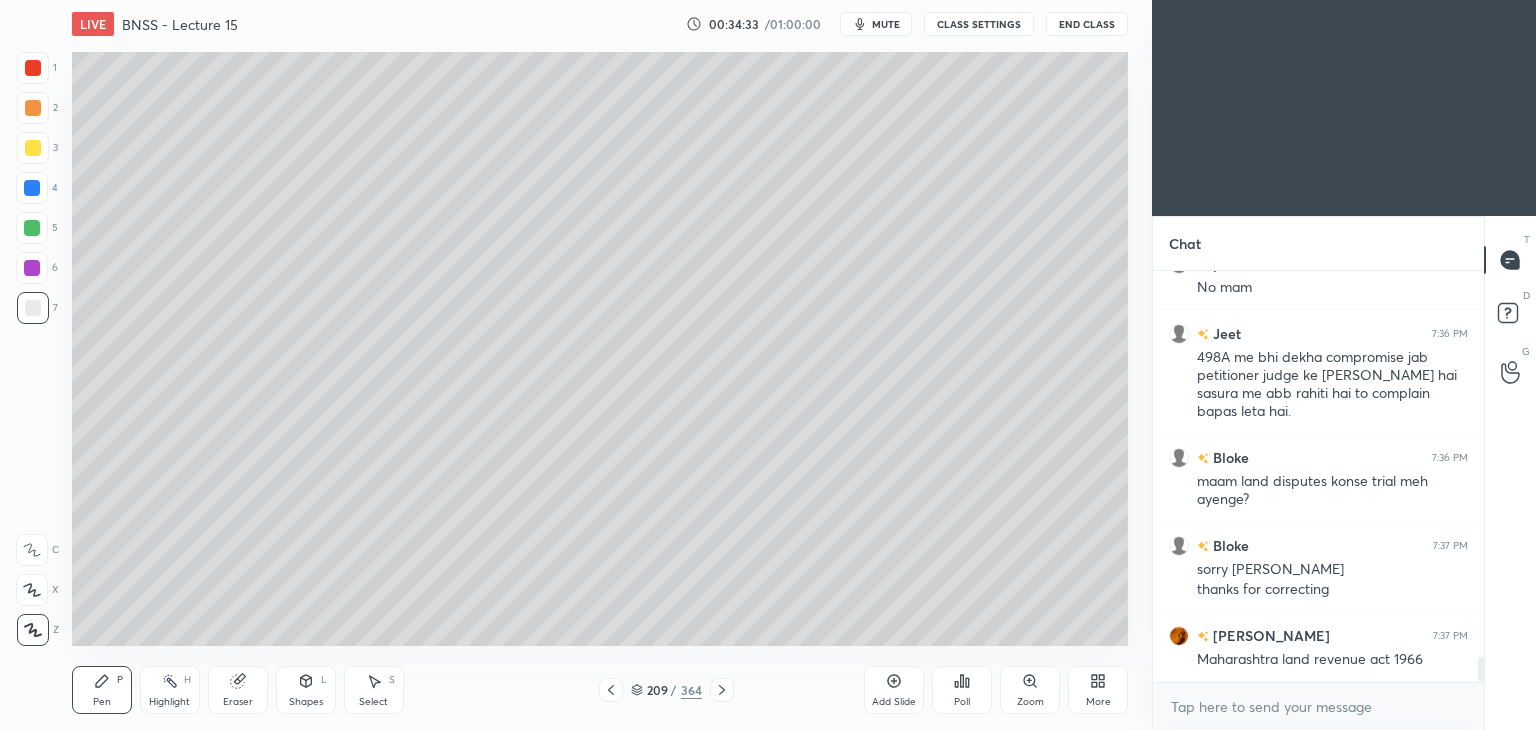 click at bounding box center (611, 690) 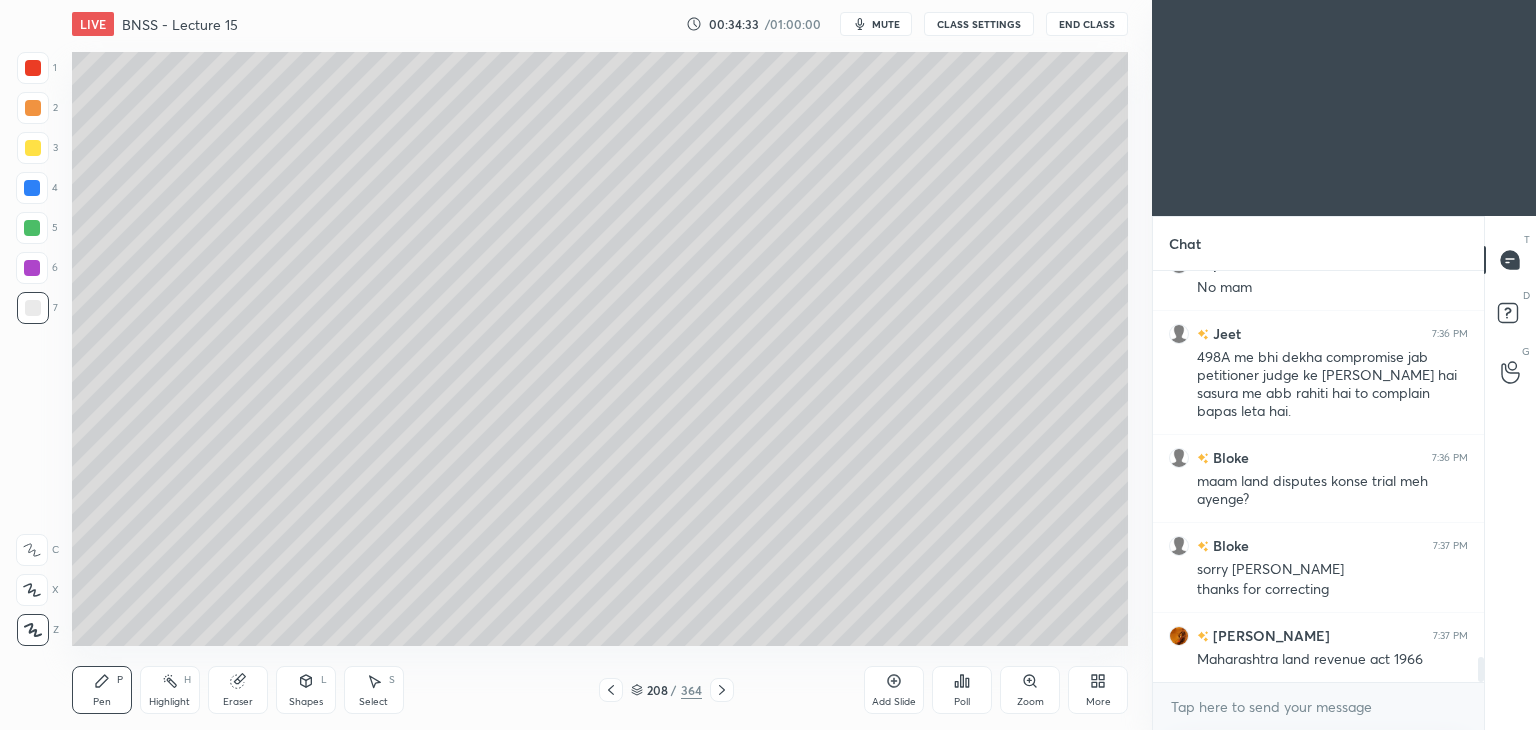 click on "208 / 364" at bounding box center (666, 690) 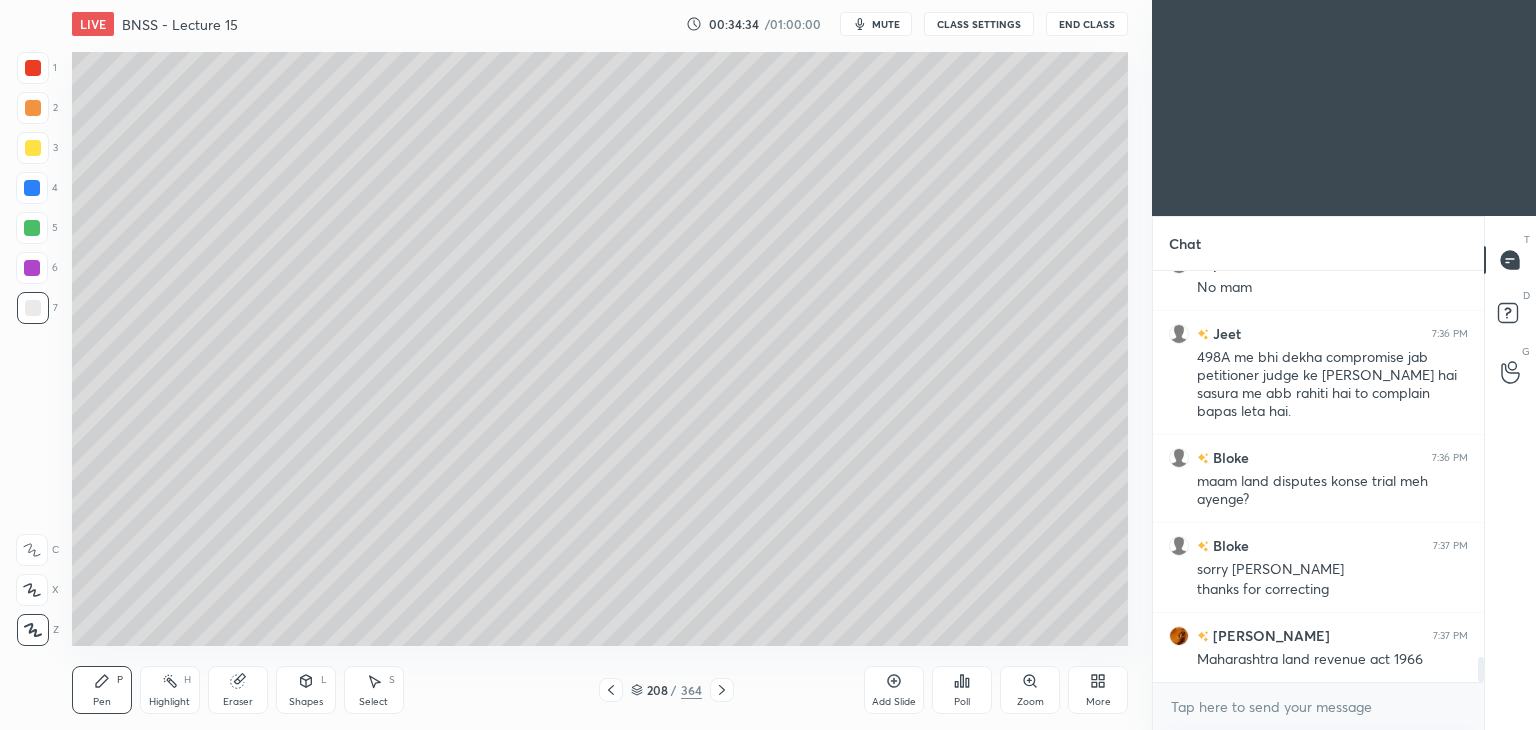 click 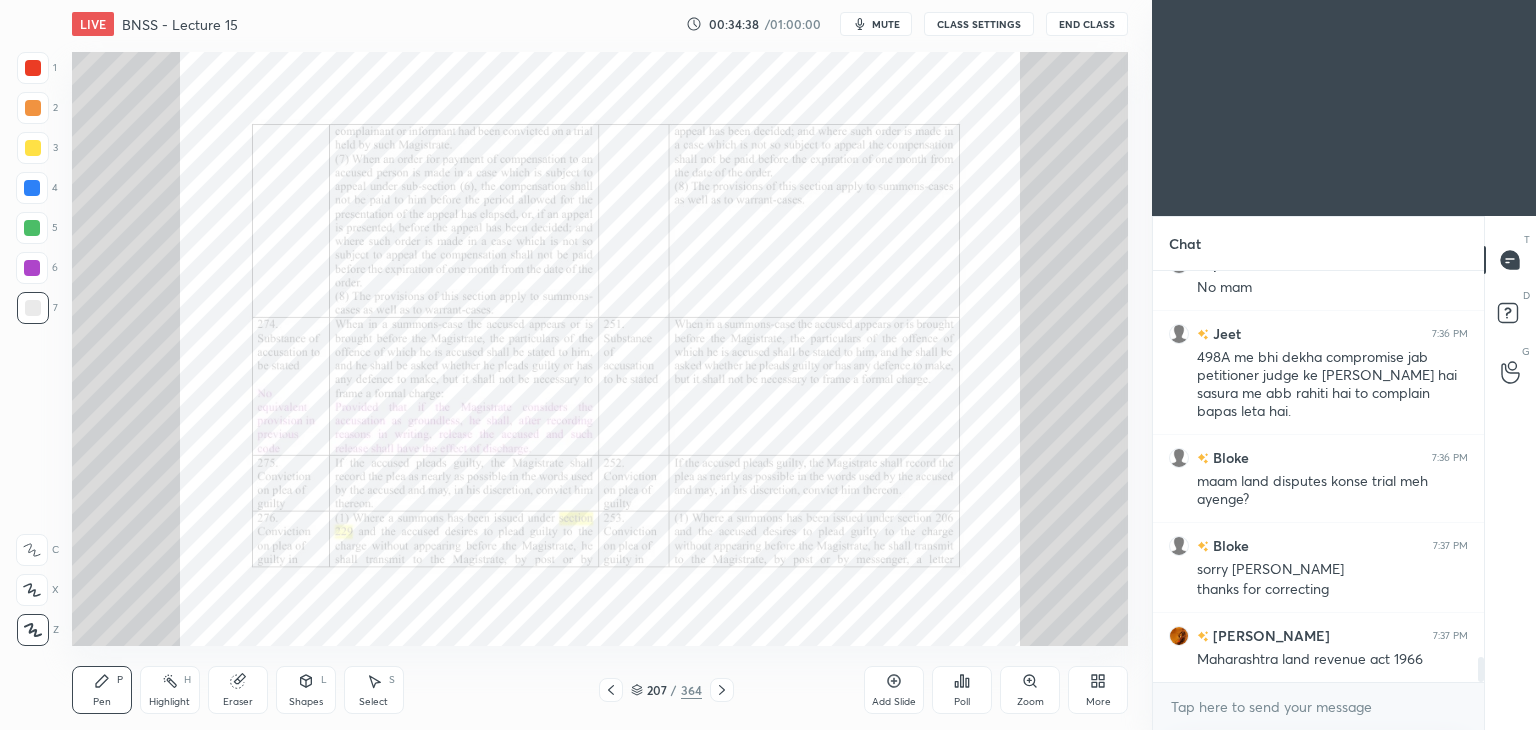 click 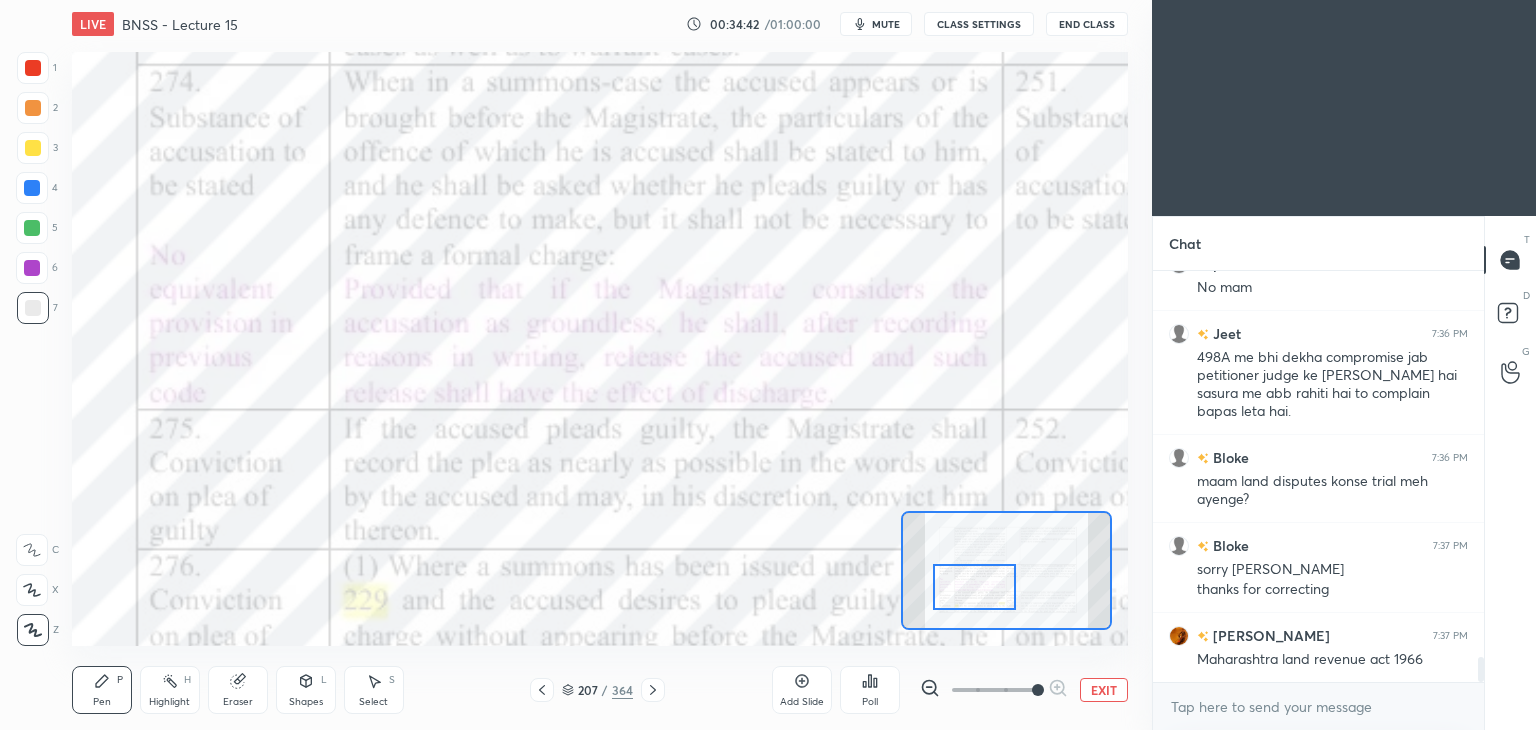 click on "Eraser" at bounding box center [238, 690] 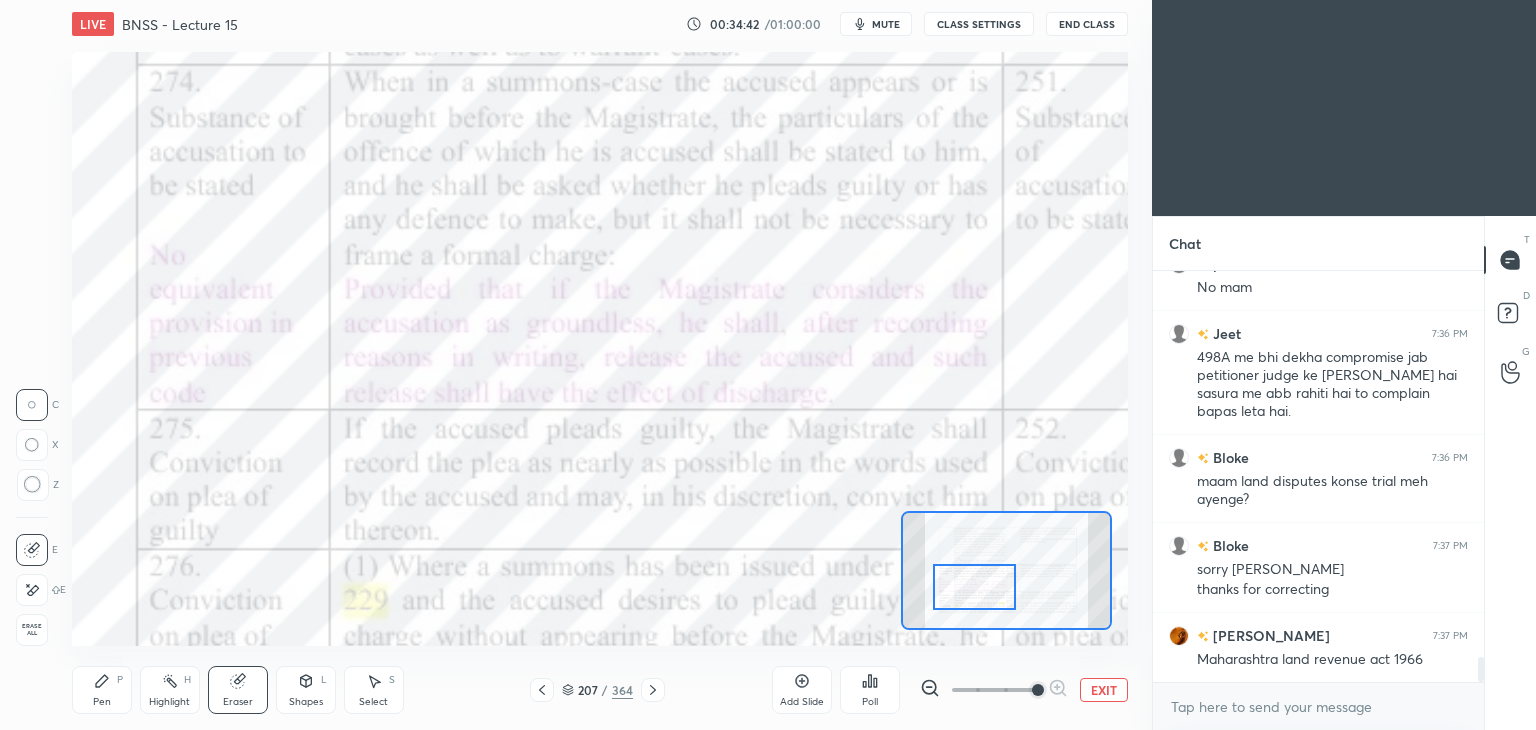 click on "Erase all" at bounding box center (32, 630) 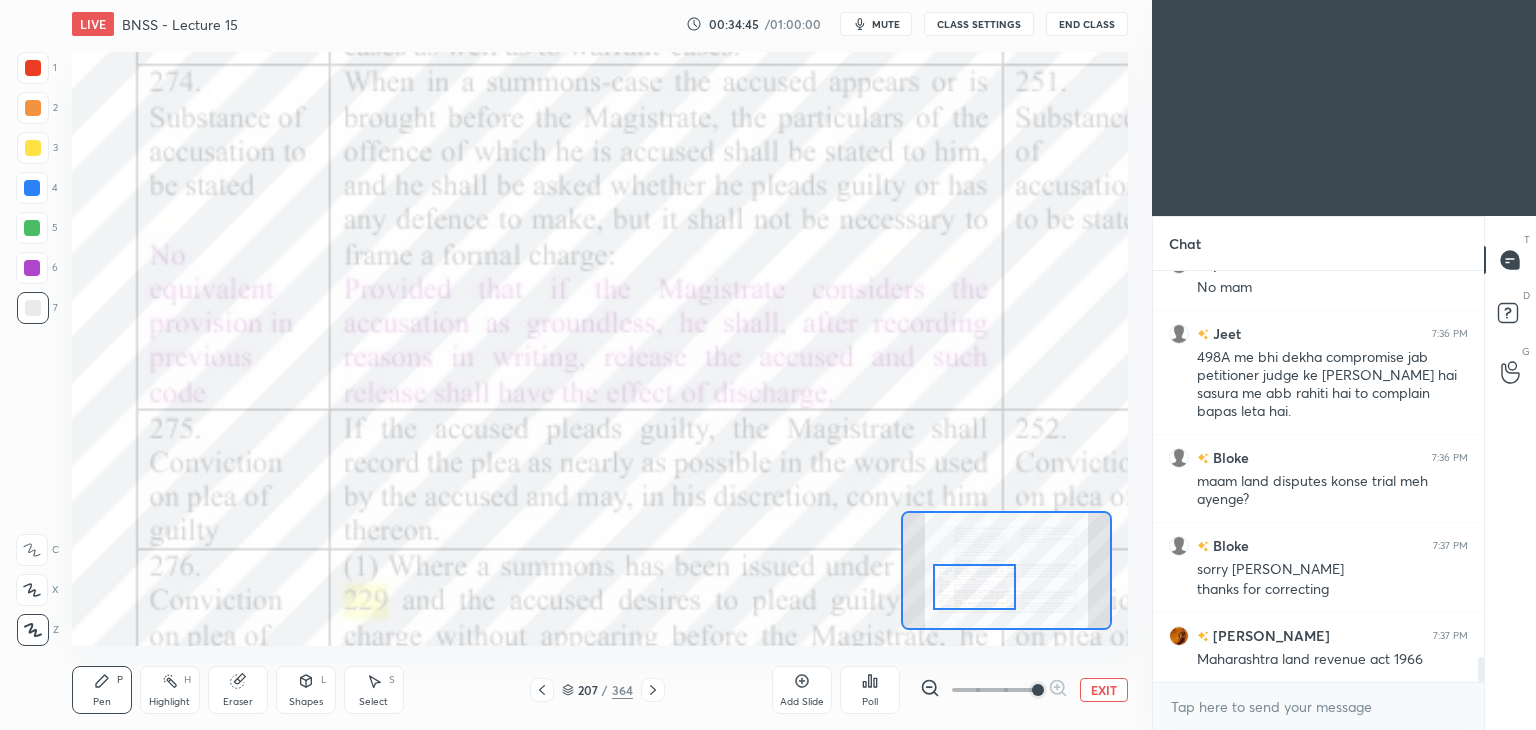 click at bounding box center (33, 68) 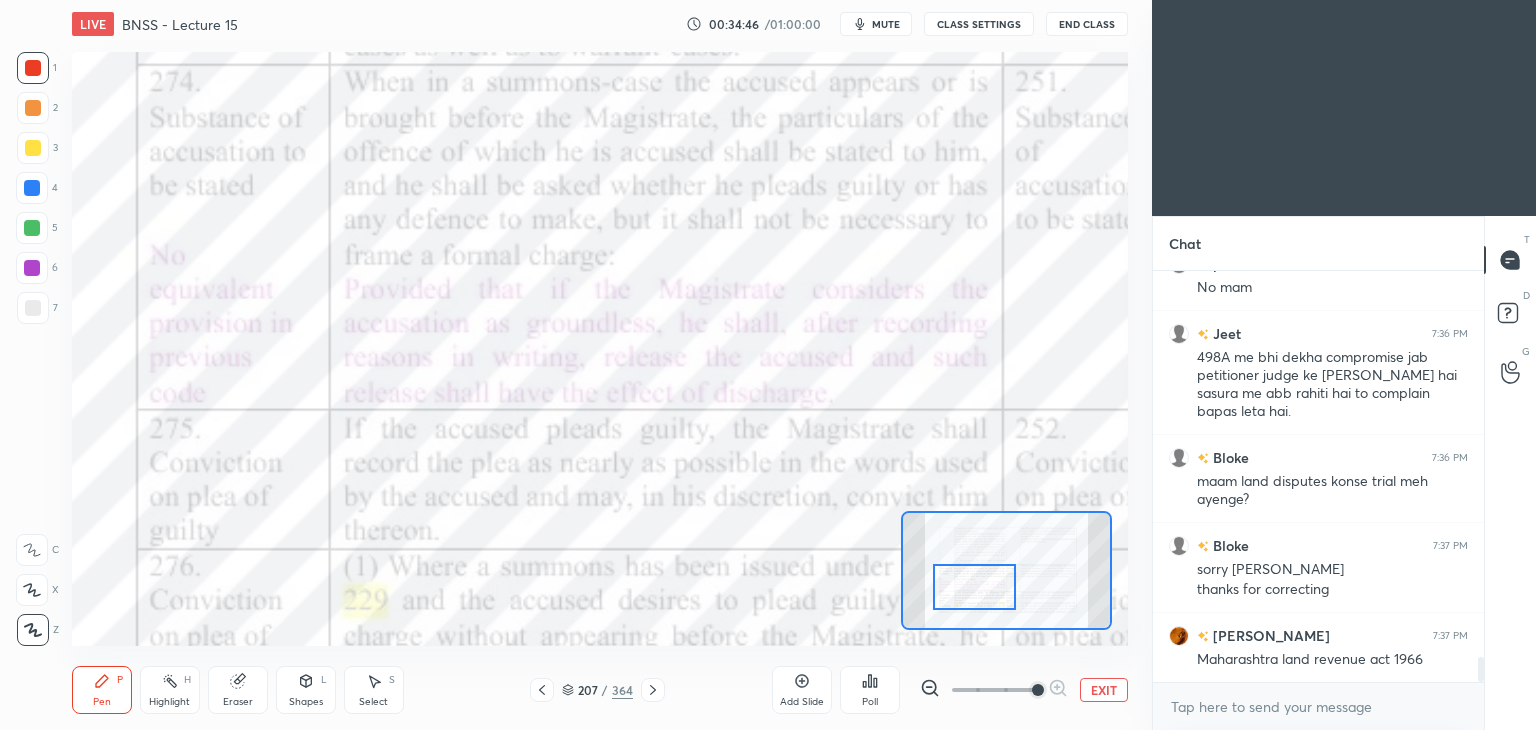 scroll, scrollTop: 6474, scrollLeft: 0, axis: vertical 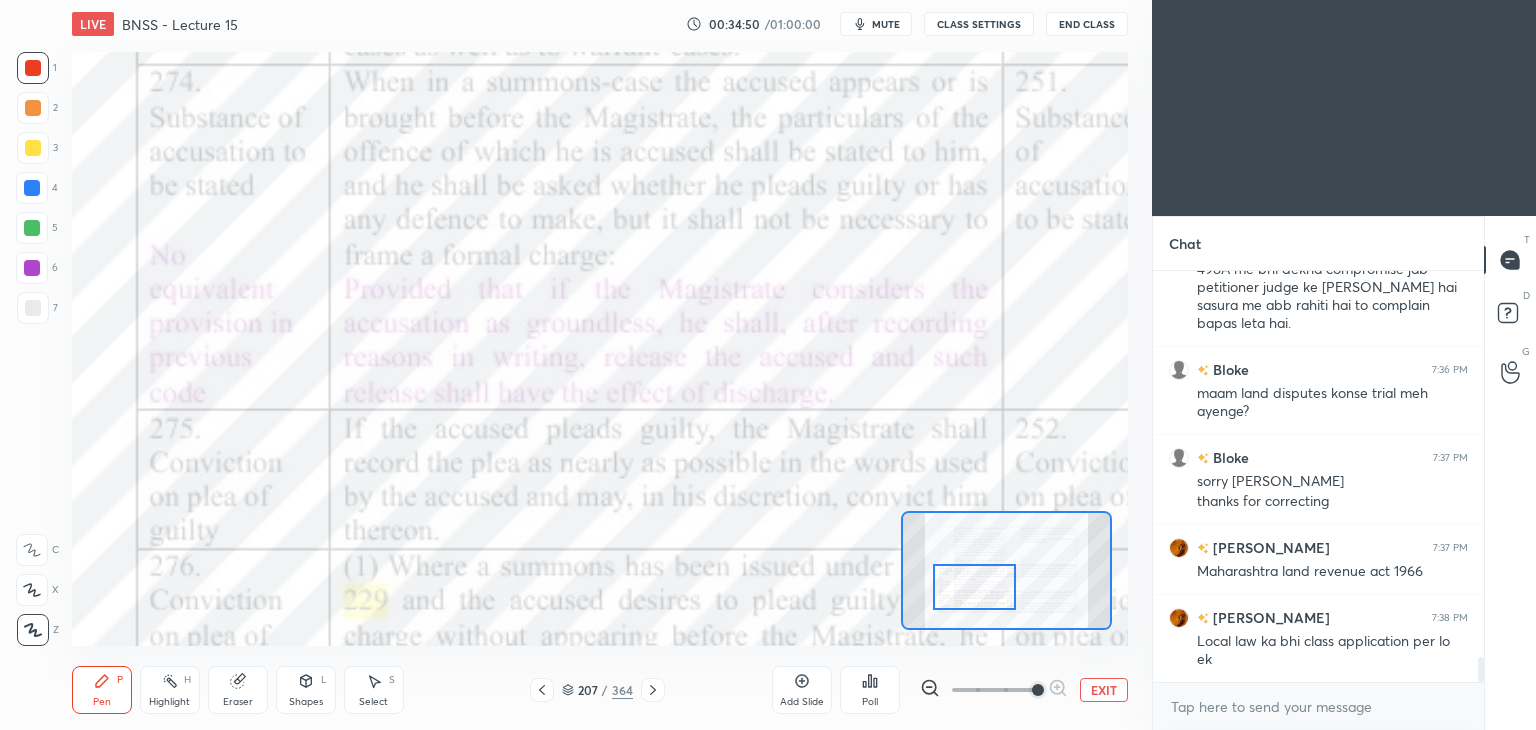 click 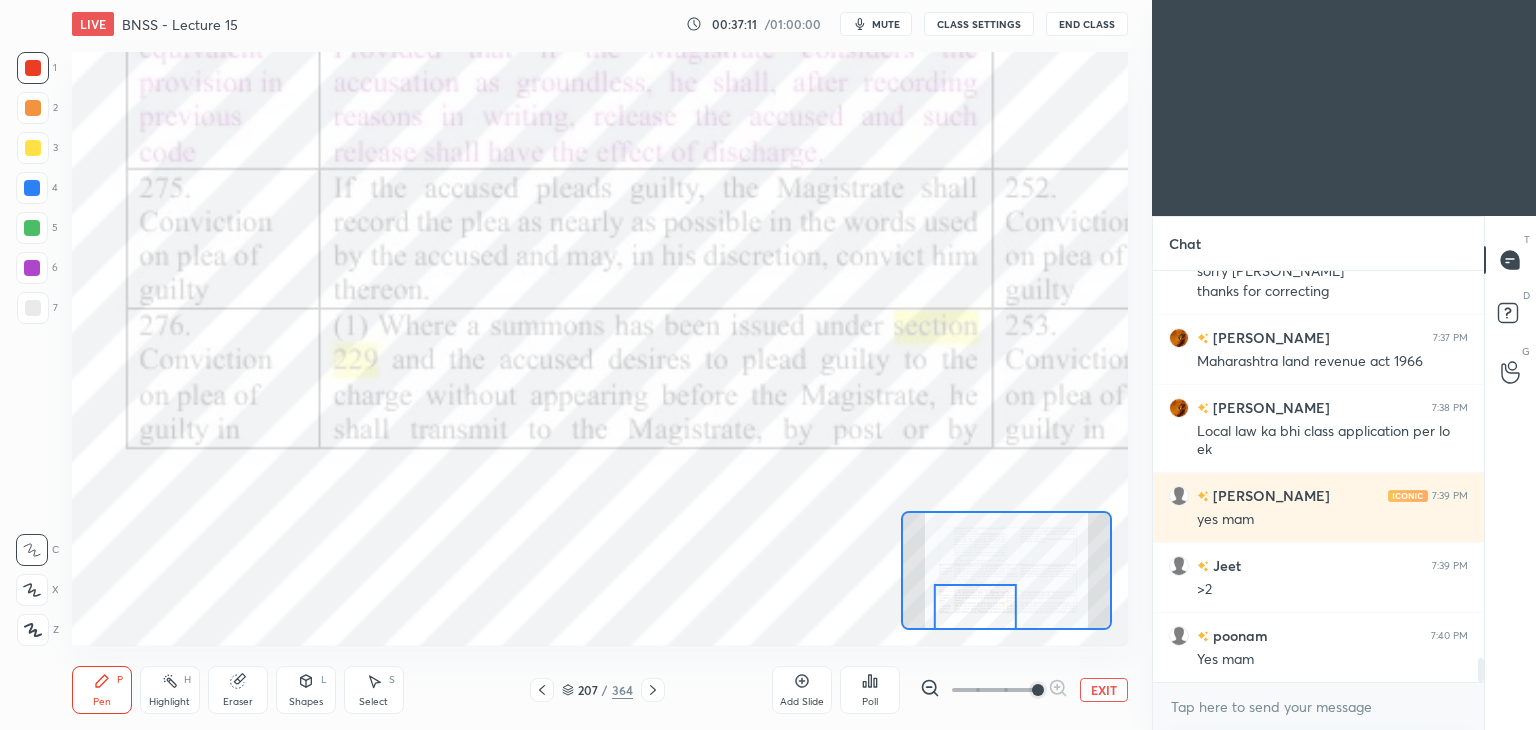 scroll, scrollTop: 6732, scrollLeft: 0, axis: vertical 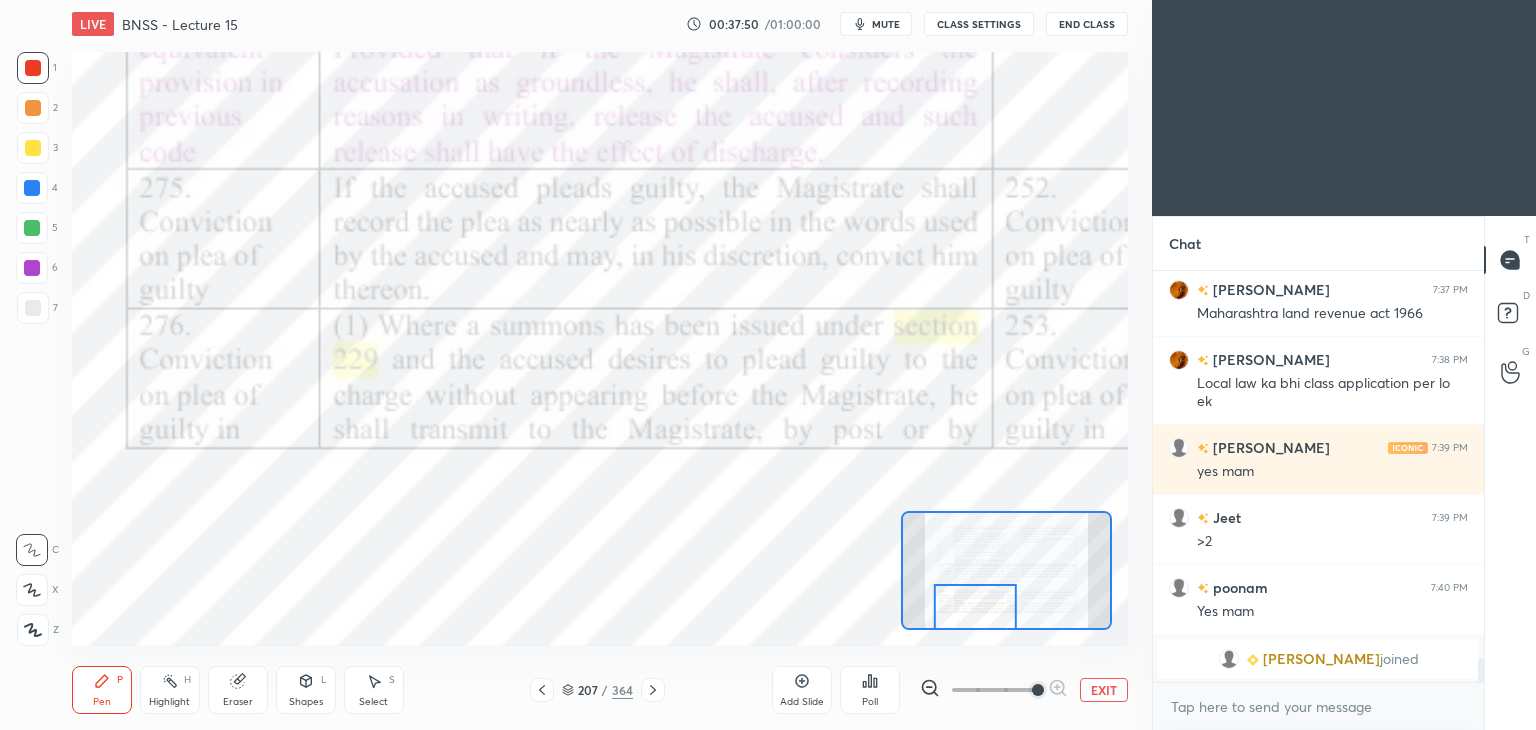 click on "Pen P Highlight H Eraser Shapes L Select S 207 / 364 Add Slide Poll EXIT" at bounding box center [600, 690] 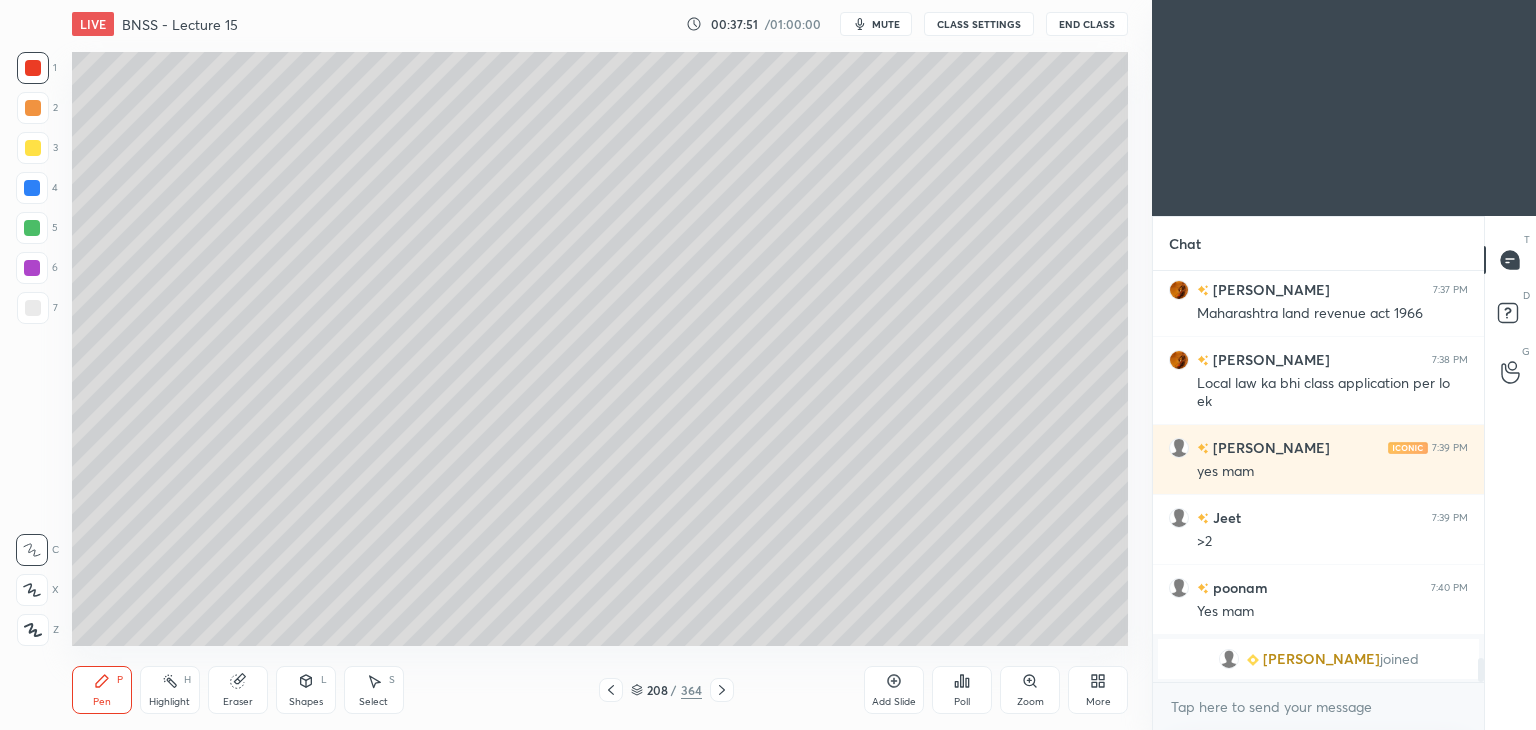 click 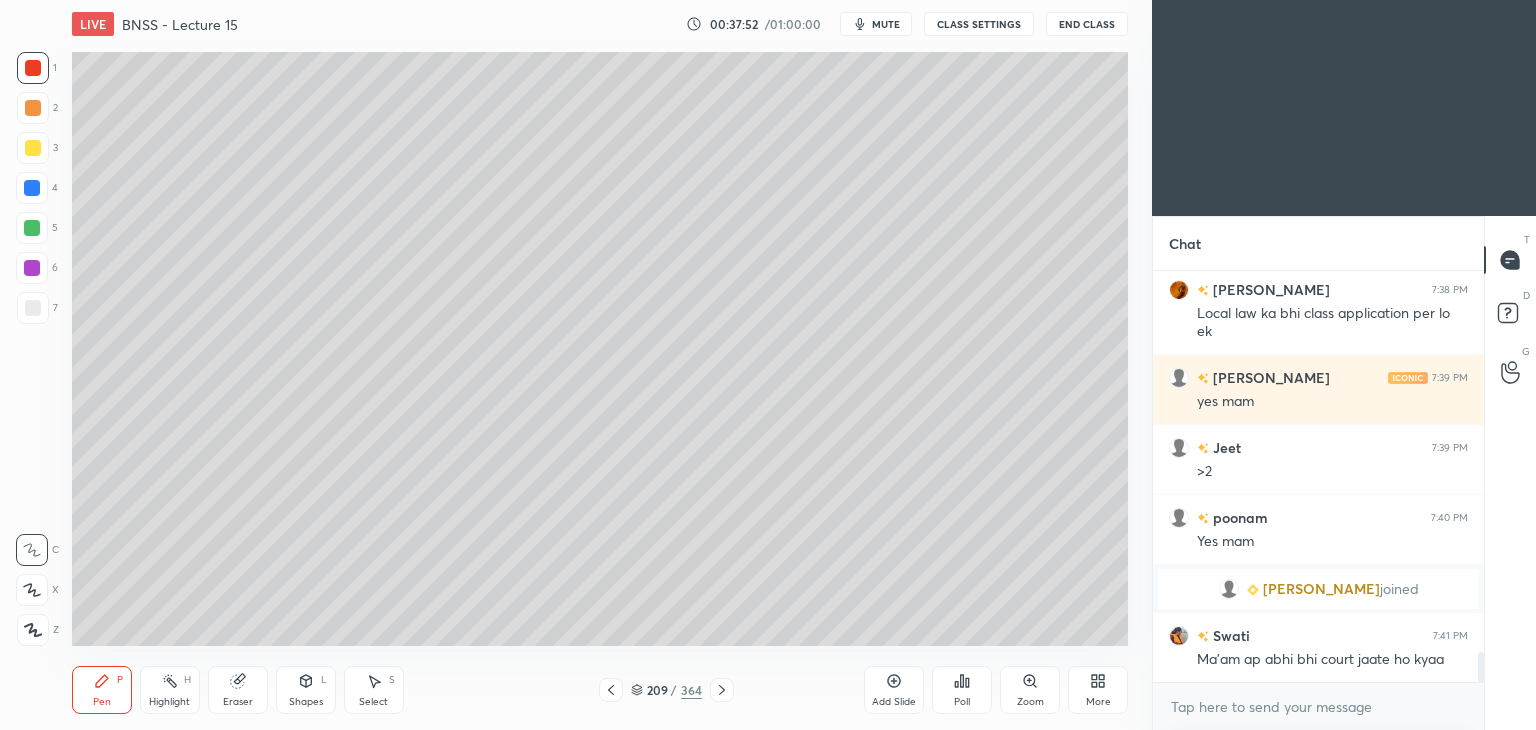 click at bounding box center [722, 690] 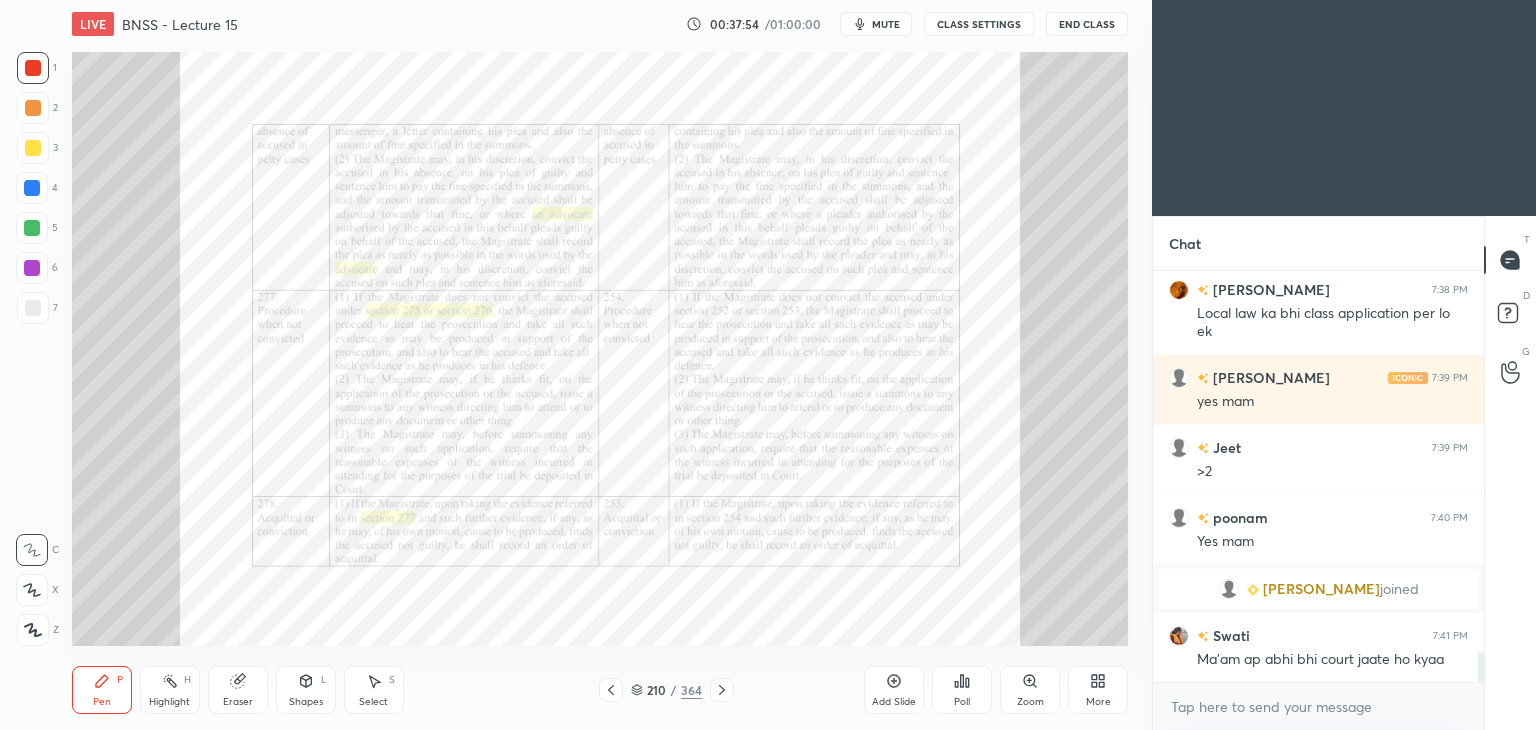 click on "Zoom" at bounding box center (1030, 690) 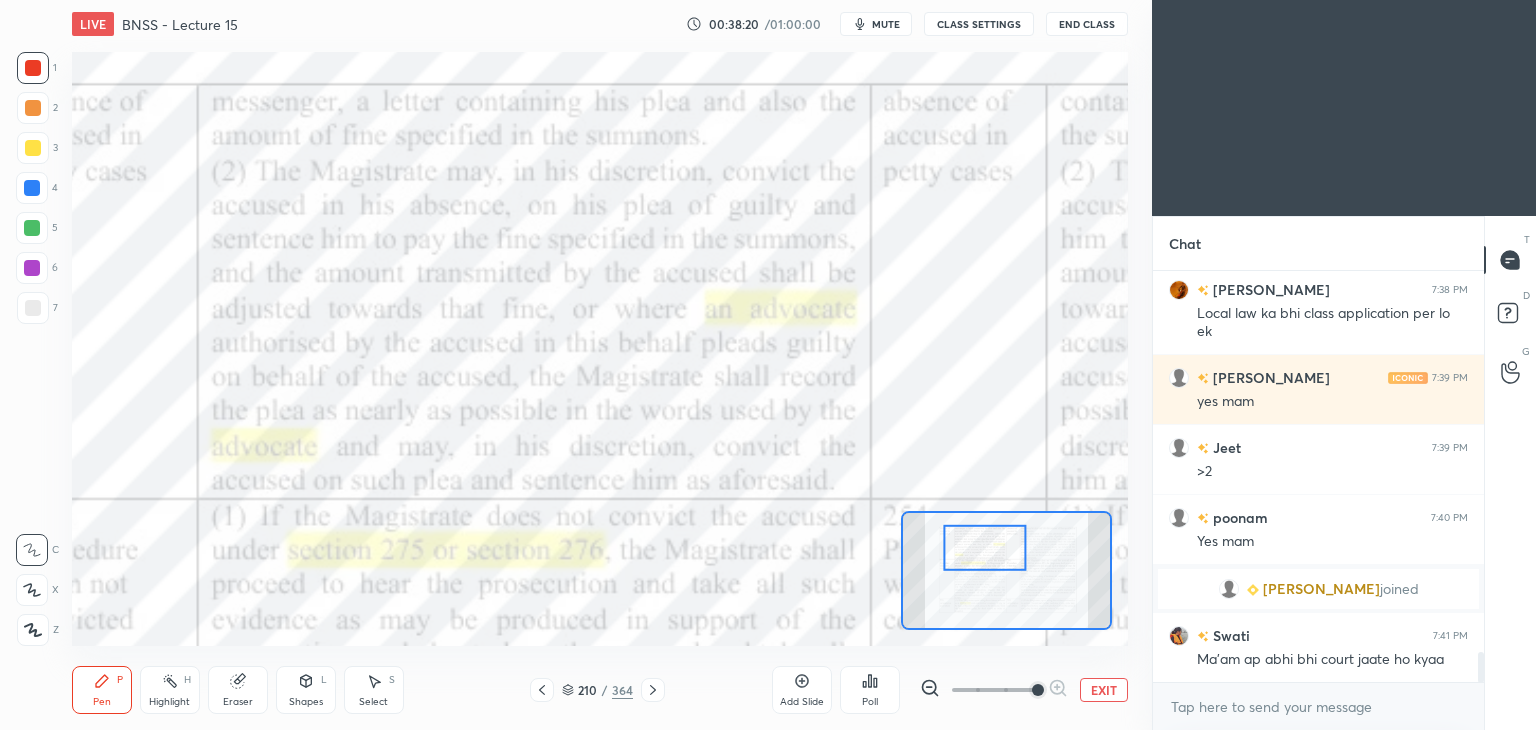 scroll, scrollTop: 5314, scrollLeft: 0, axis: vertical 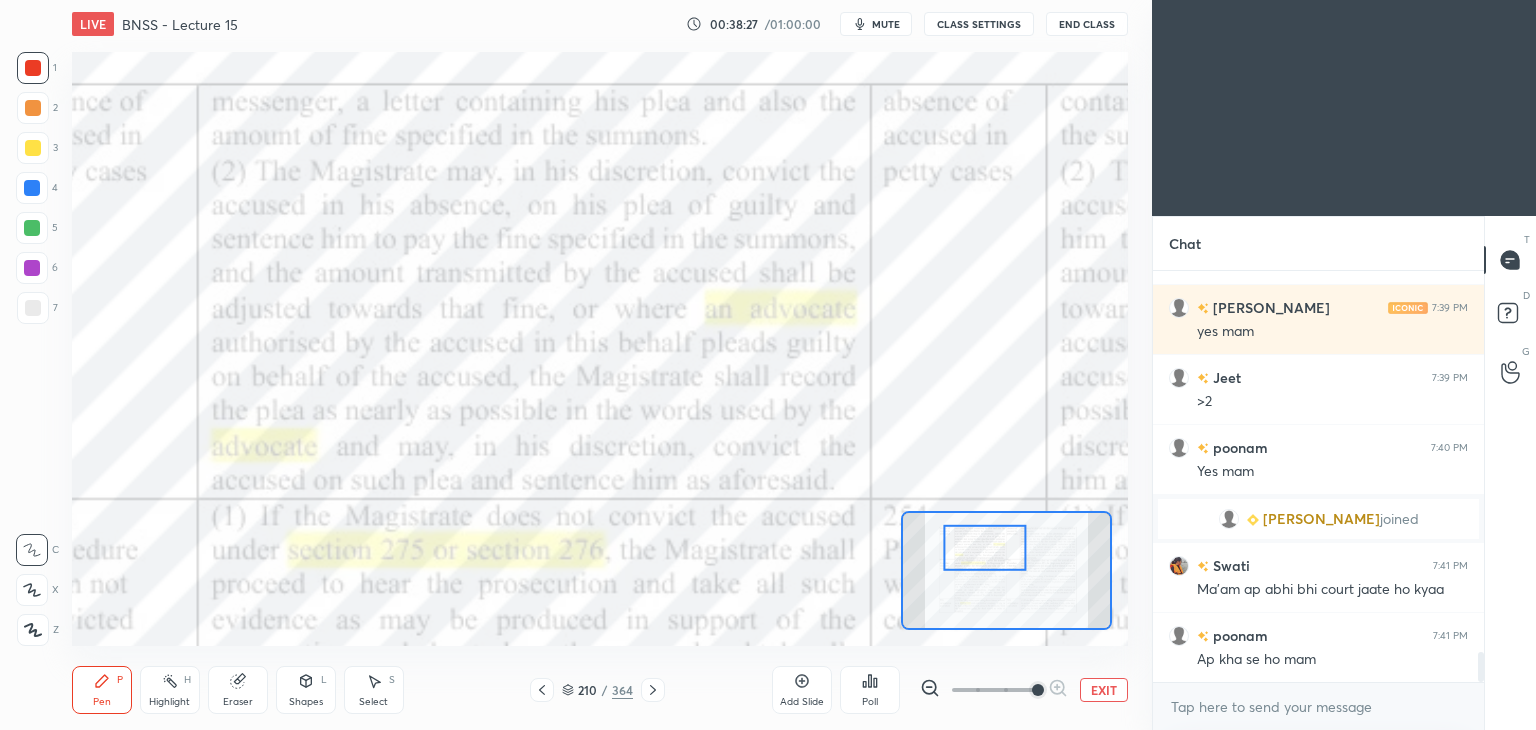 click on "Eraser" at bounding box center [238, 690] 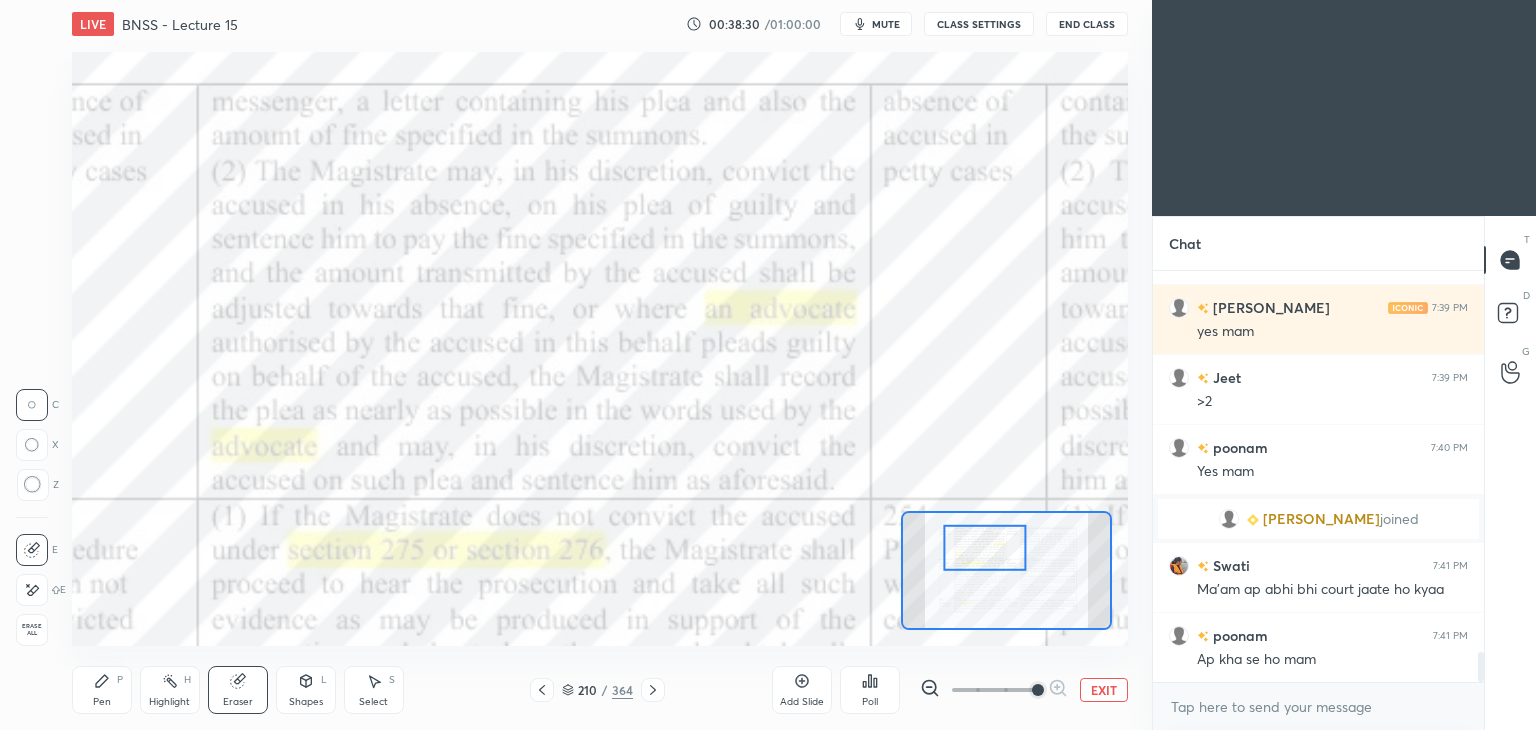 click 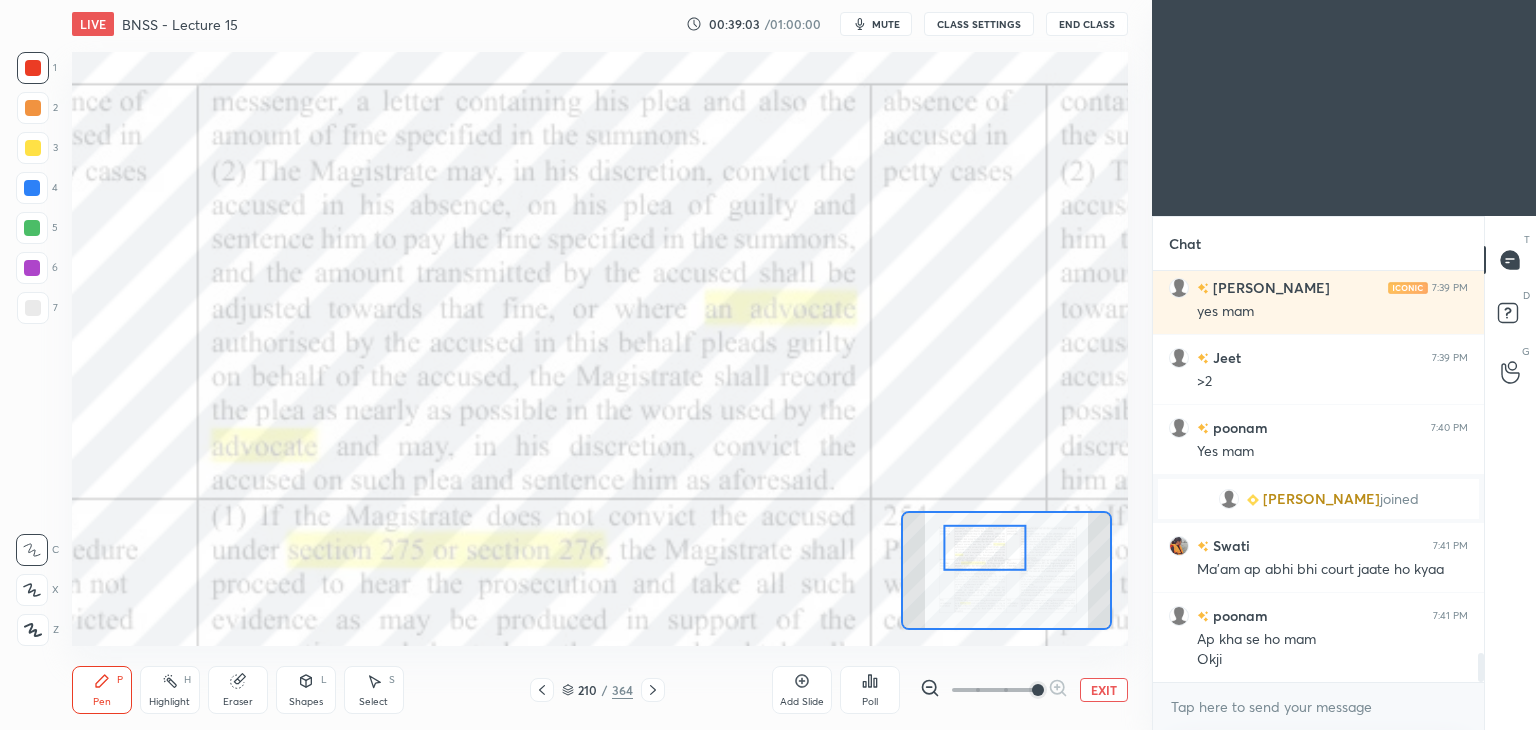 scroll, scrollTop: 5404, scrollLeft: 0, axis: vertical 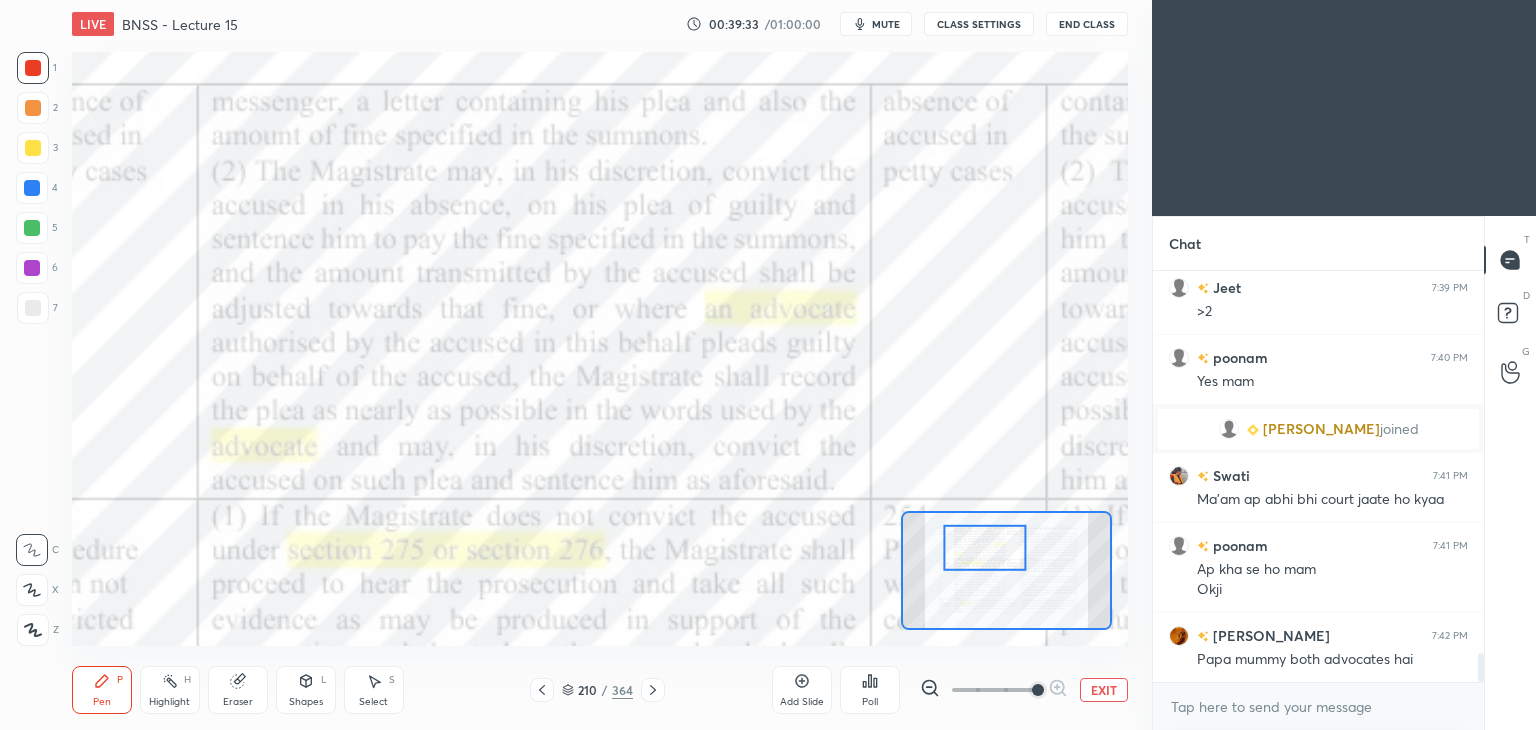 click on "Eraser" at bounding box center [238, 690] 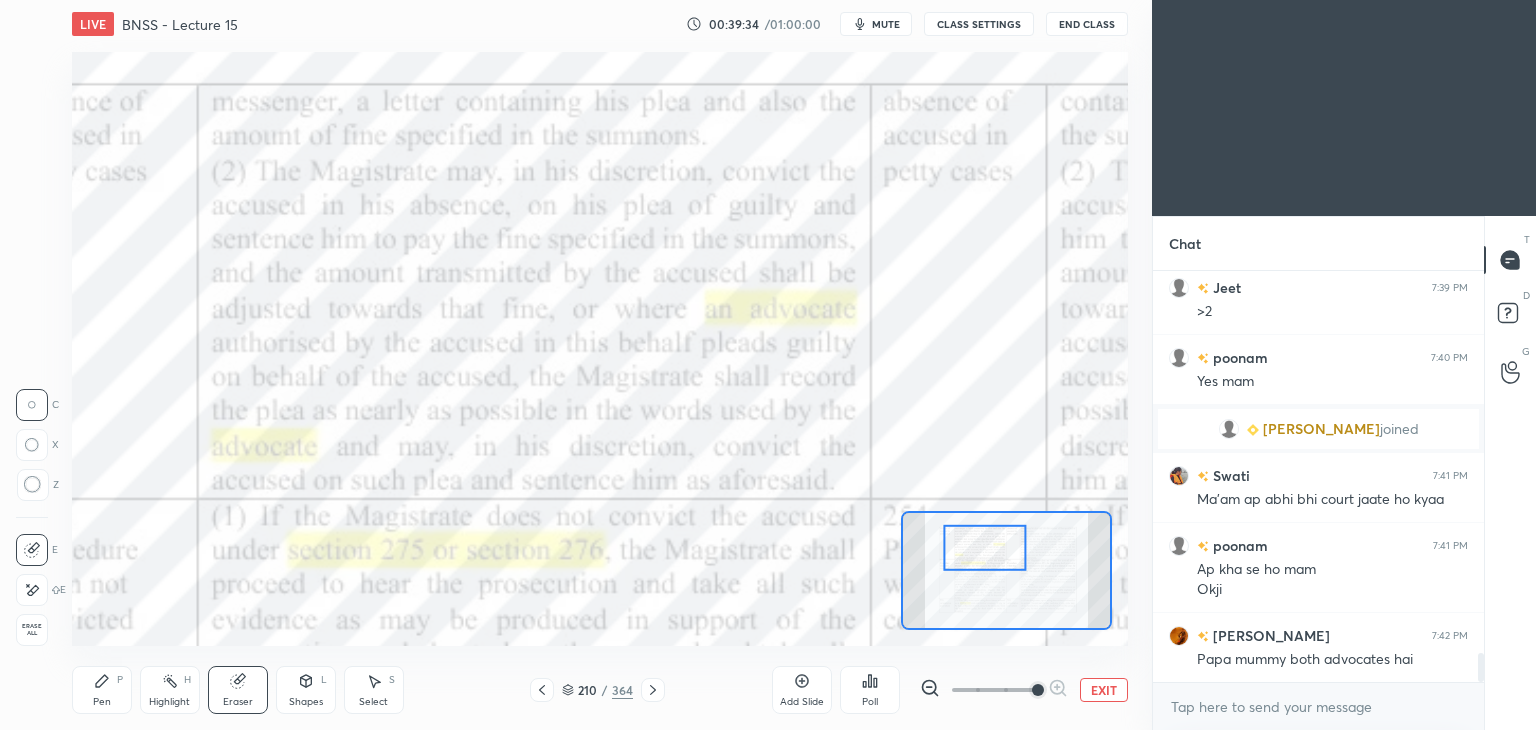 click on "Erase all" at bounding box center [32, 630] 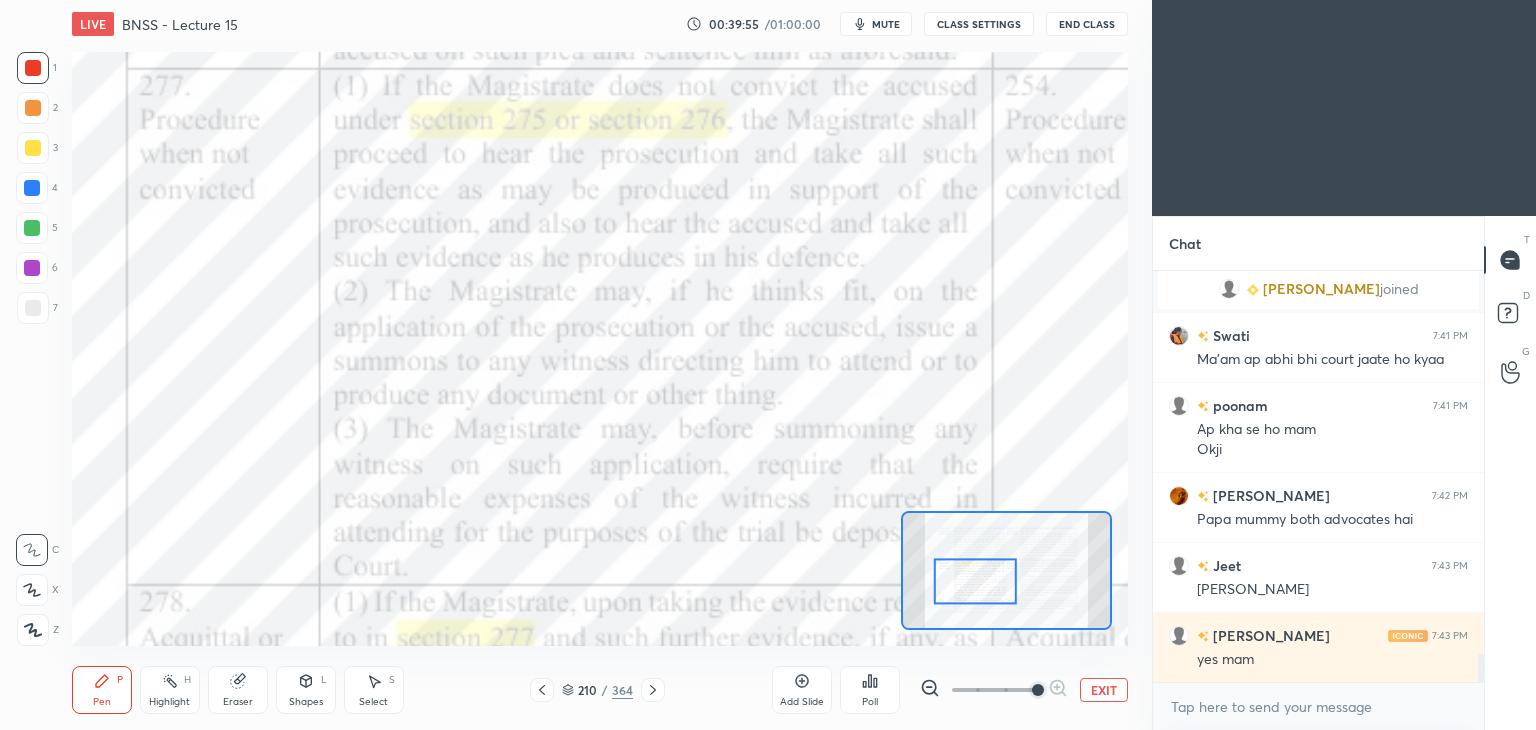 scroll, scrollTop: 5632, scrollLeft: 0, axis: vertical 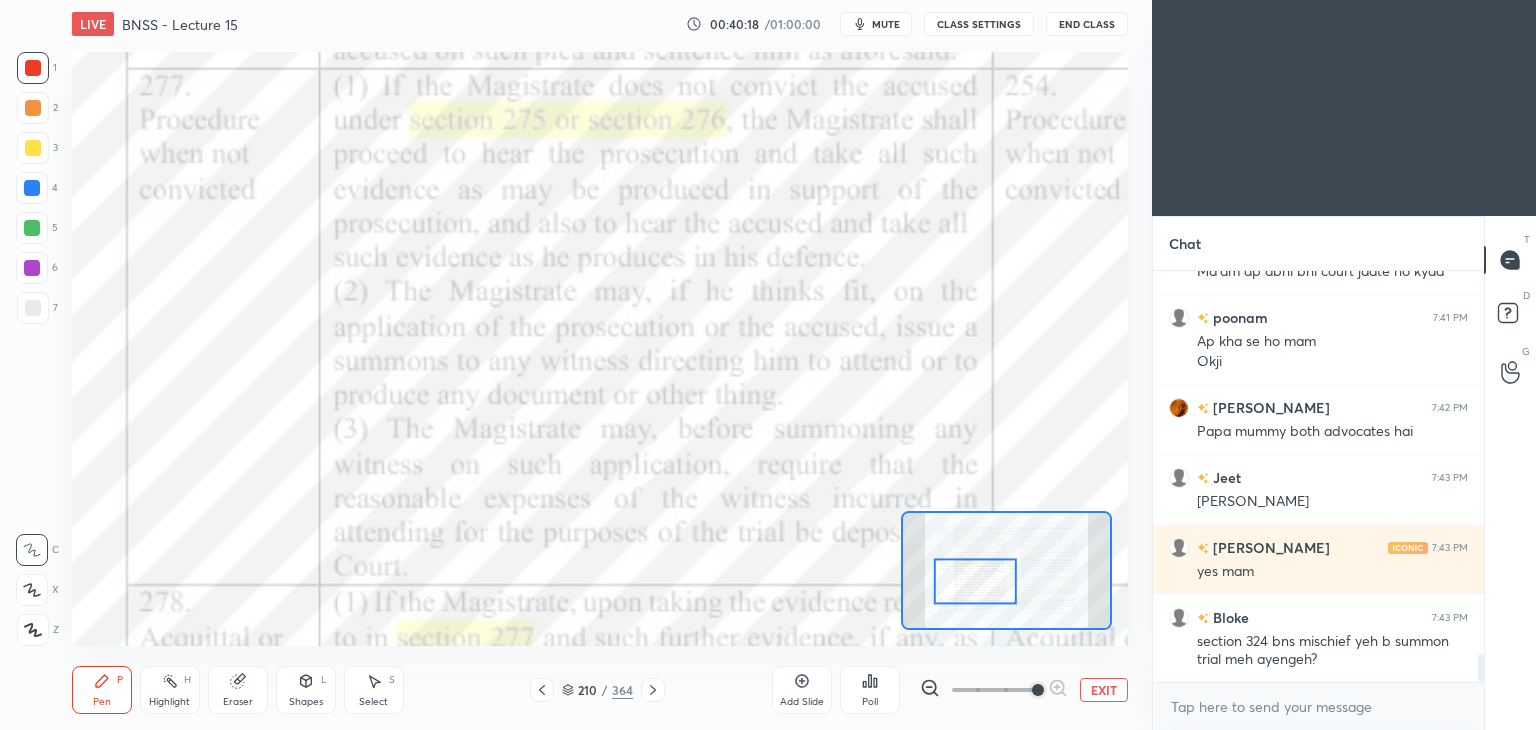 click on "Eraser" at bounding box center [238, 690] 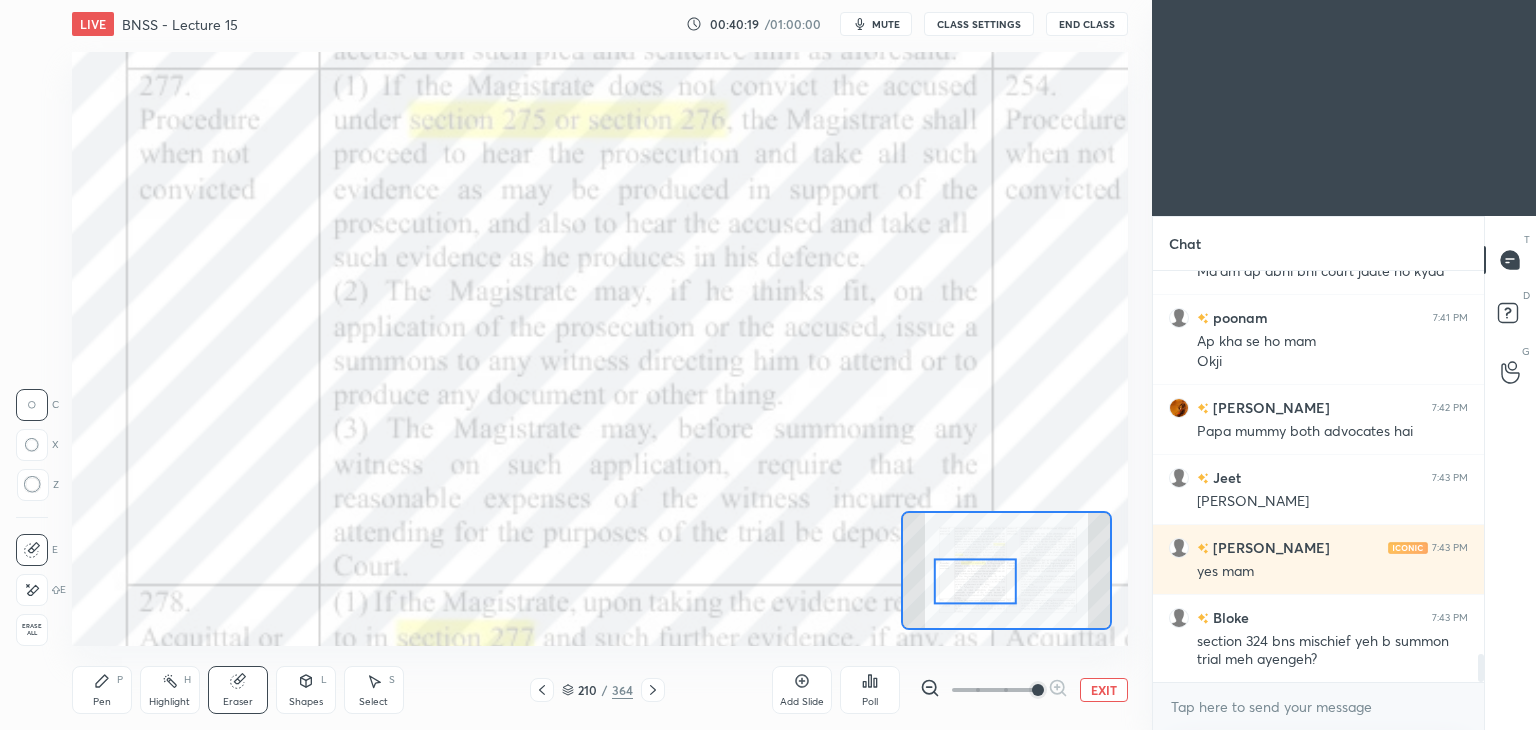 scroll, scrollTop: 5652, scrollLeft: 0, axis: vertical 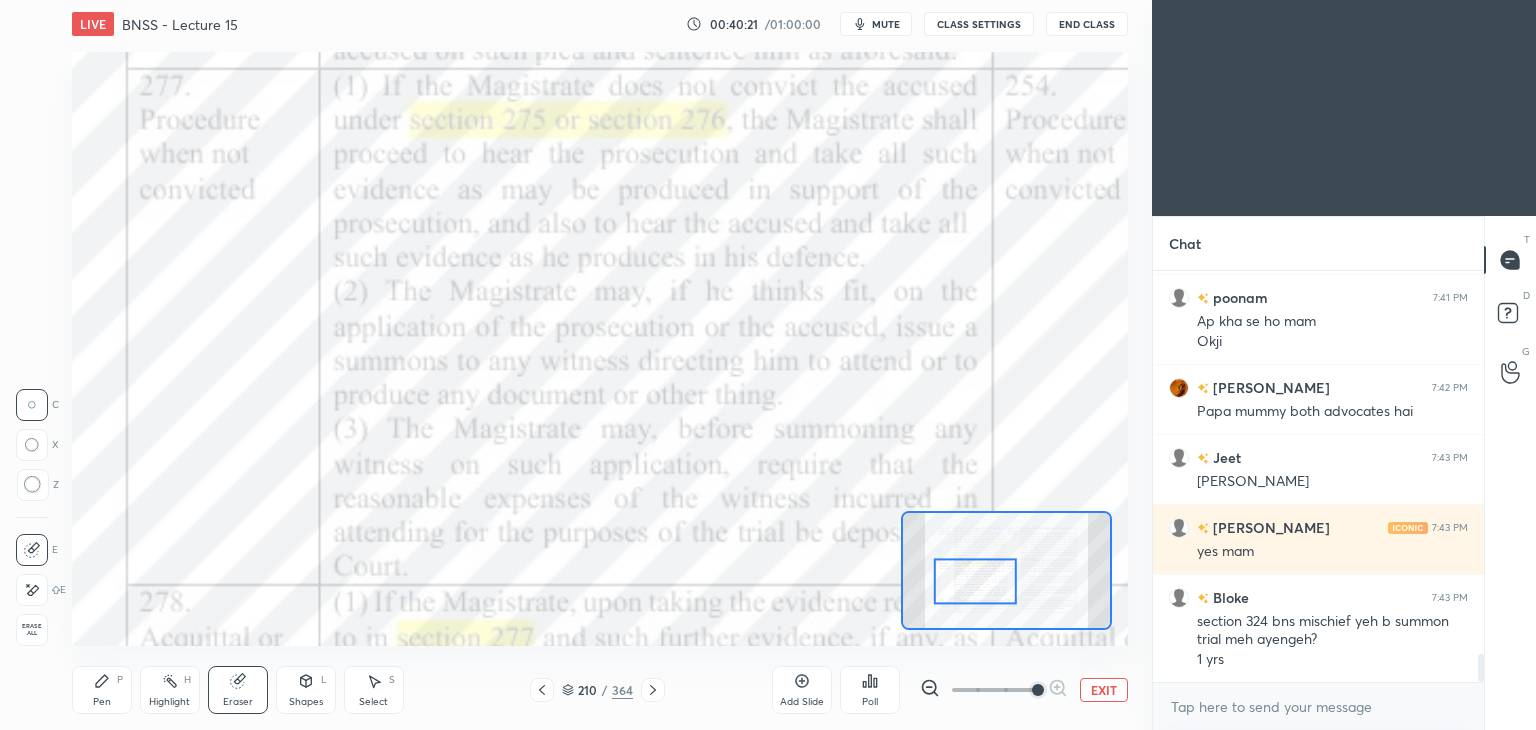 click on "Pen P" at bounding box center [102, 690] 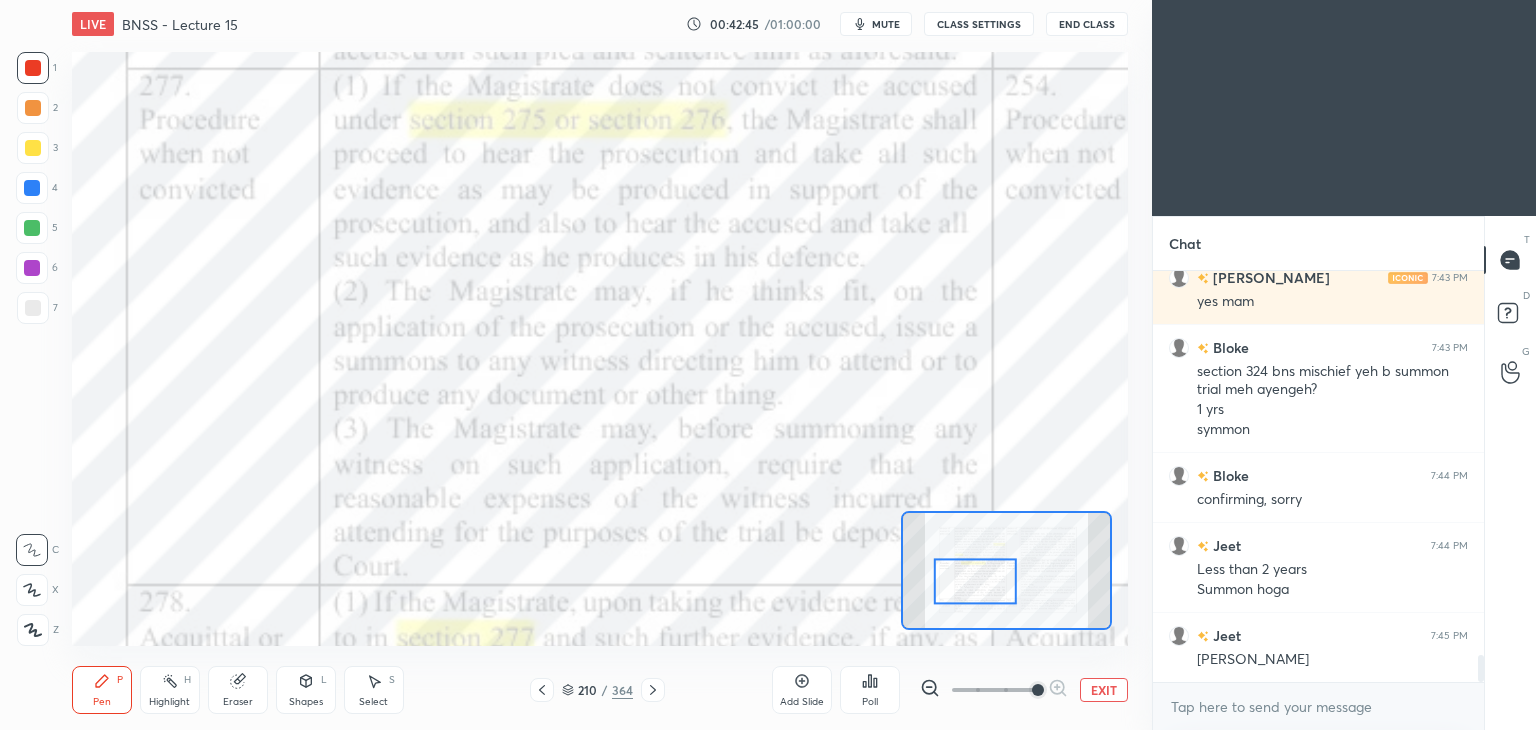 scroll, scrollTop: 5972, scrollLeft: 0, axis: vertical 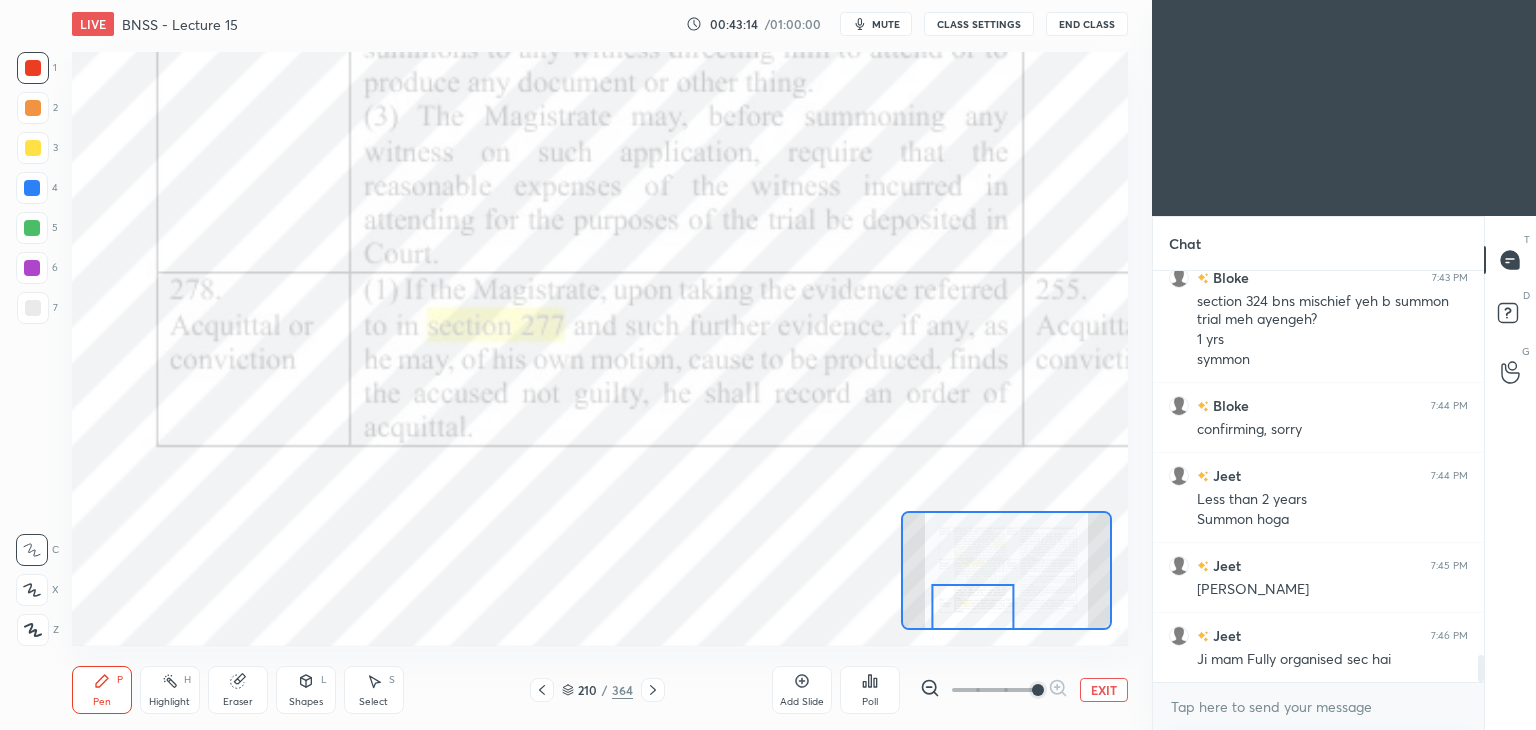 click 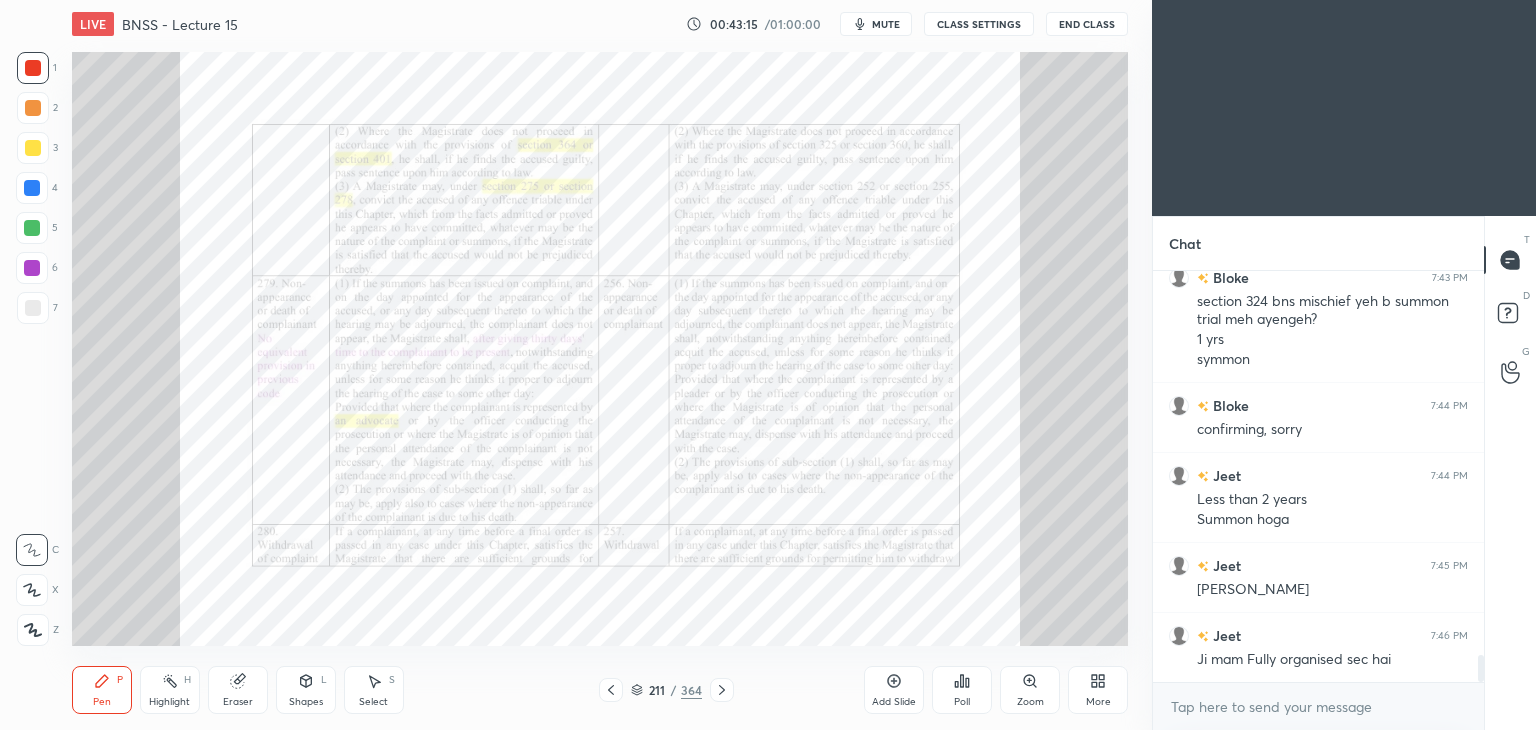 click on "211 / 364" at bounding box center [666, 690] 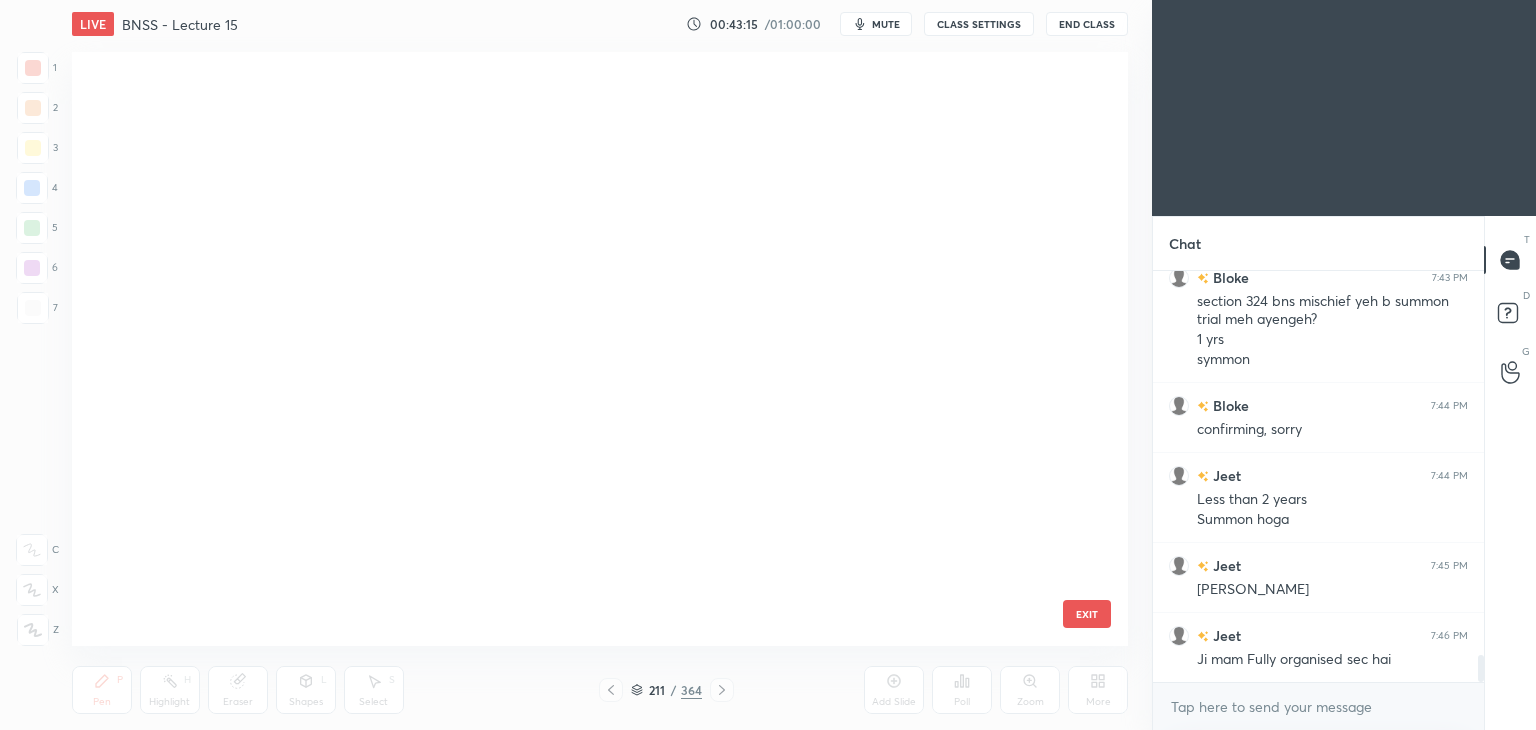 scroll, scrollTop: 12399, scrollLeft: 0, axis: vertical 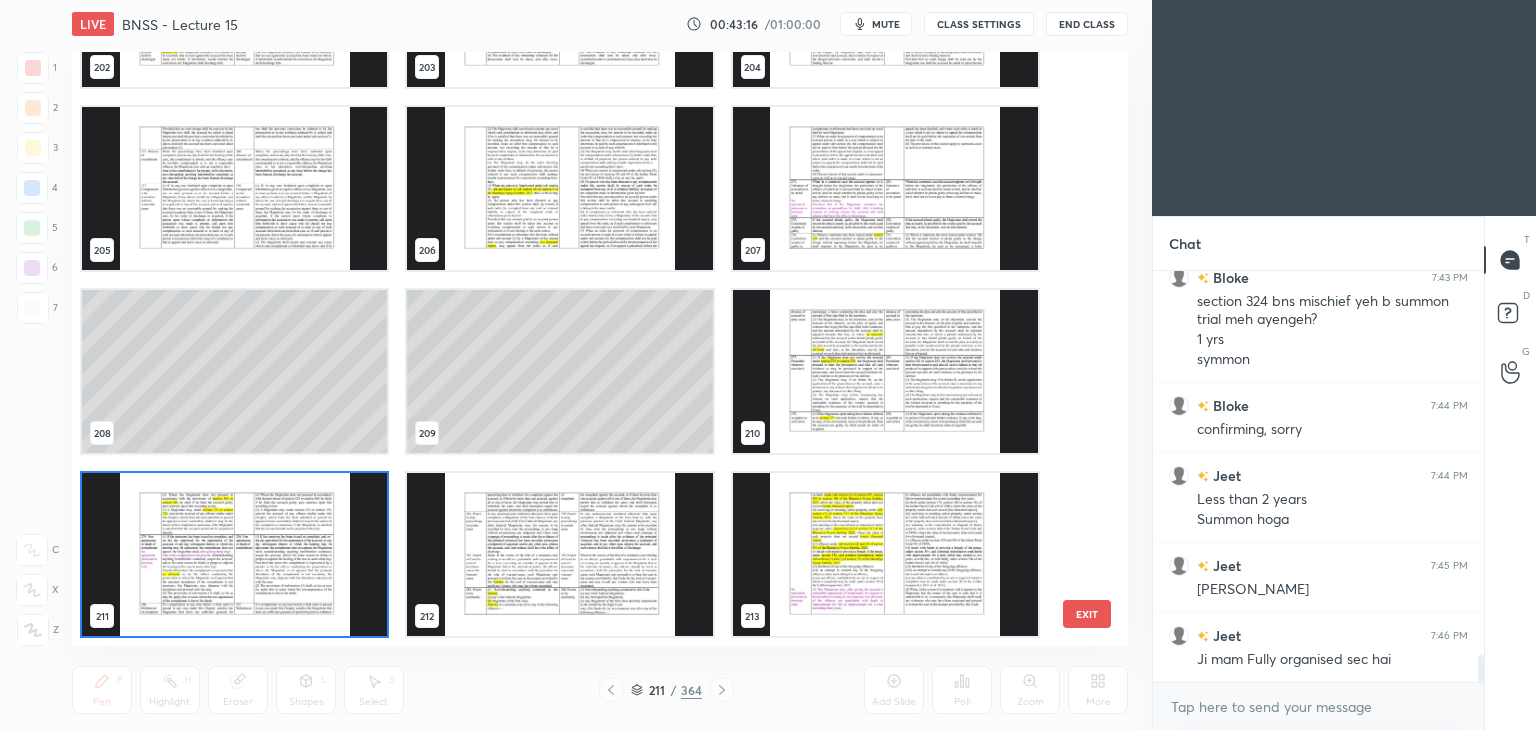 click at bounding box center (234, 554) 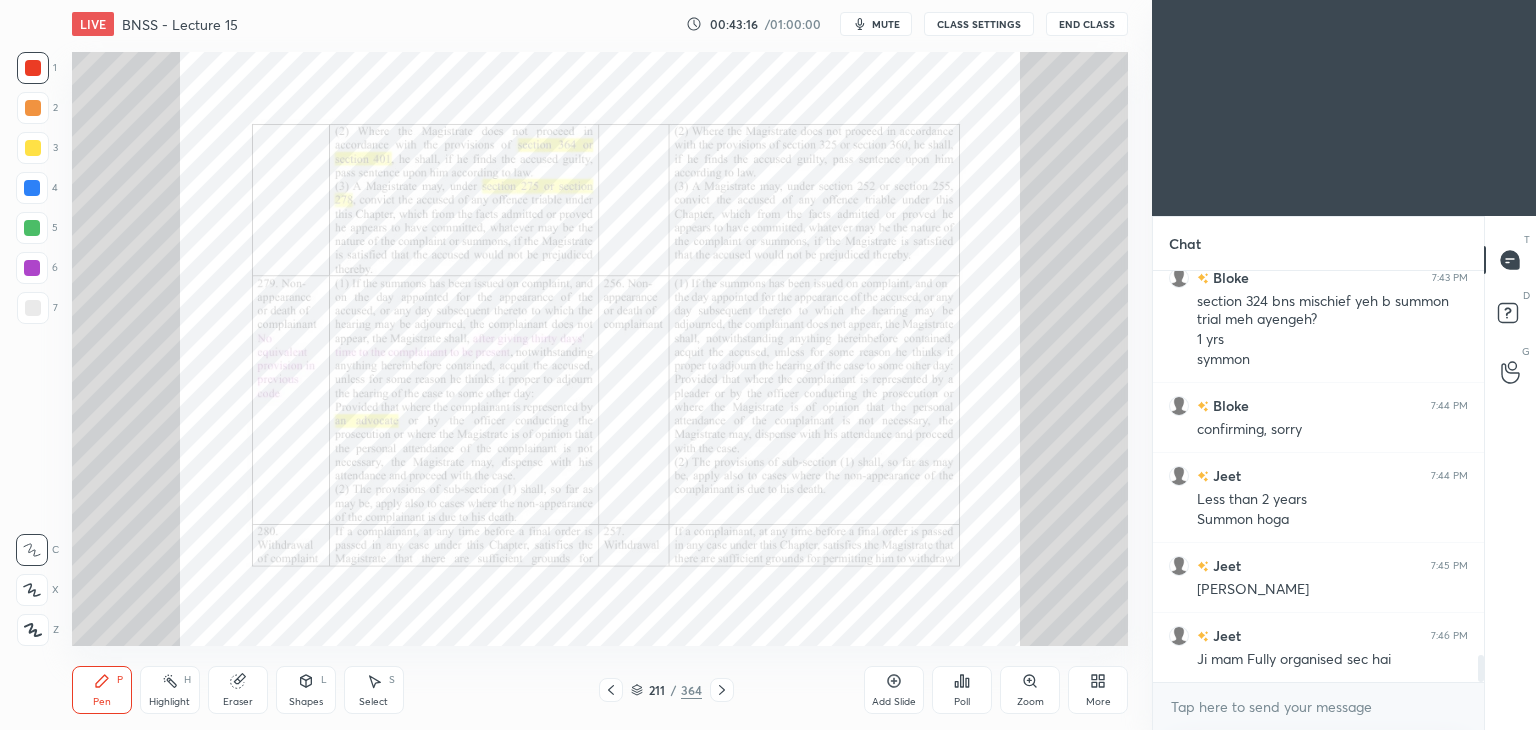 click at bounding box center [234, 554] 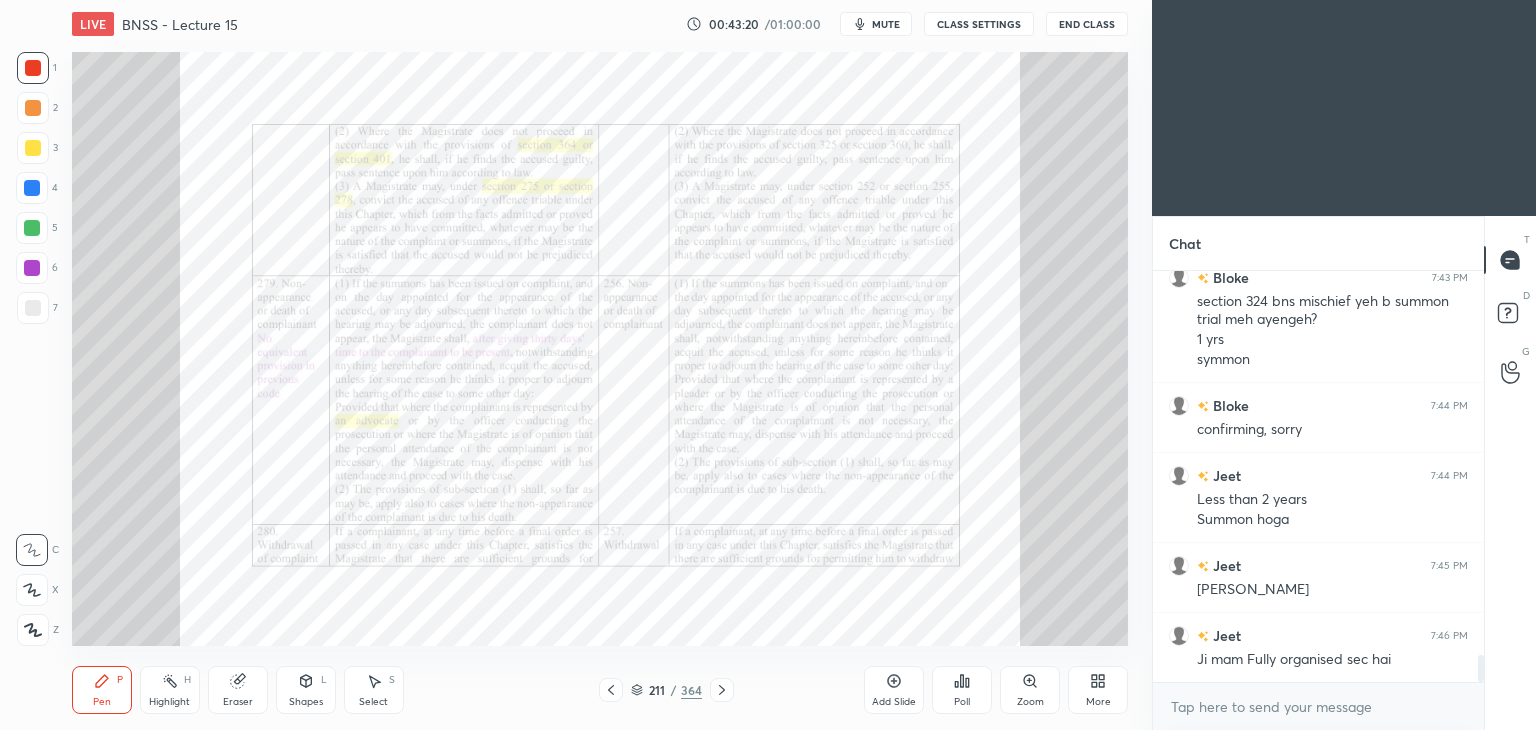 click 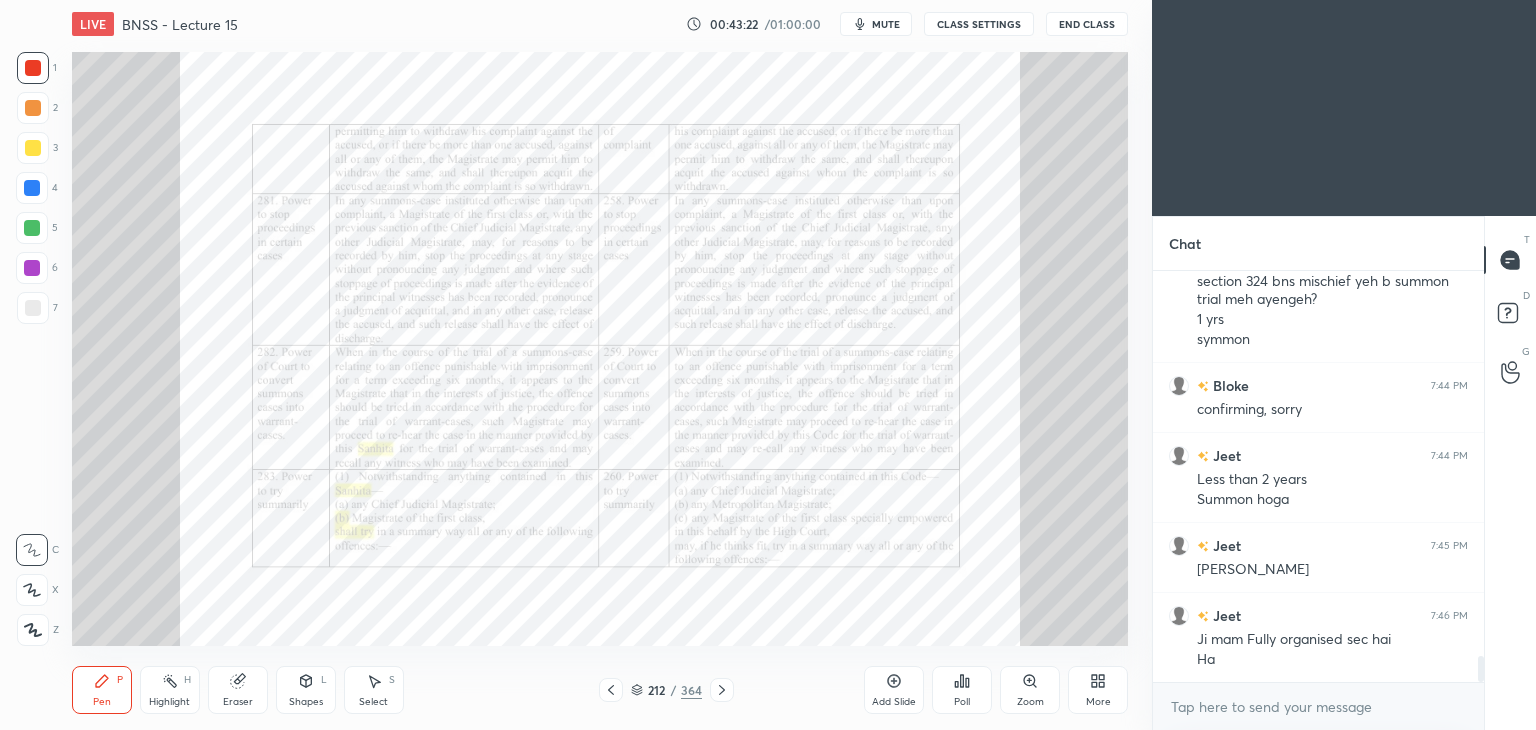 scroll, scrollTop: 6062, scrollLeft: 0, axis: vertical 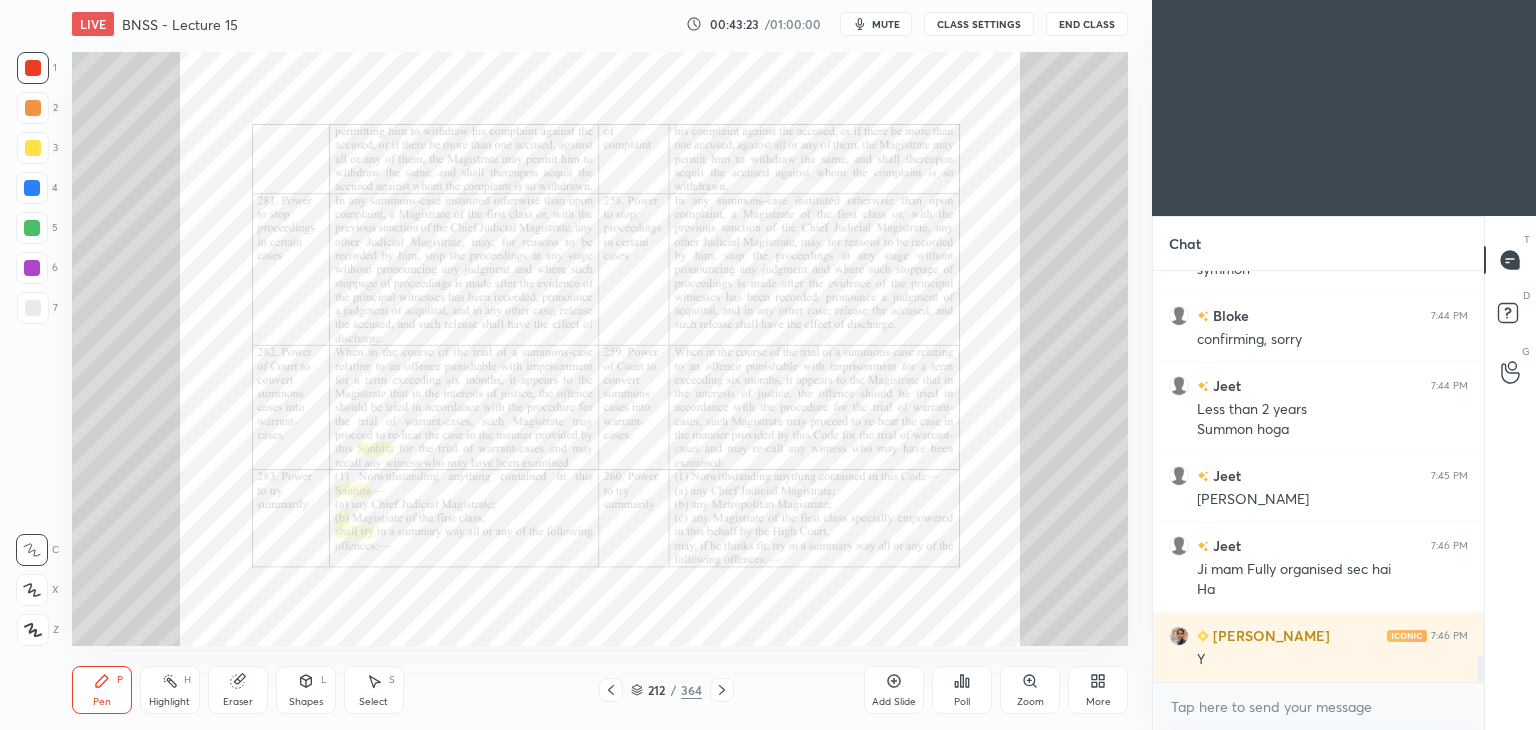 click 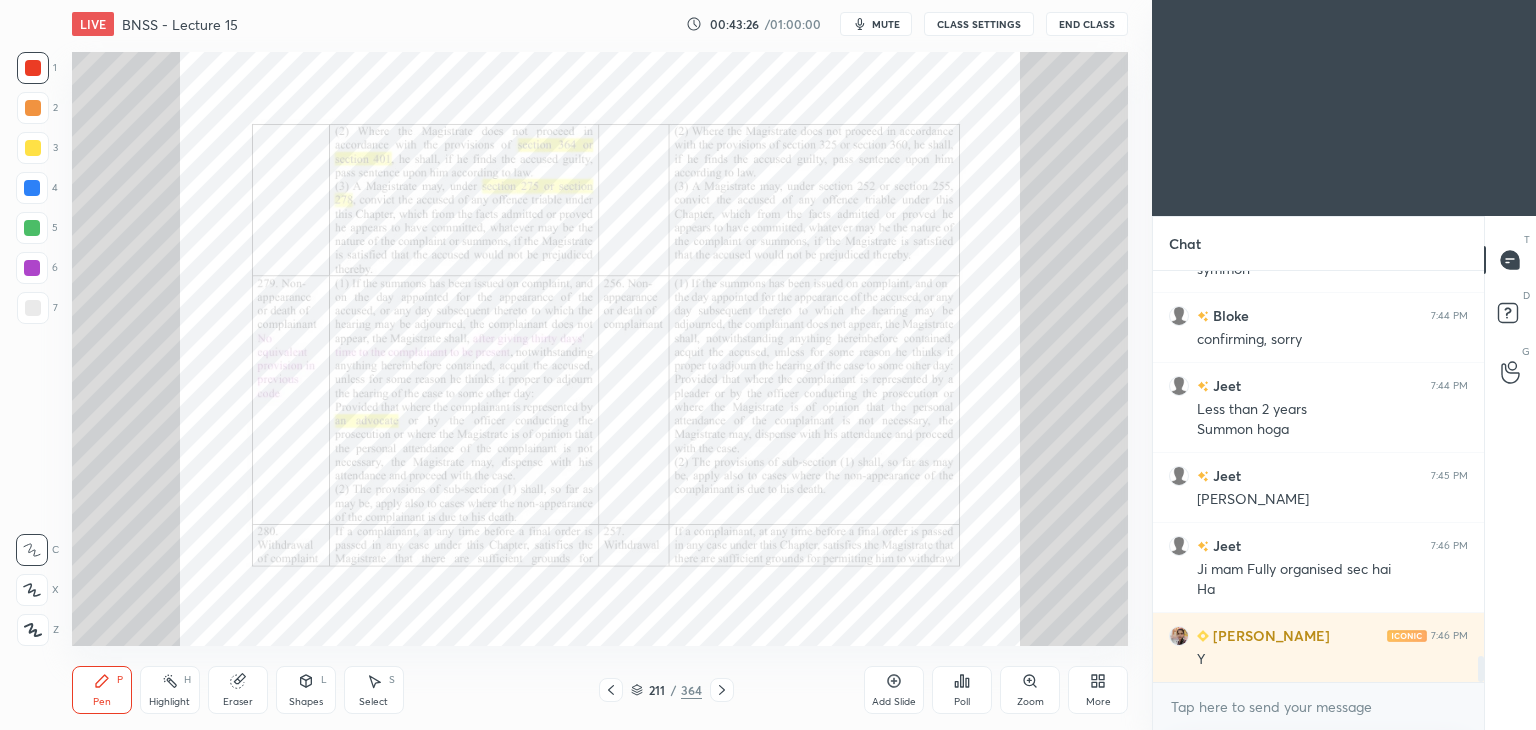 click 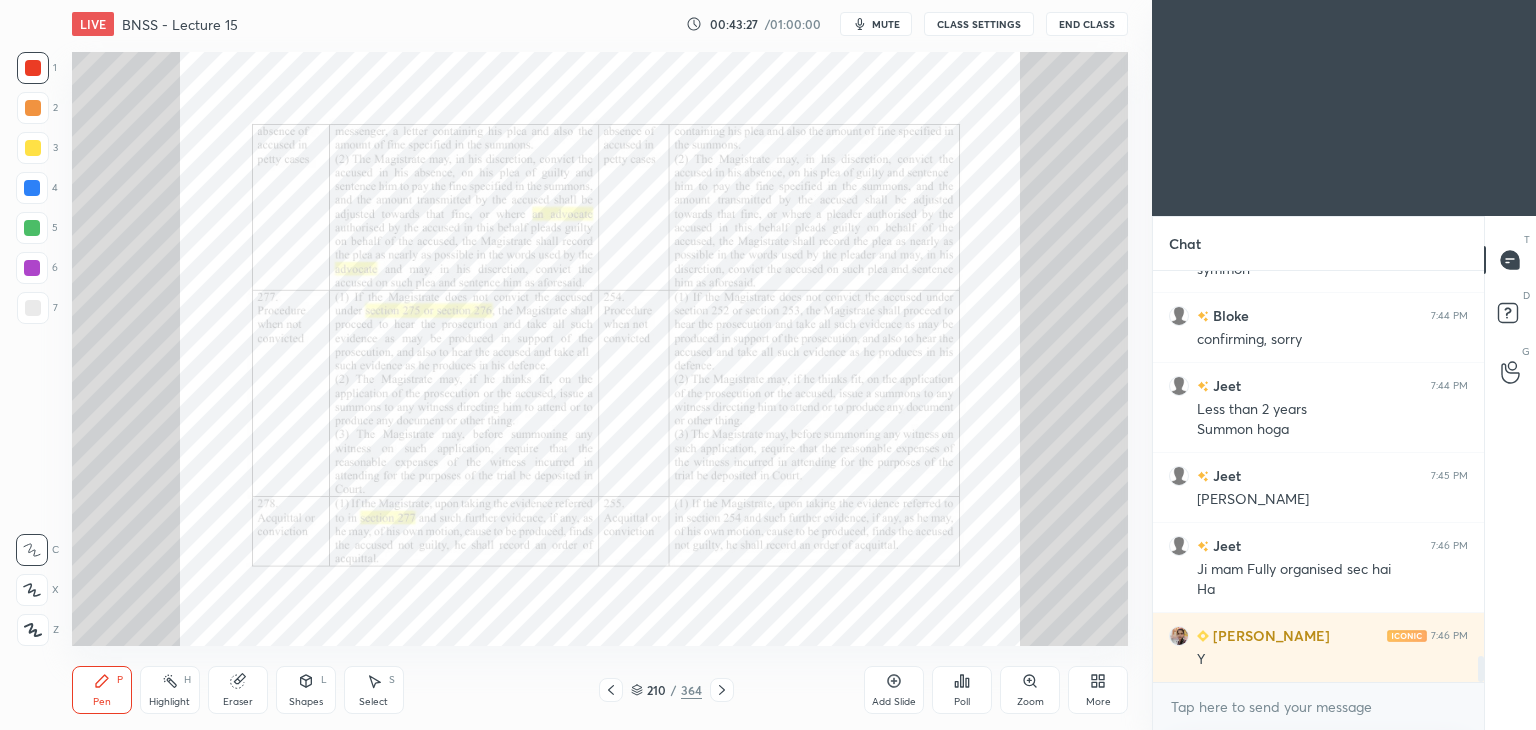 click 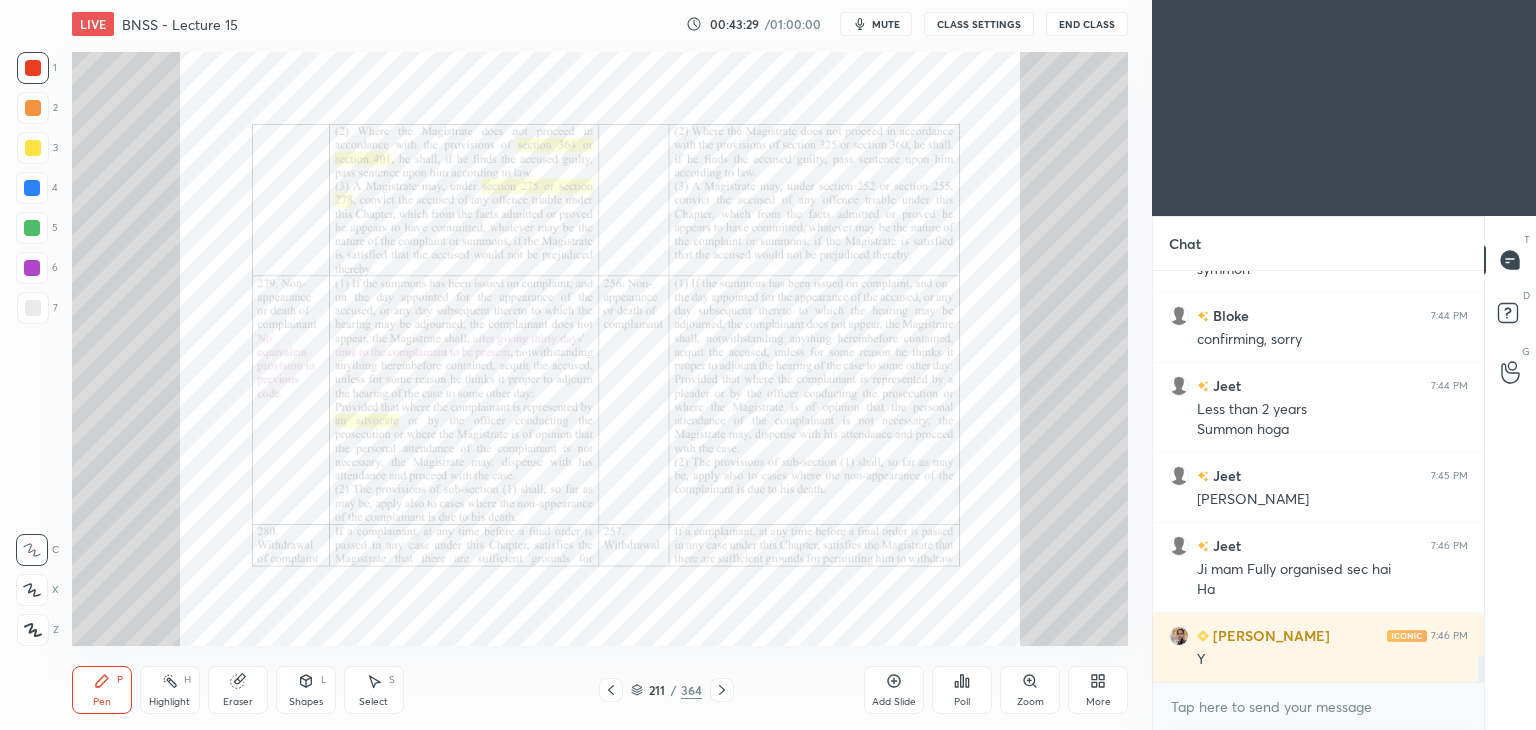 click on "Zoom" at bounding box center (1030, 690) 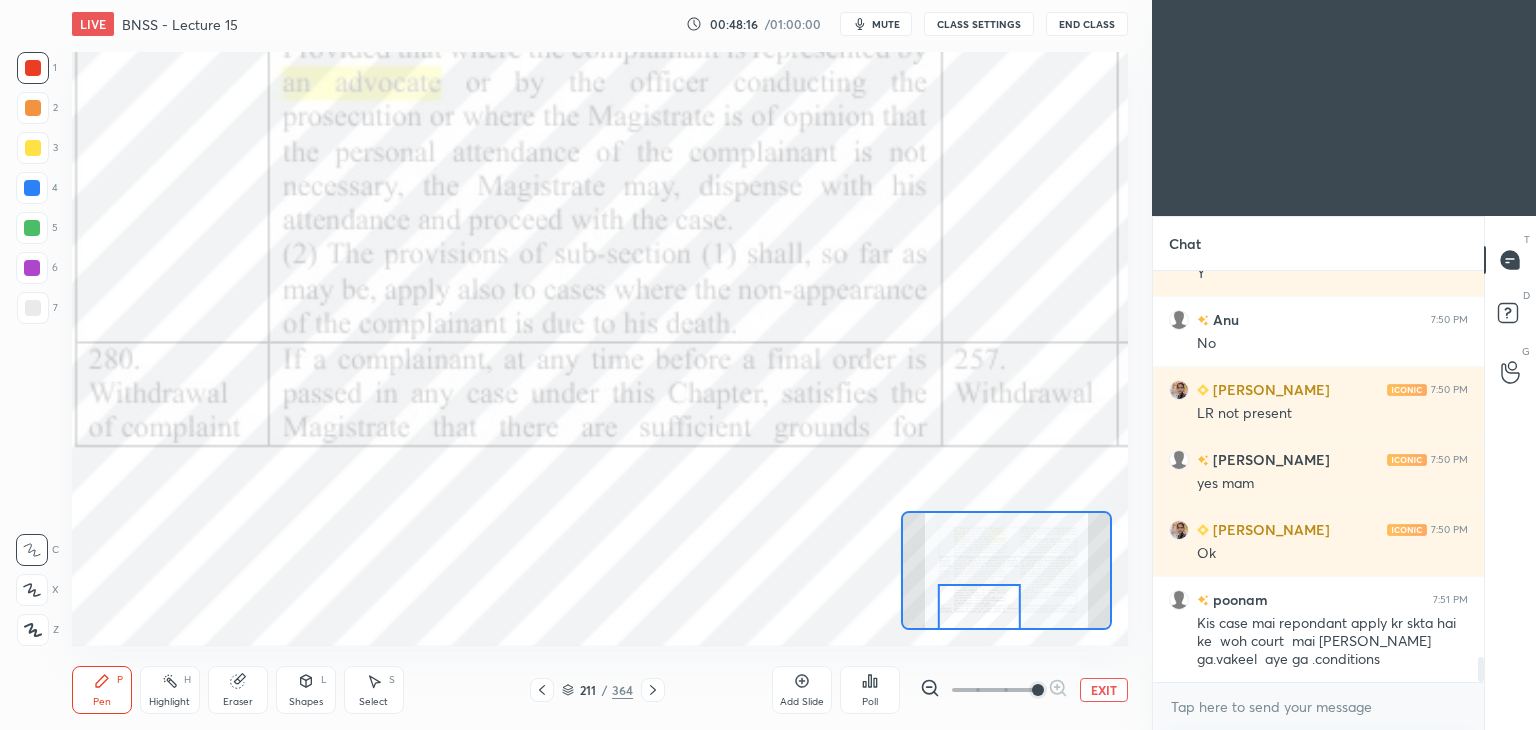scroll, scrollTop: 6518, scrollLeft: 0, axis: vertical 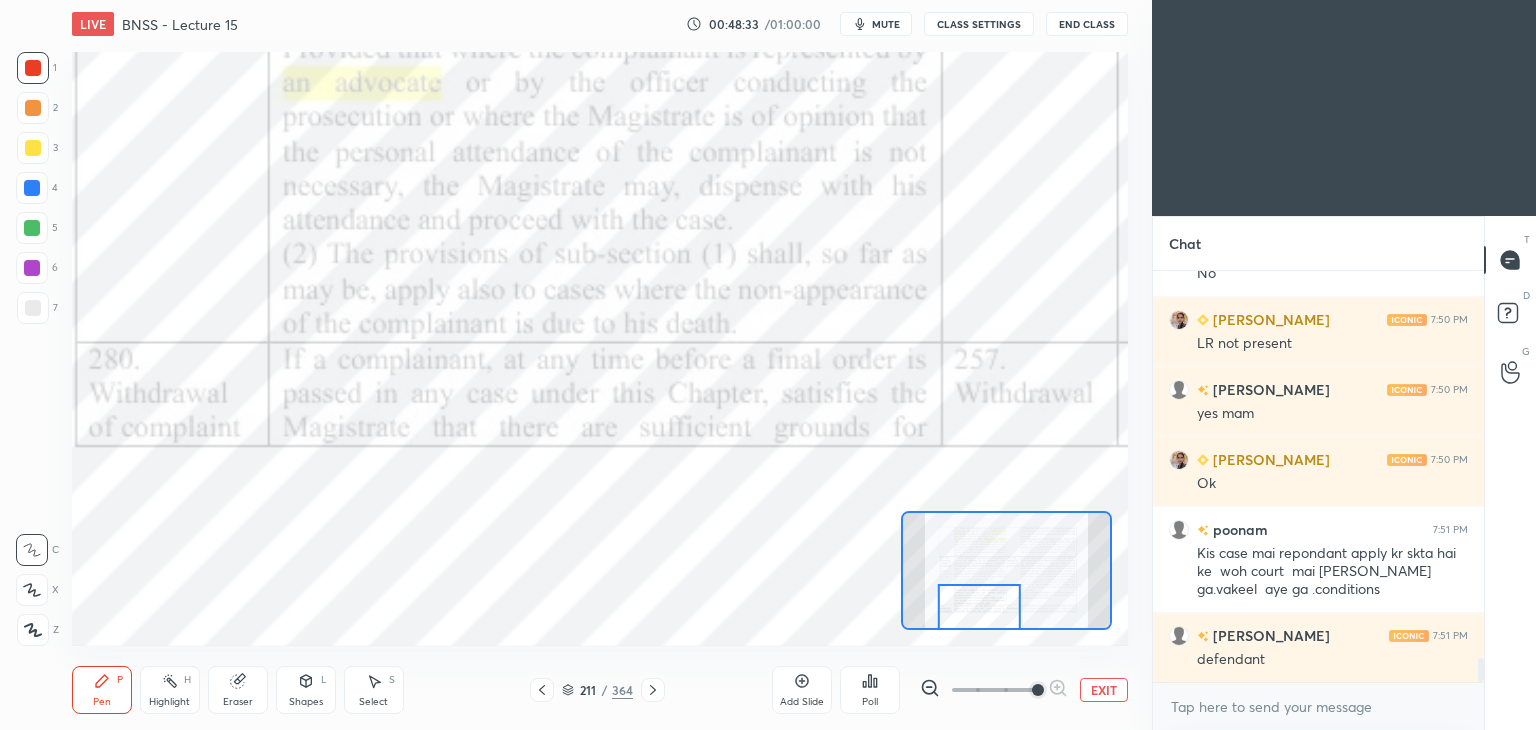 click on "Eraser" at bounding box center (238, 690) 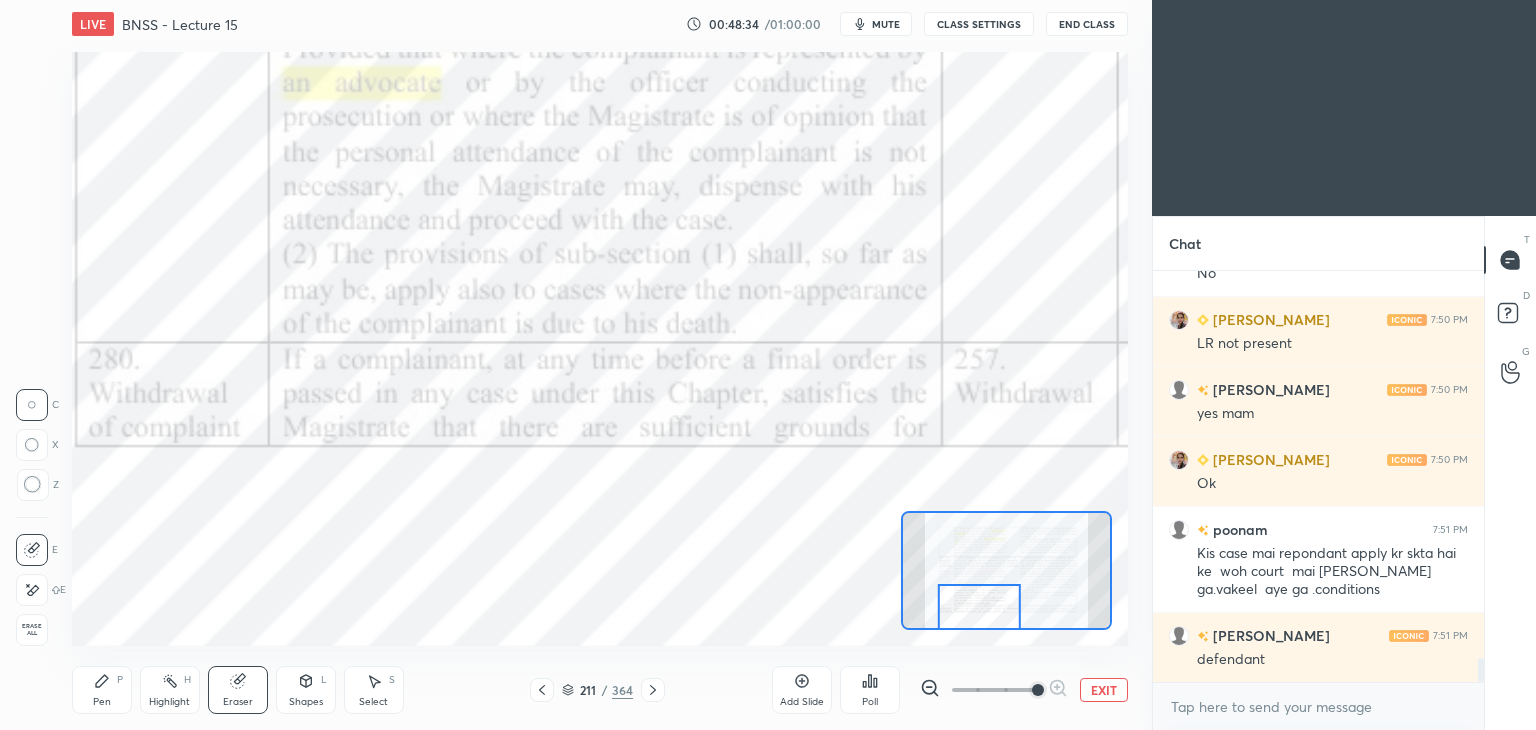 click on "Erase all" at bounding box center [32, 630] 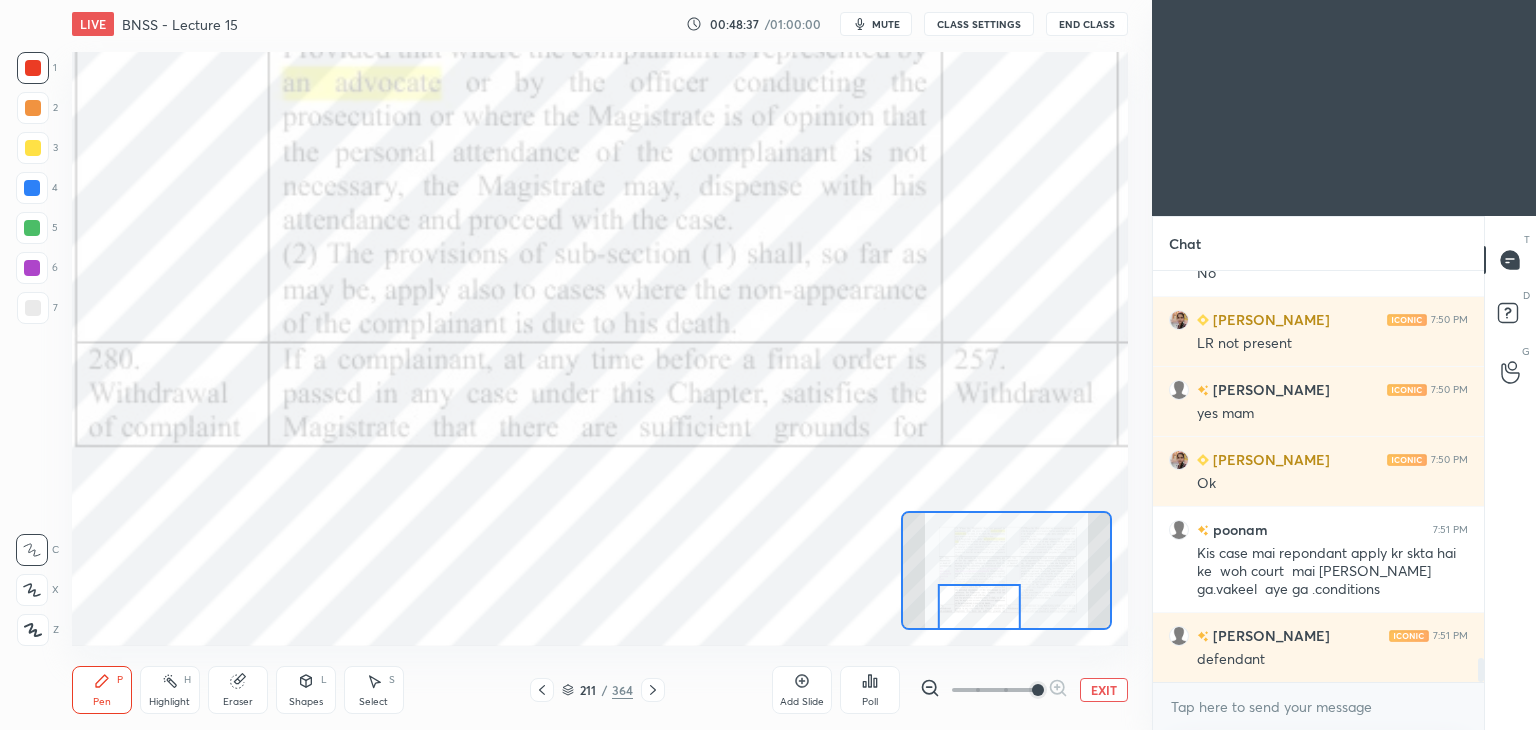 scroll, scrollTop: 6588, scrollLeft: 0, axis: vertical 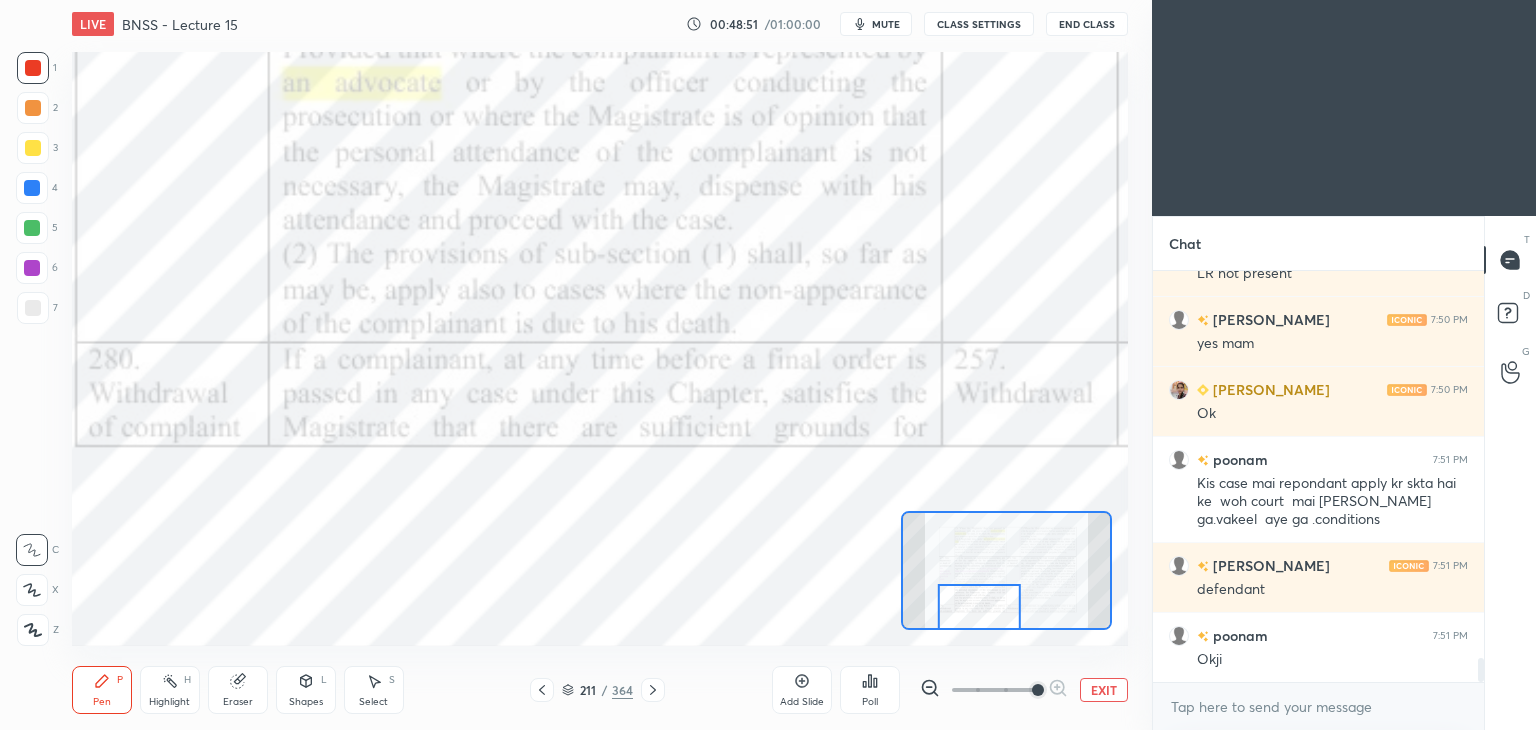 click 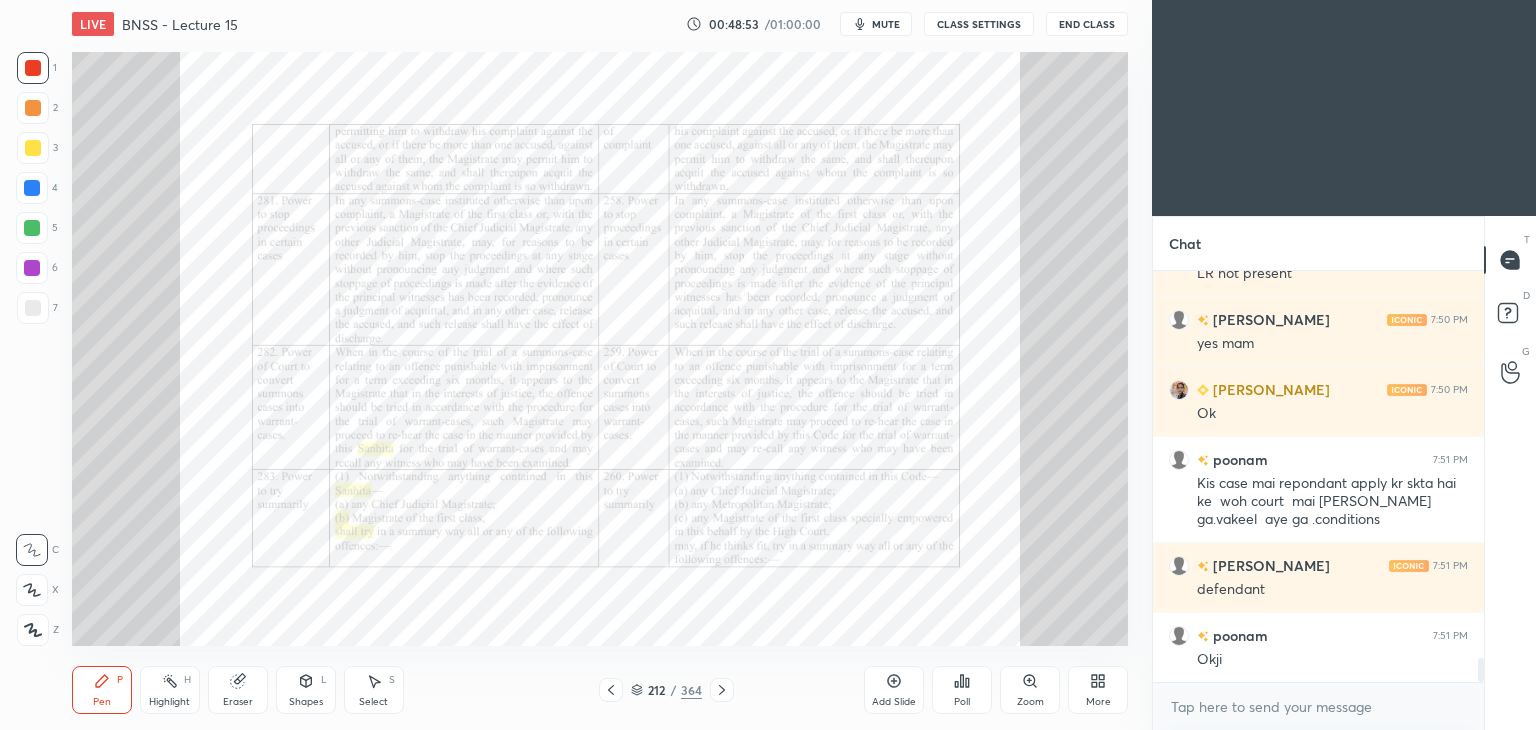 click on "Zoom" at bounding box center (1030, 690) 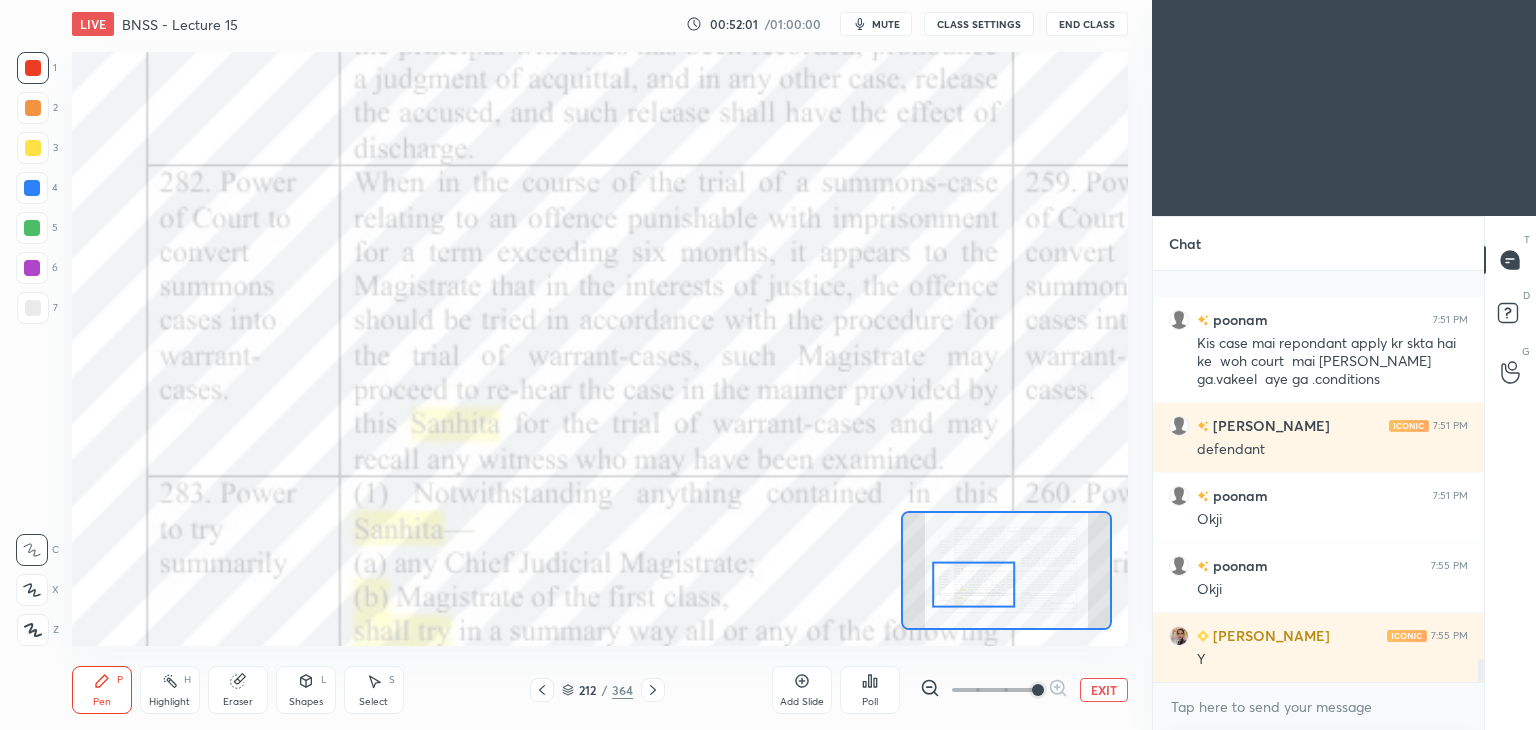 scroll, scrollTop: 6868, scrollLeft: 0, axis: vertical 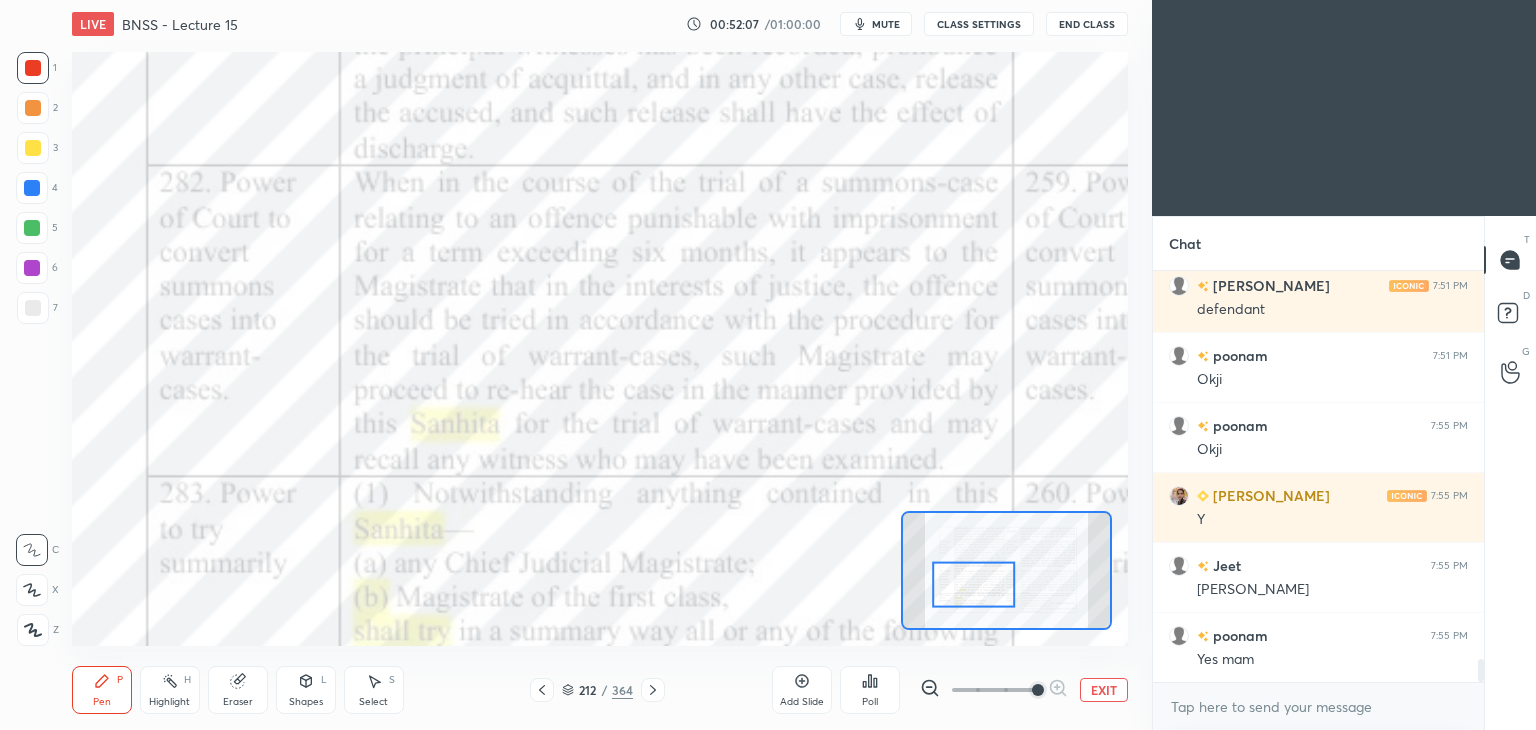 click on "Add Slide" at bounding box center (802, 690) 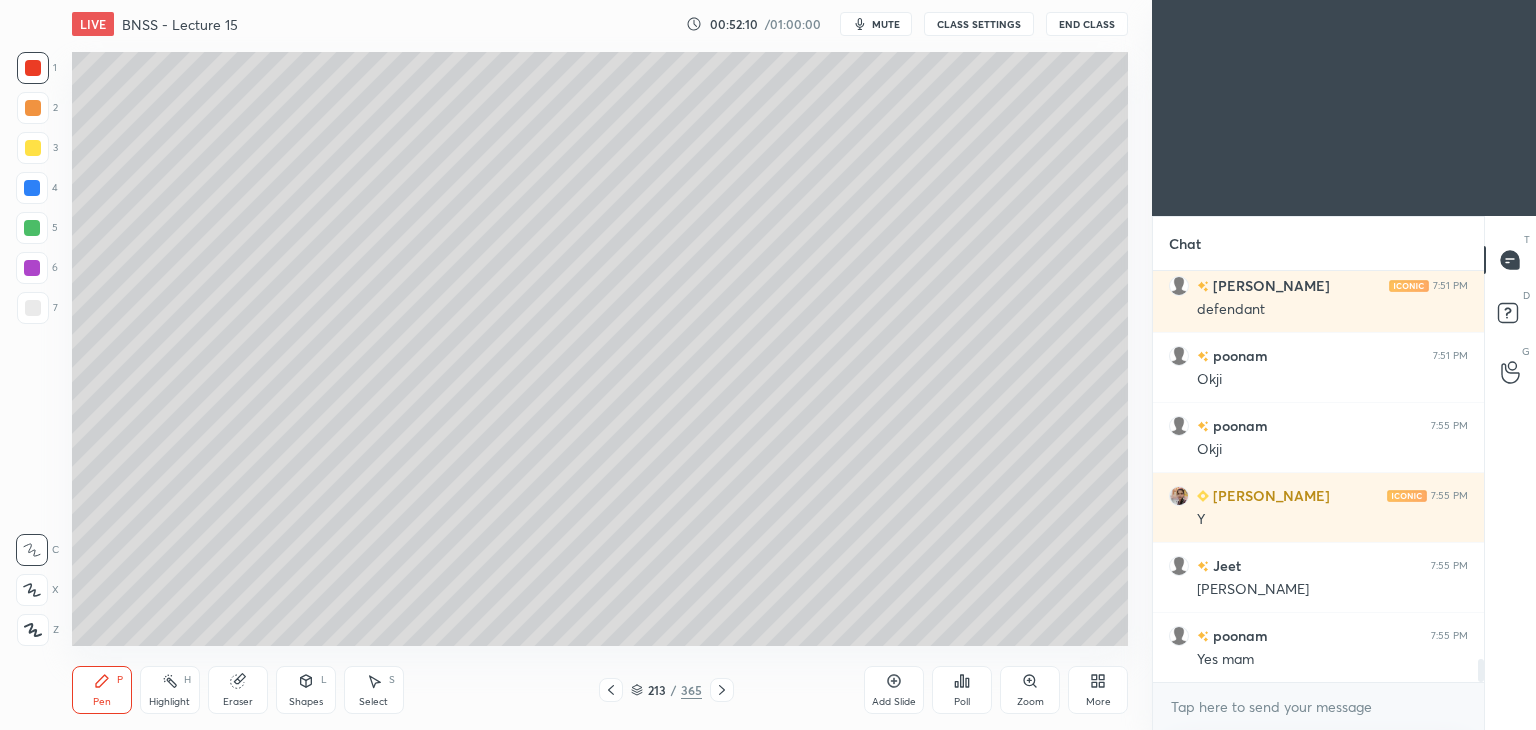 scroll, scrollTop: 6938, scrollLeft: 0, axis: vertical 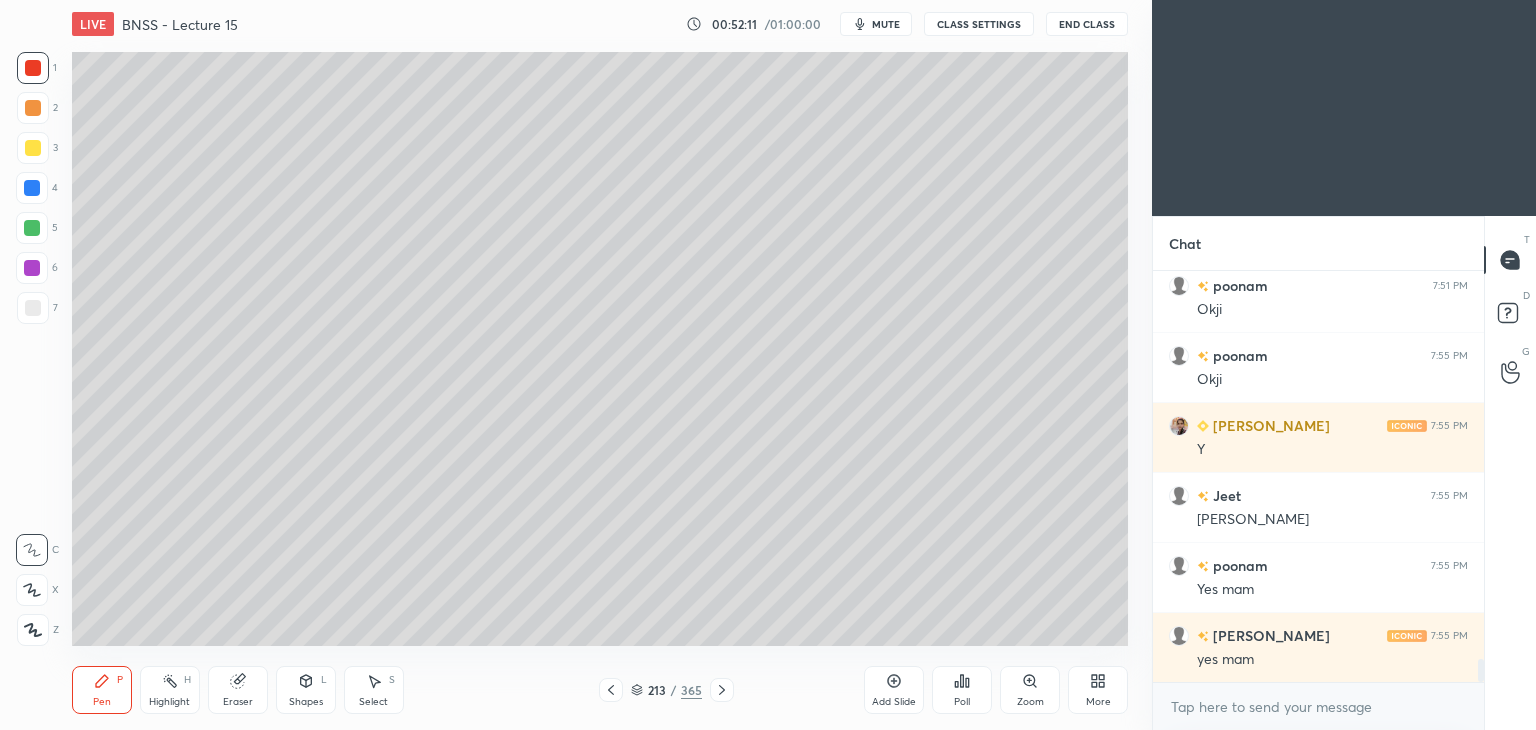 click at bounding box center (33, 308) 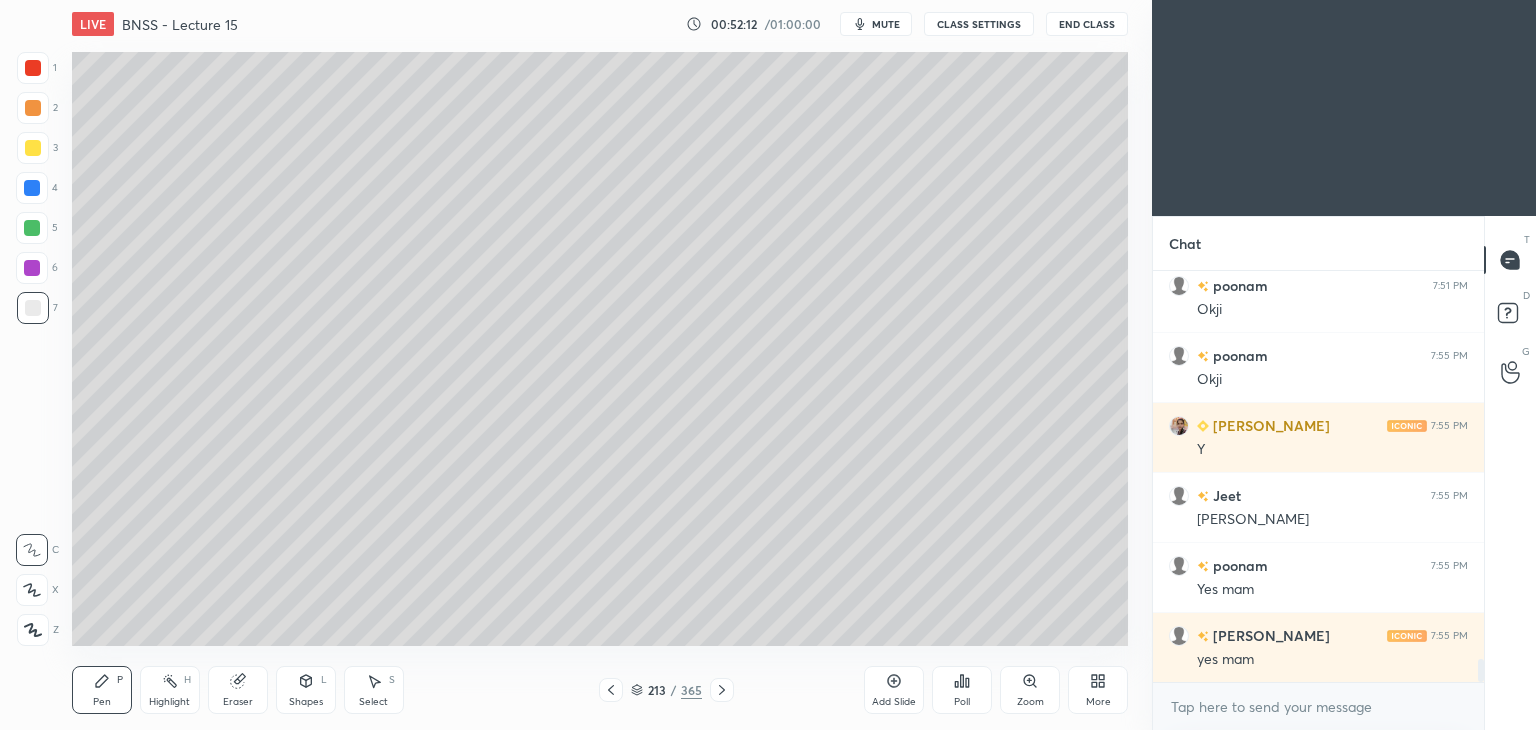 click 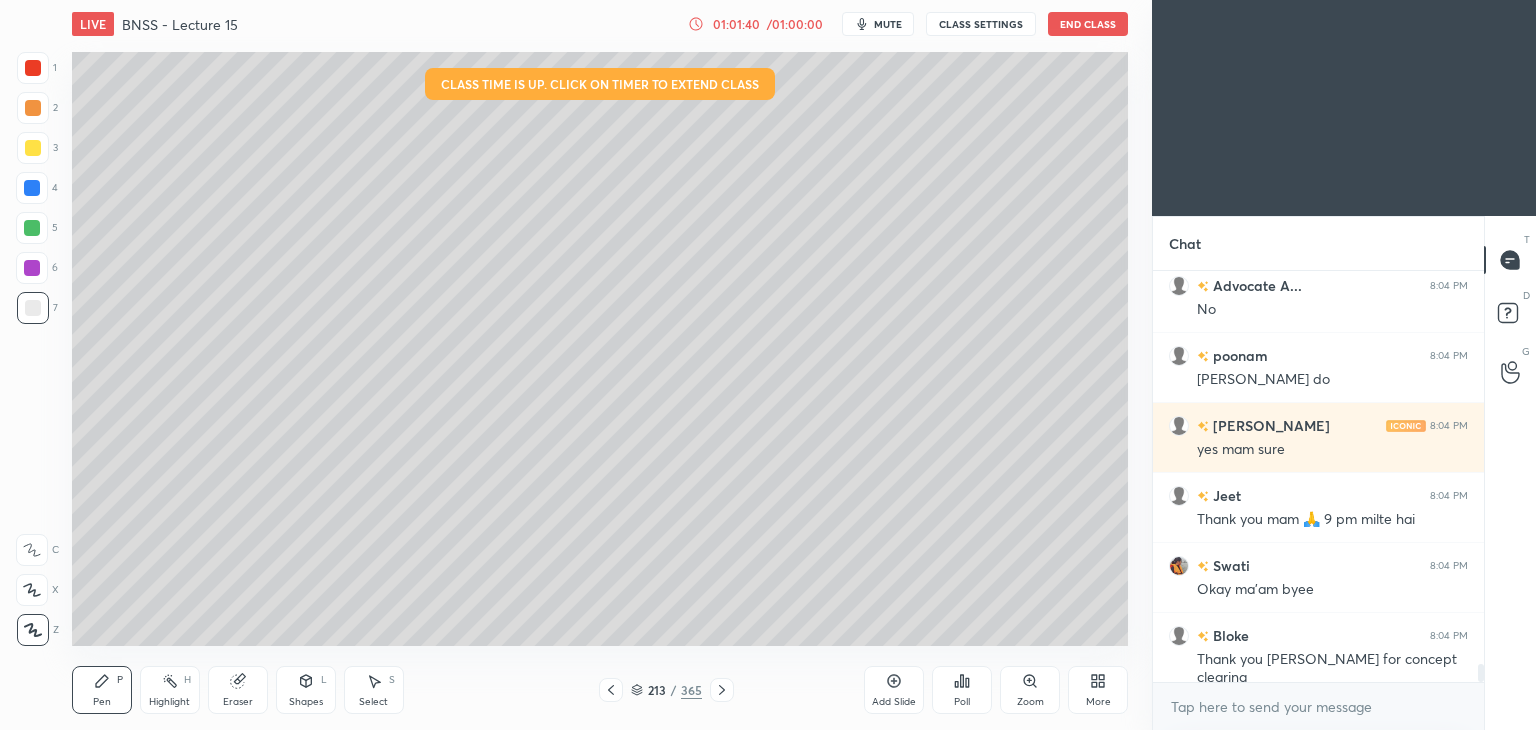 scroll, scrollTop: 9294, scrollLeft: 0, axis: vertical 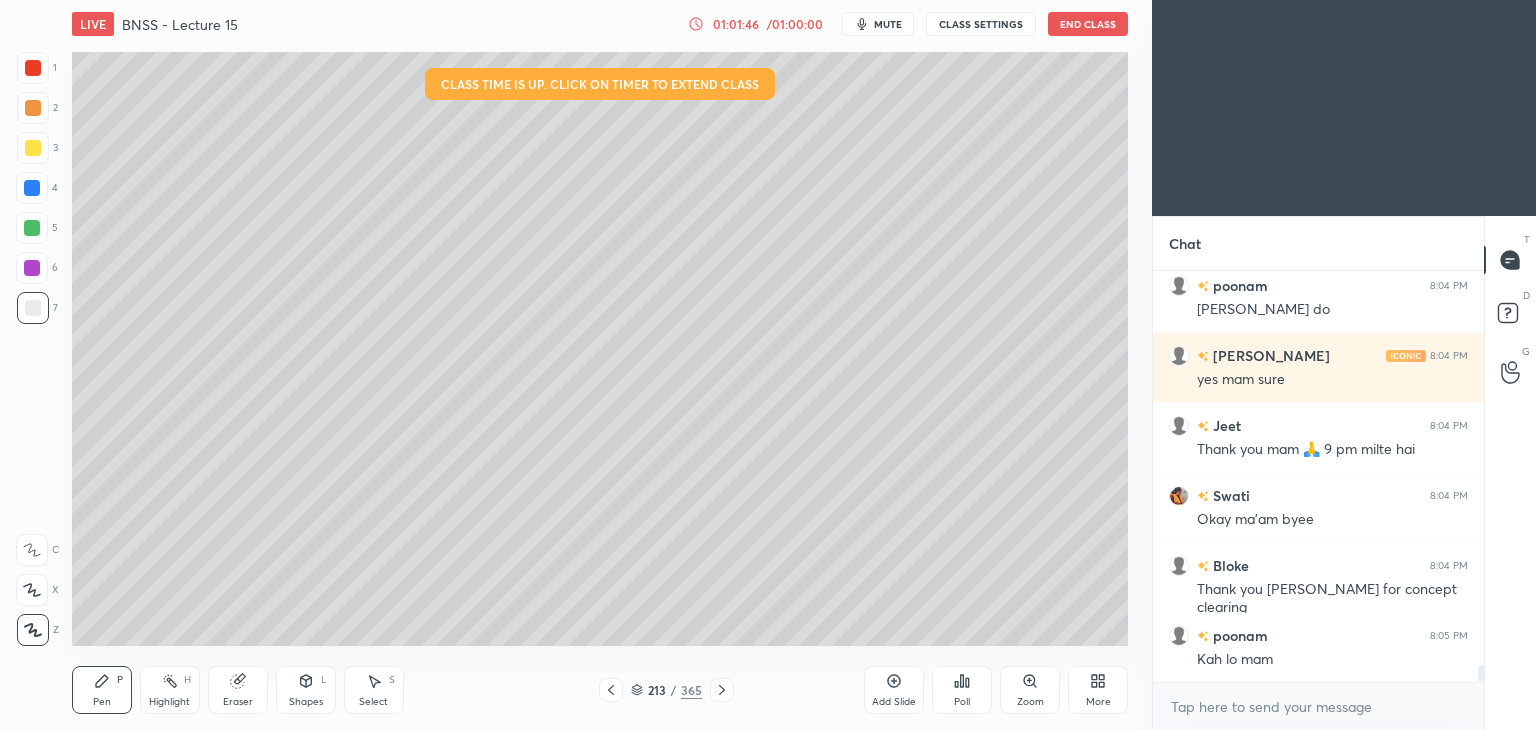 click on "End Class" at bounding box center [1088, 24] 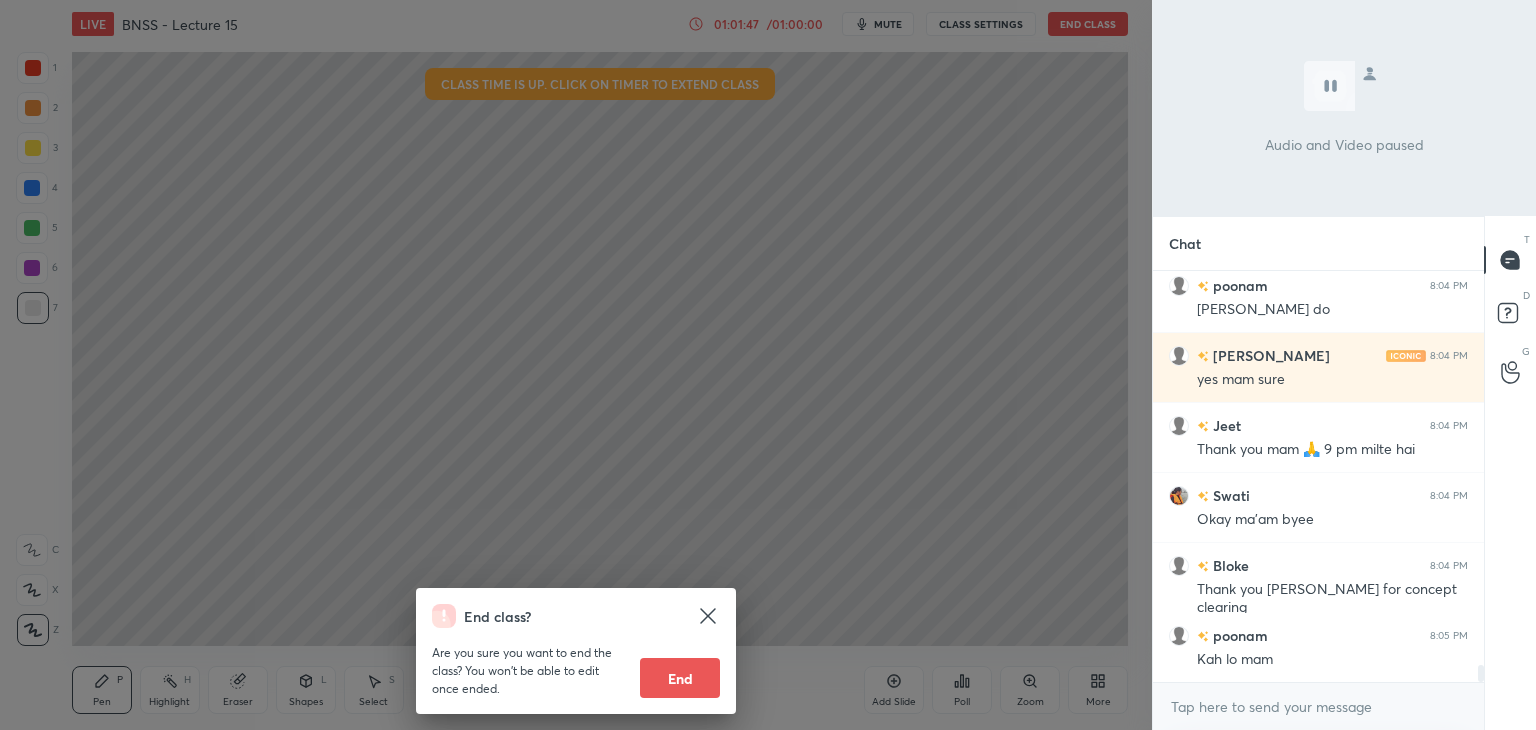 click on "End" at bounding box center [680, 678] 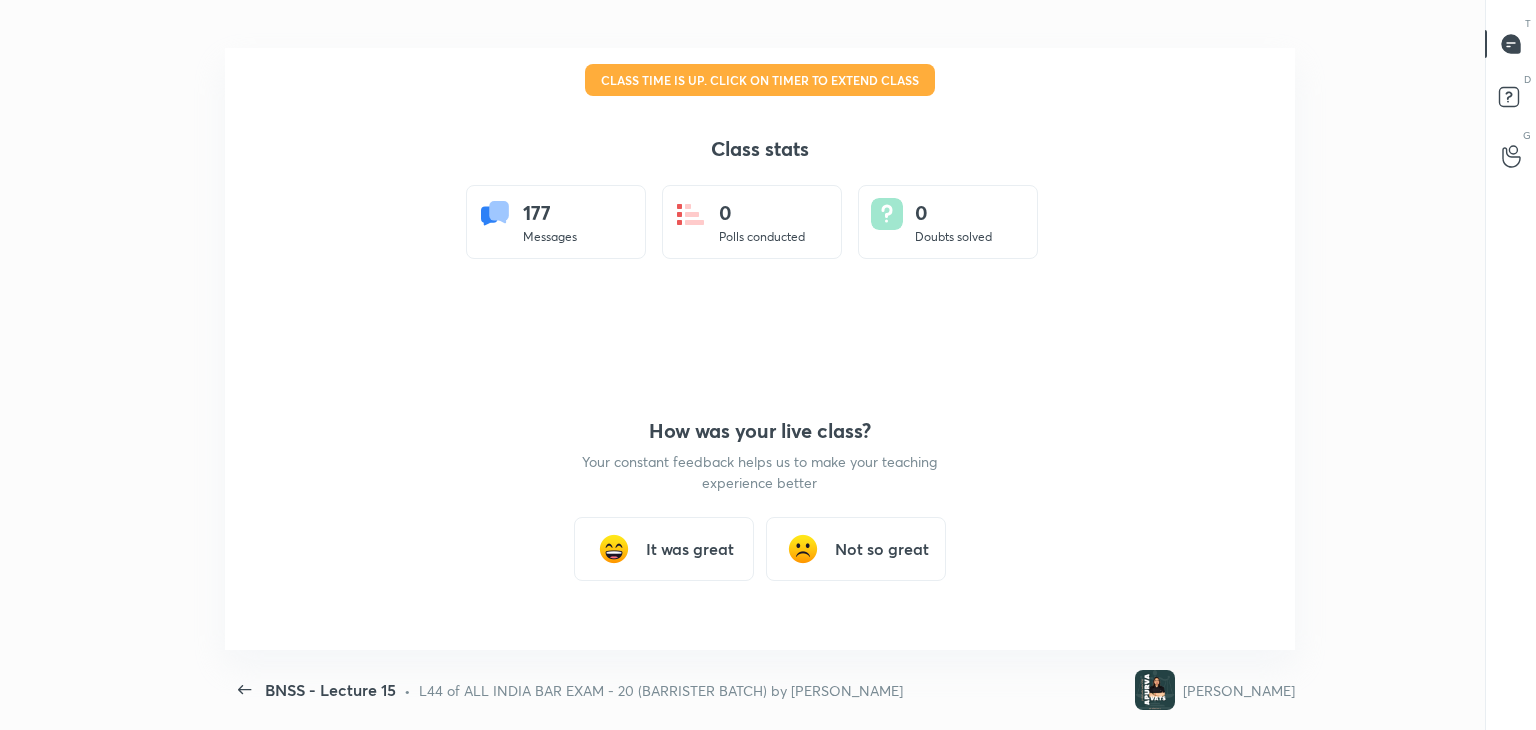 scroll, scrollTop: 99397, scrollLeft: 98808, axis: both 